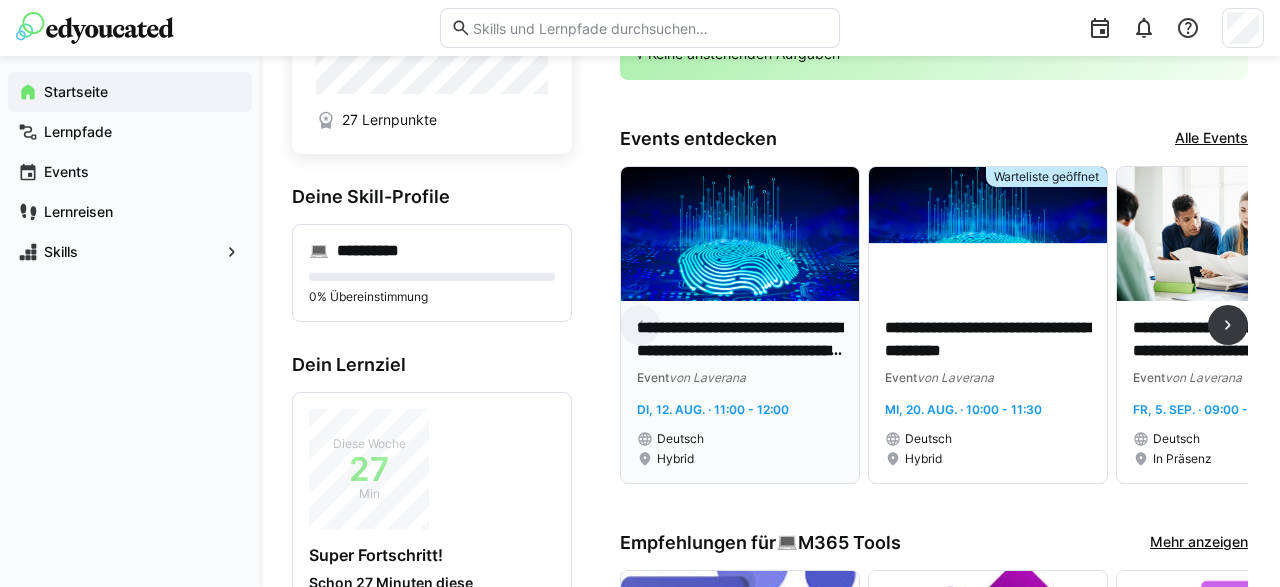 scroll, scrollTop: 0, scrollLeft: 0, axis: both 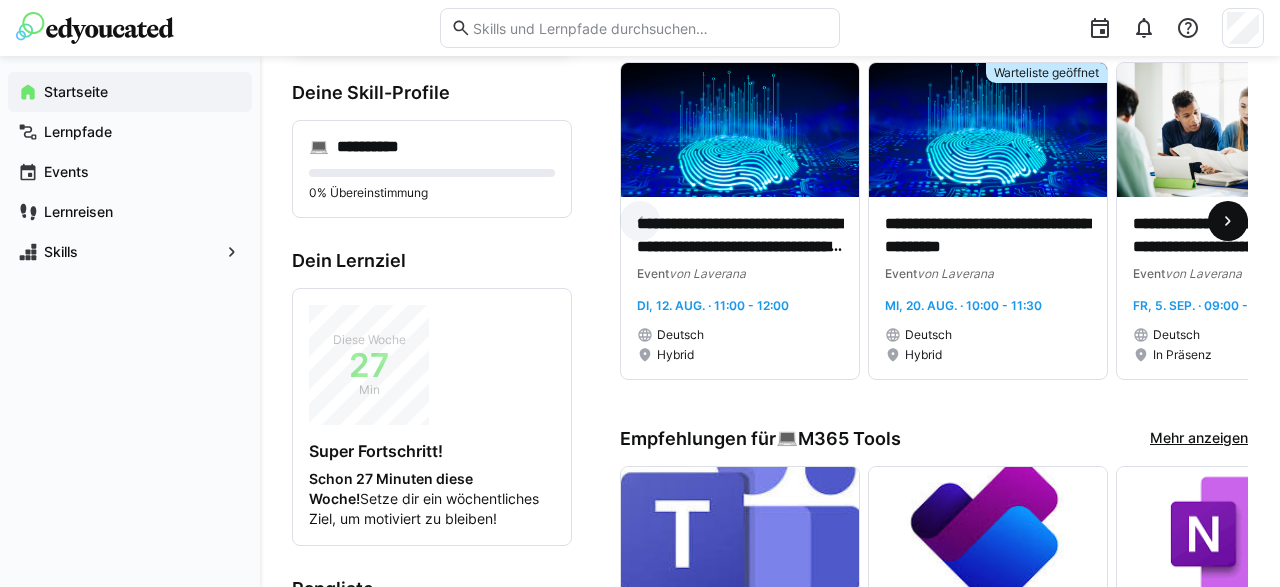click 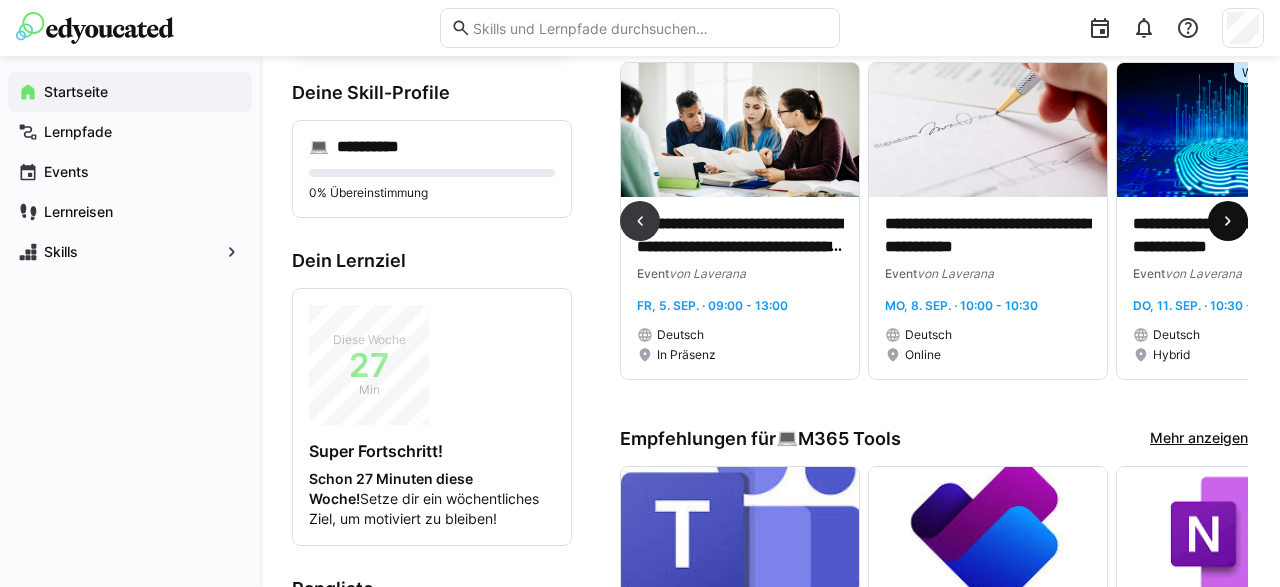 click 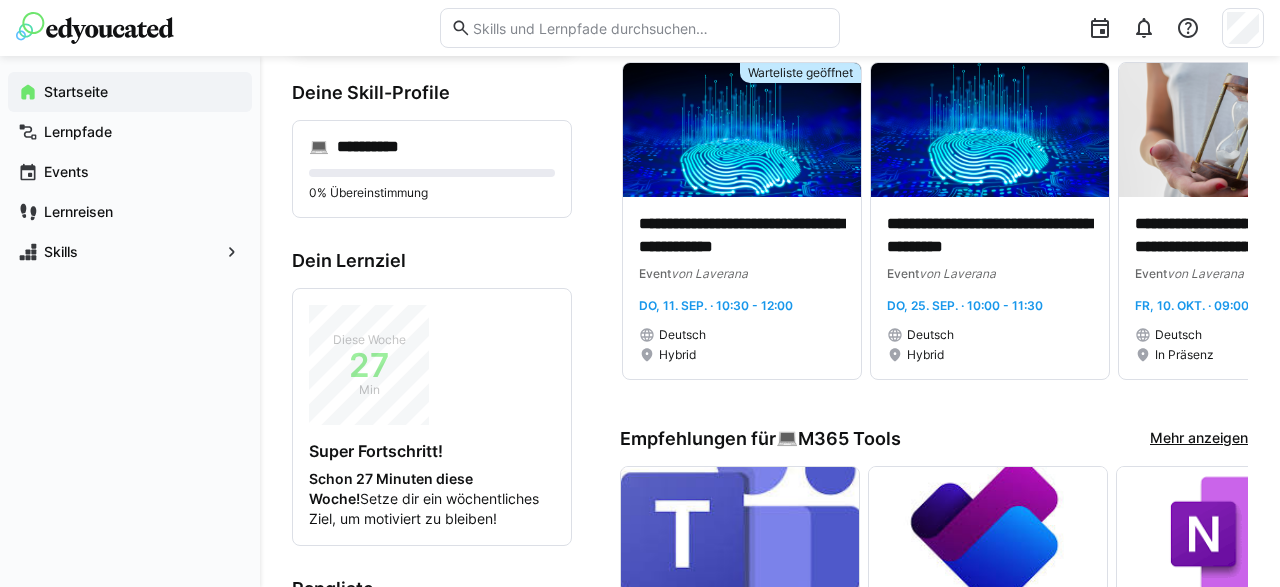 scroll, scrollTop: 0, scrollLeft: 992, axis: horizontal 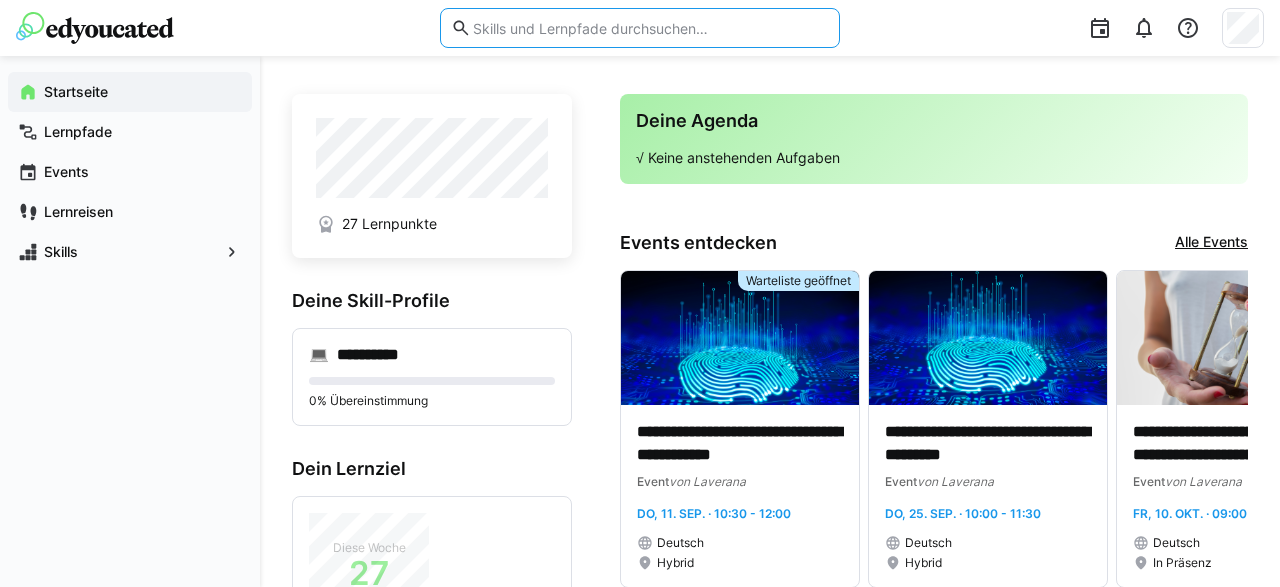 click 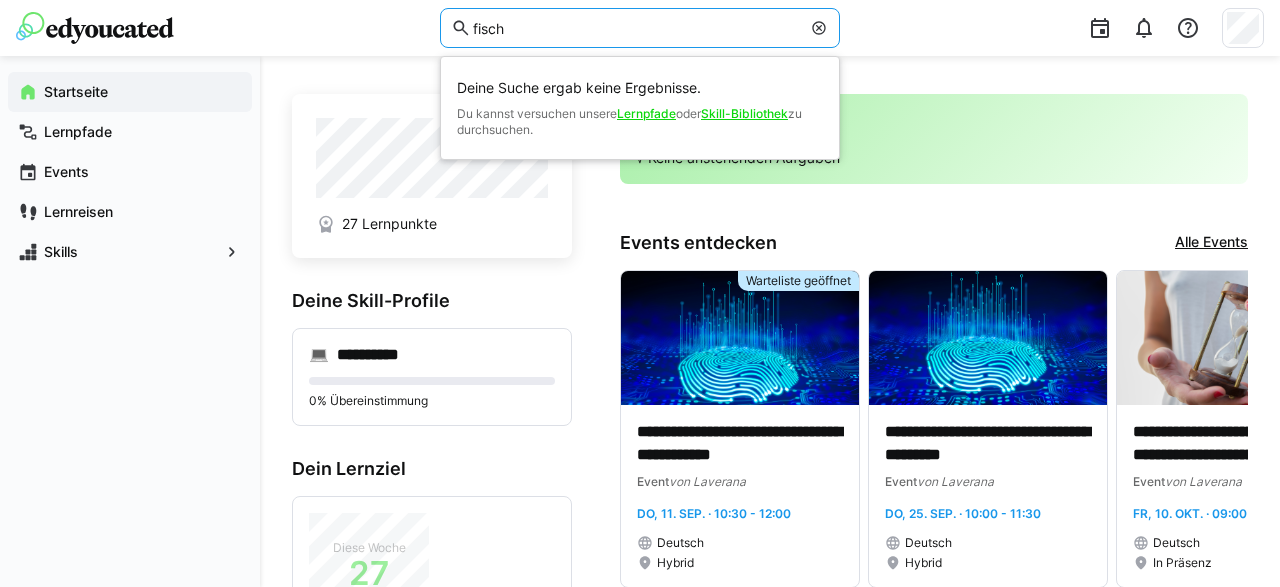 type on "fisch" 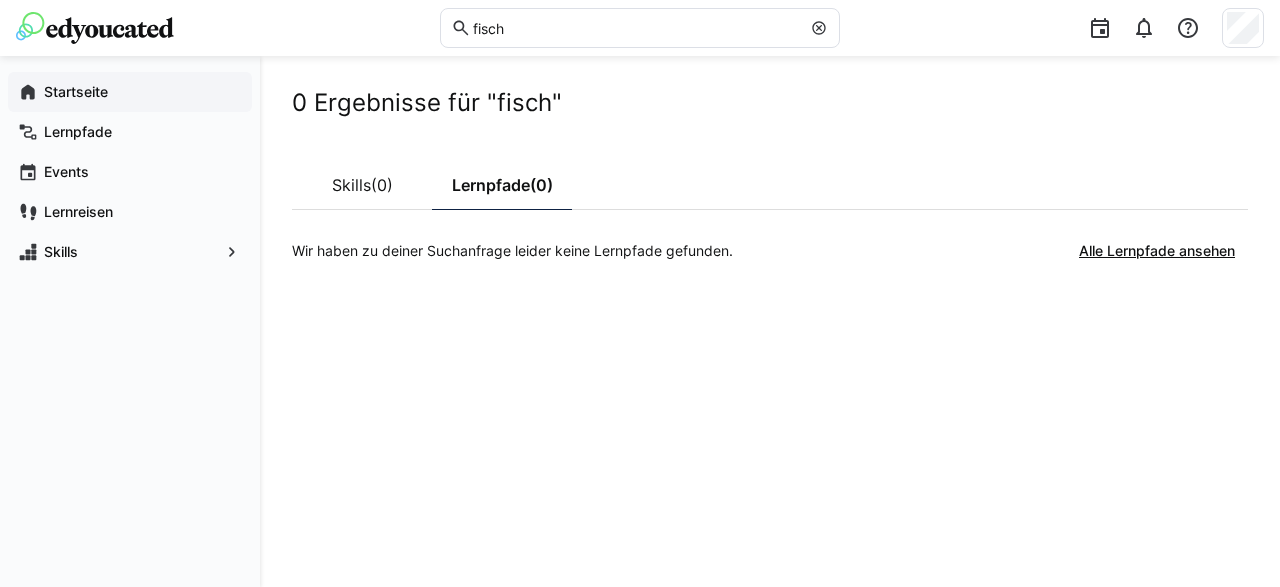click on "Startseite" 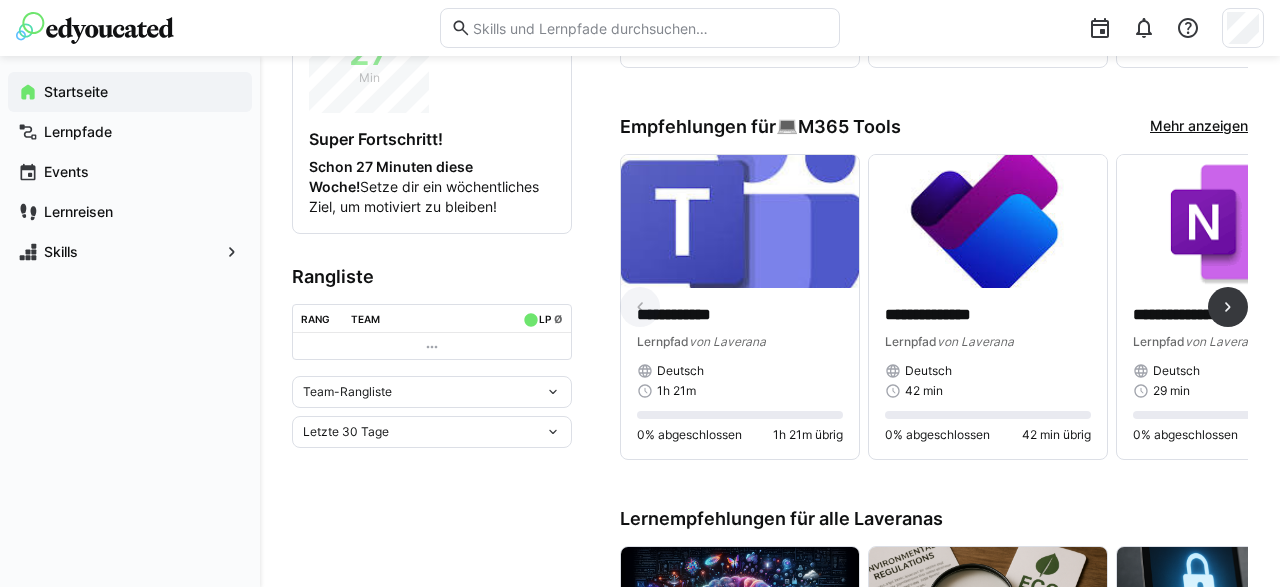 scroll, scrollTop: 0, scrollLeft: 0, axis: both 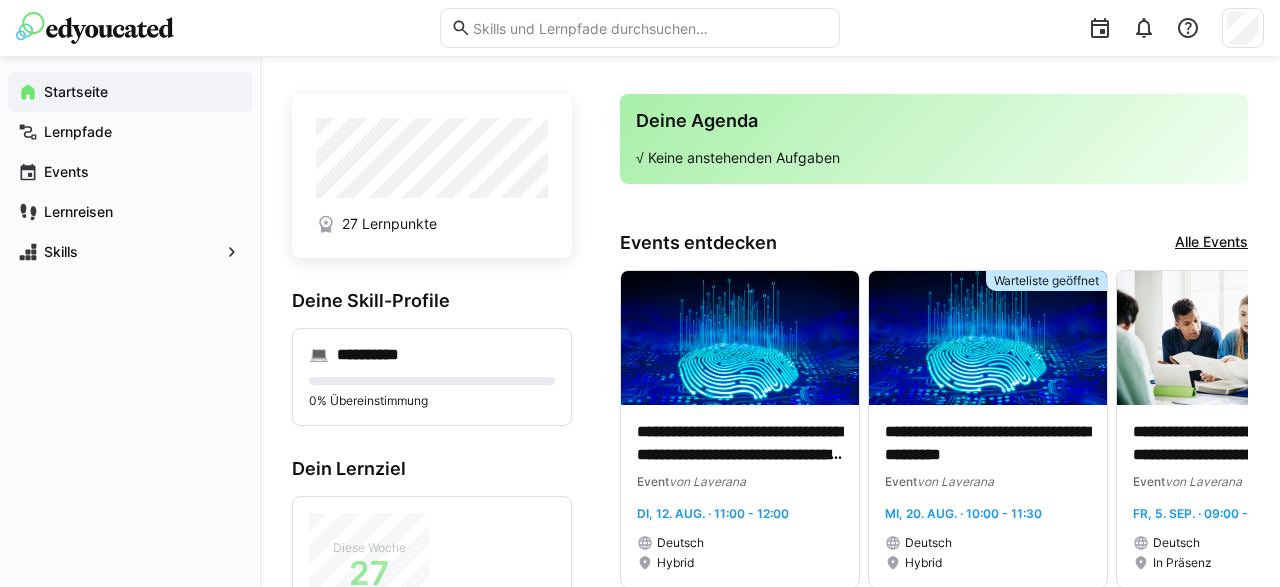 click 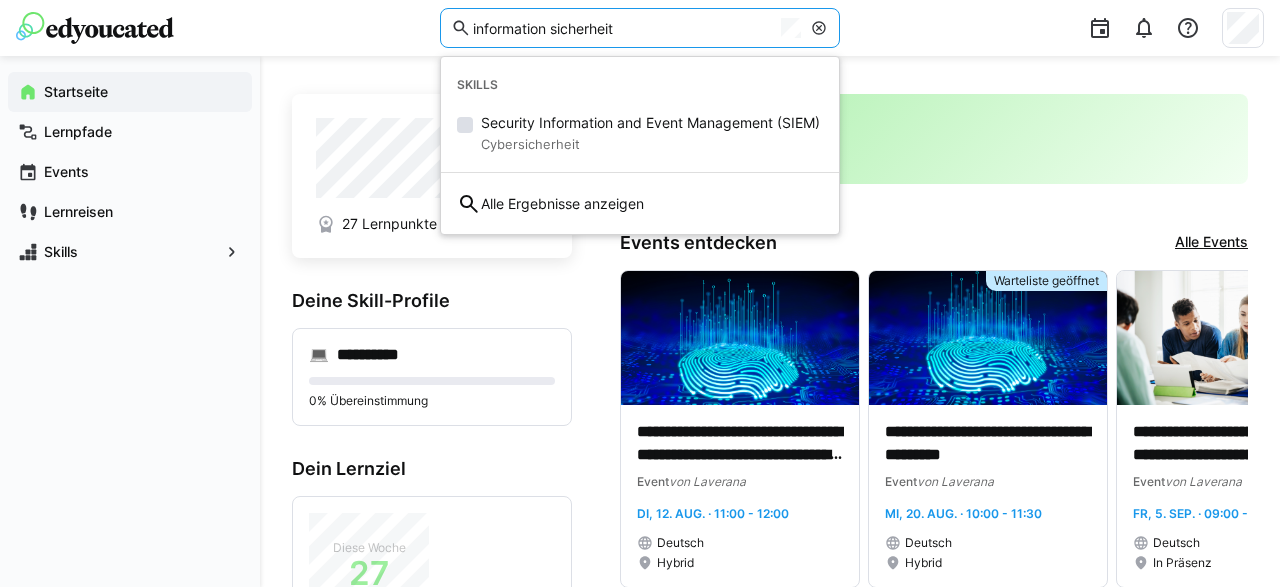 type on "information sicherheit" 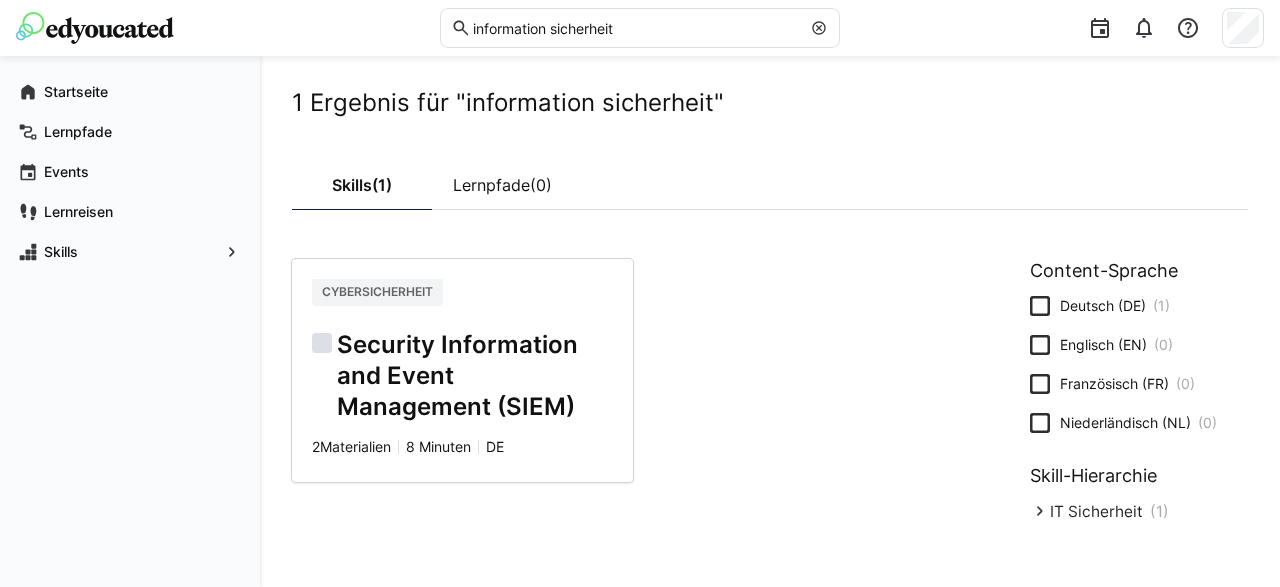 click on "Security Information and Event Management (SIEM)" 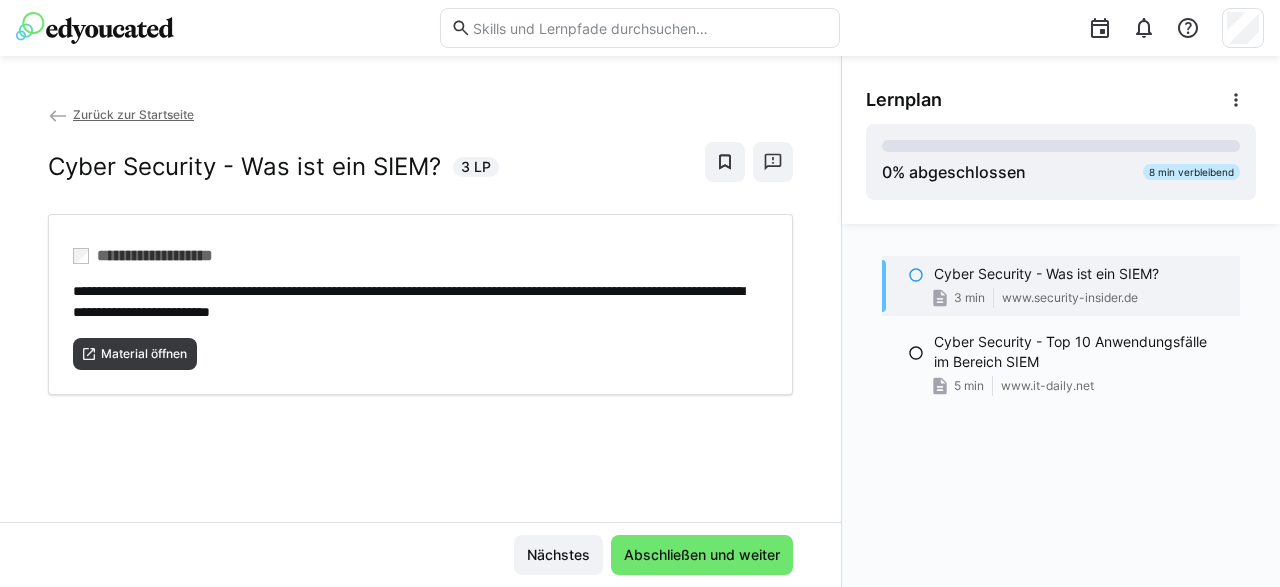 click 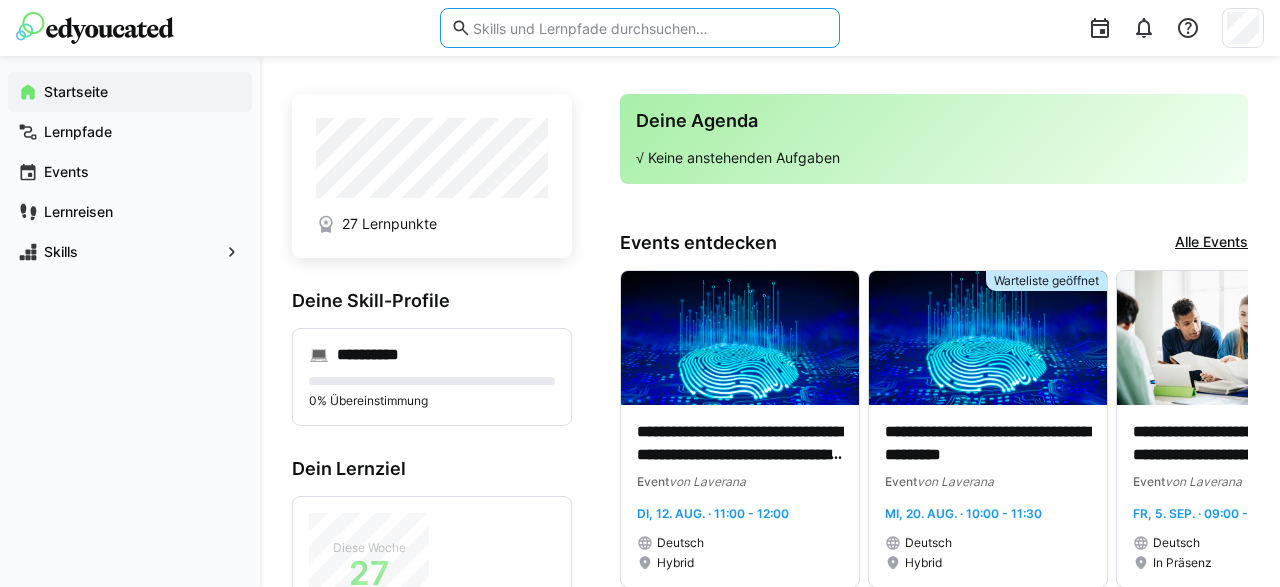 click 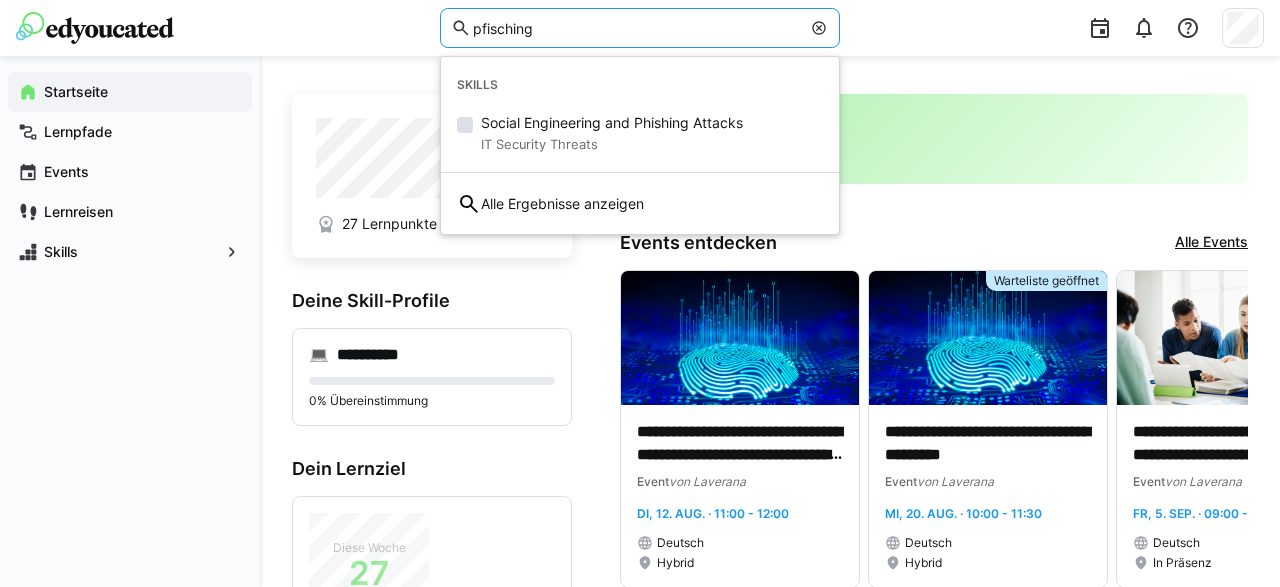 type on "pfisching" 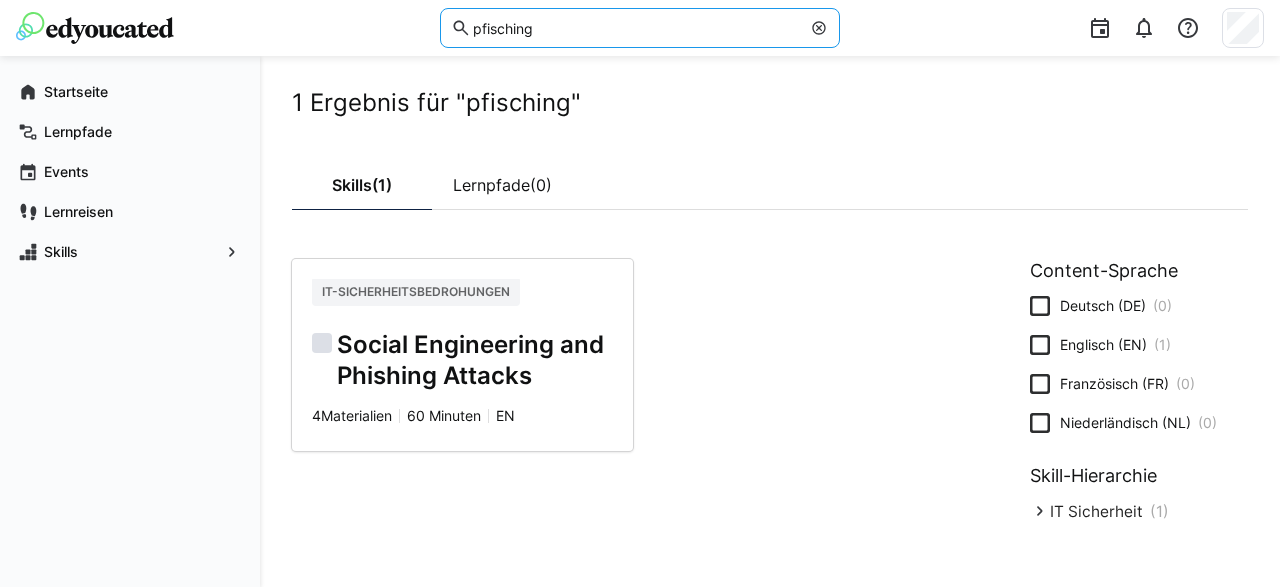 click on "Social Engineering and Phishing Attacks" 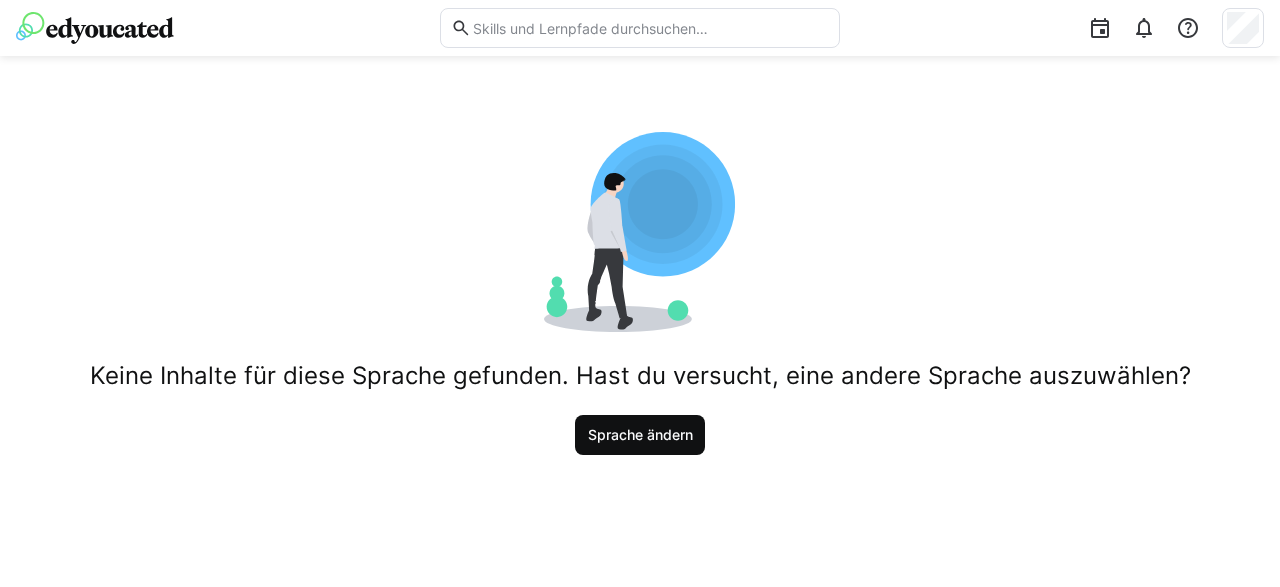 click on "Sprache ändern" 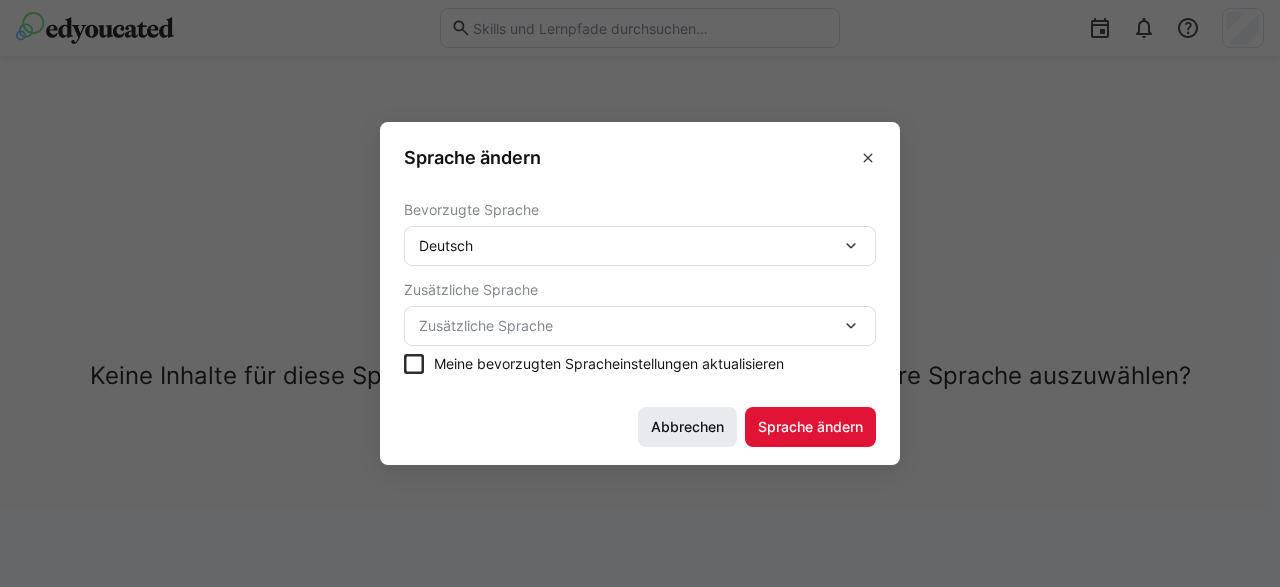 click on "Abbrechen" 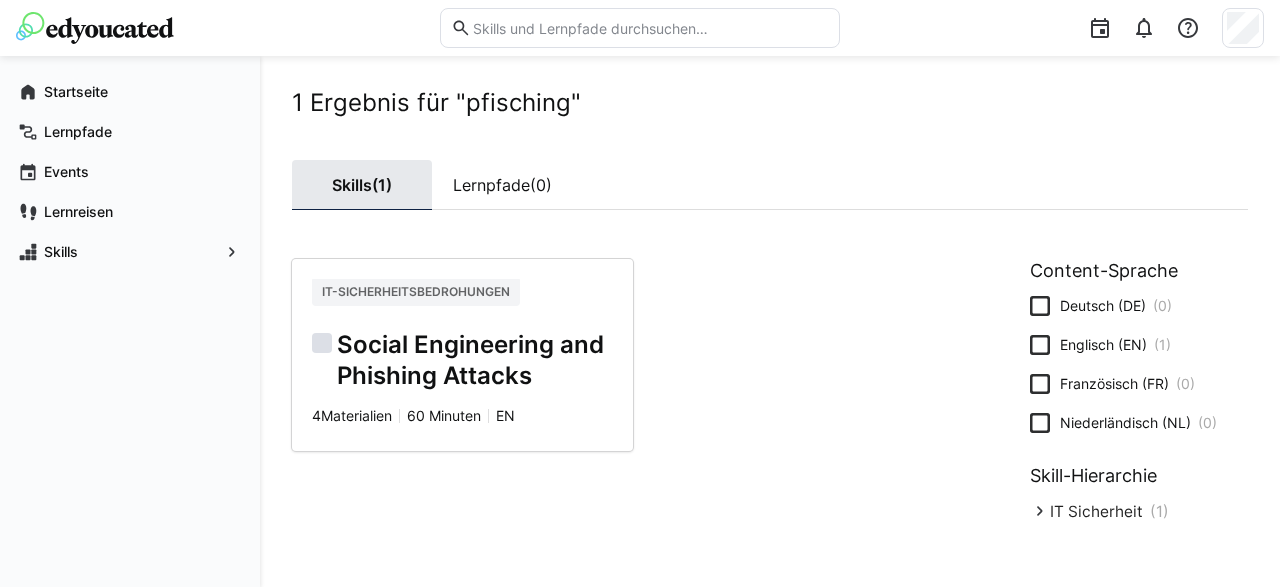 click on "Skills   (1)" 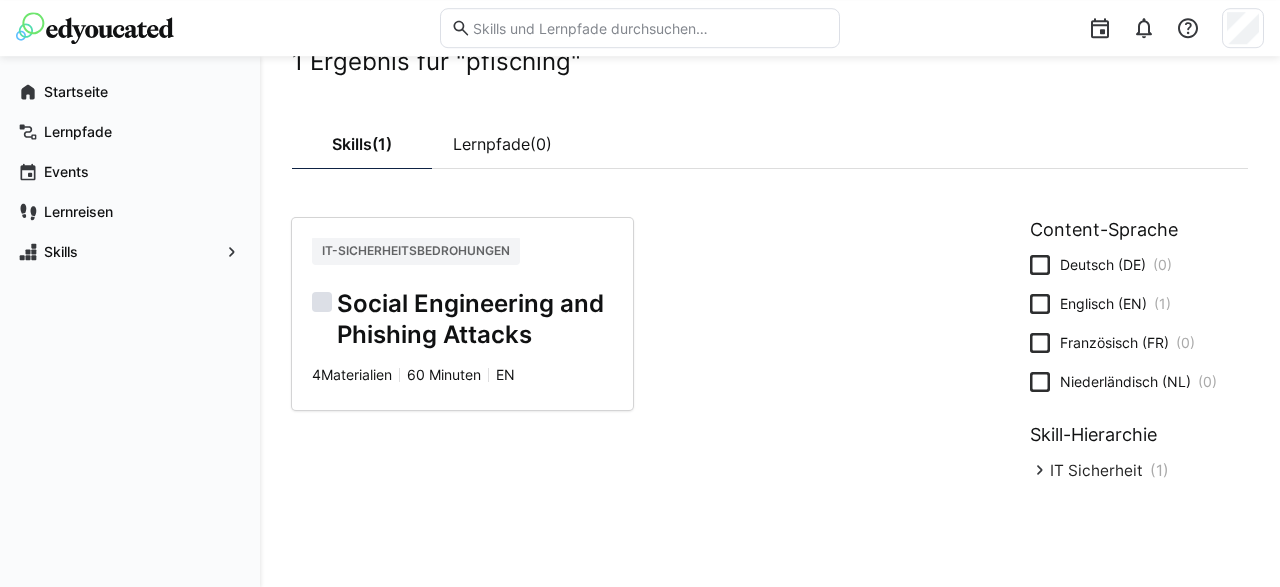 scroll, scrollTop: 42, scrollLeft: 0, axis: vertical 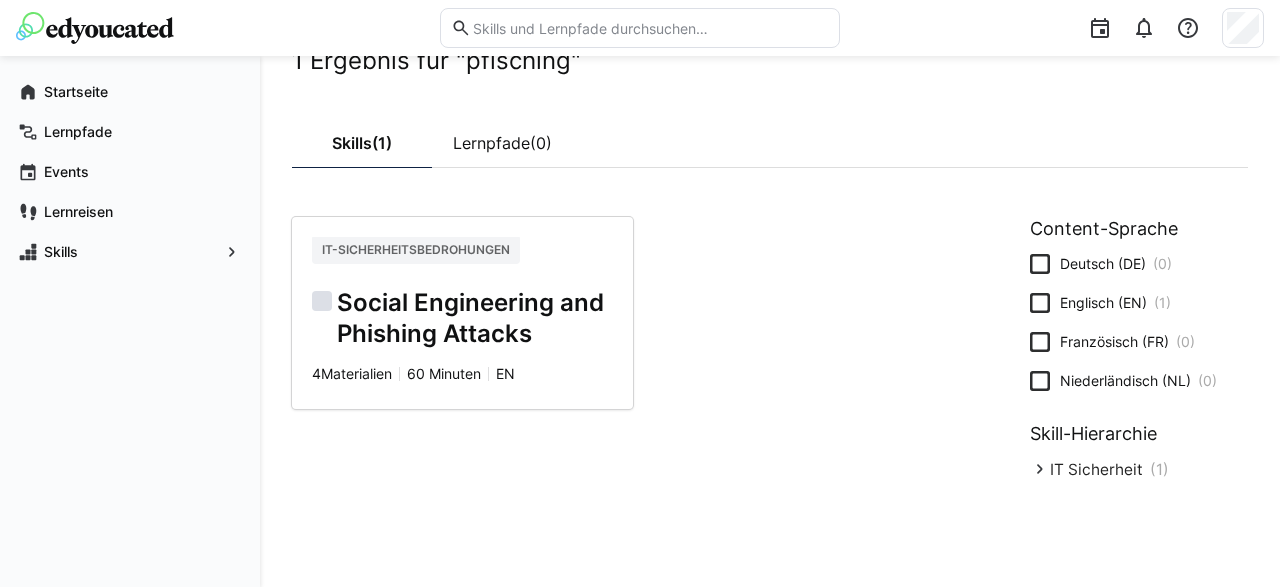 click on "4  Materialien" 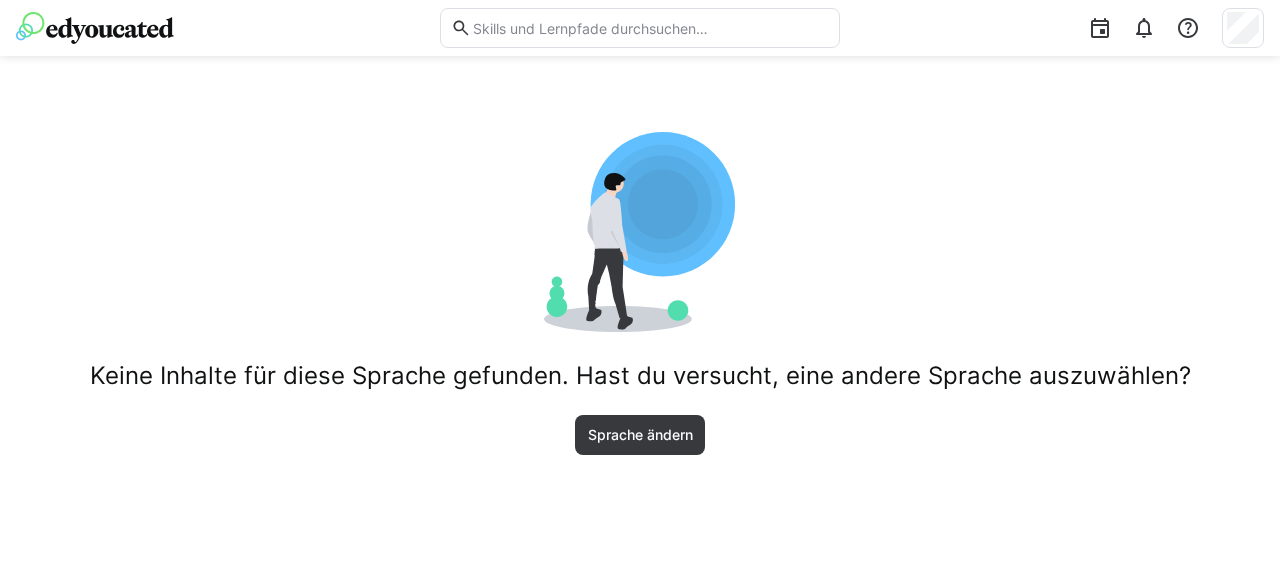 scroll, scrollTop: 0, scrollLeft: 0, axis: both 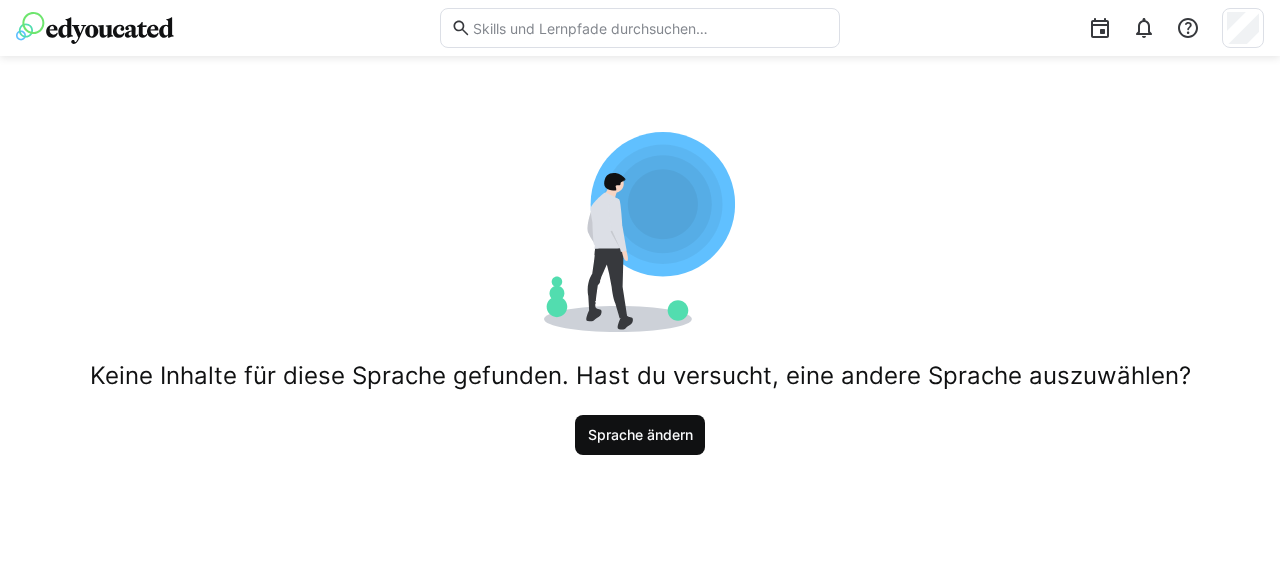 click on "Sprache ändern" 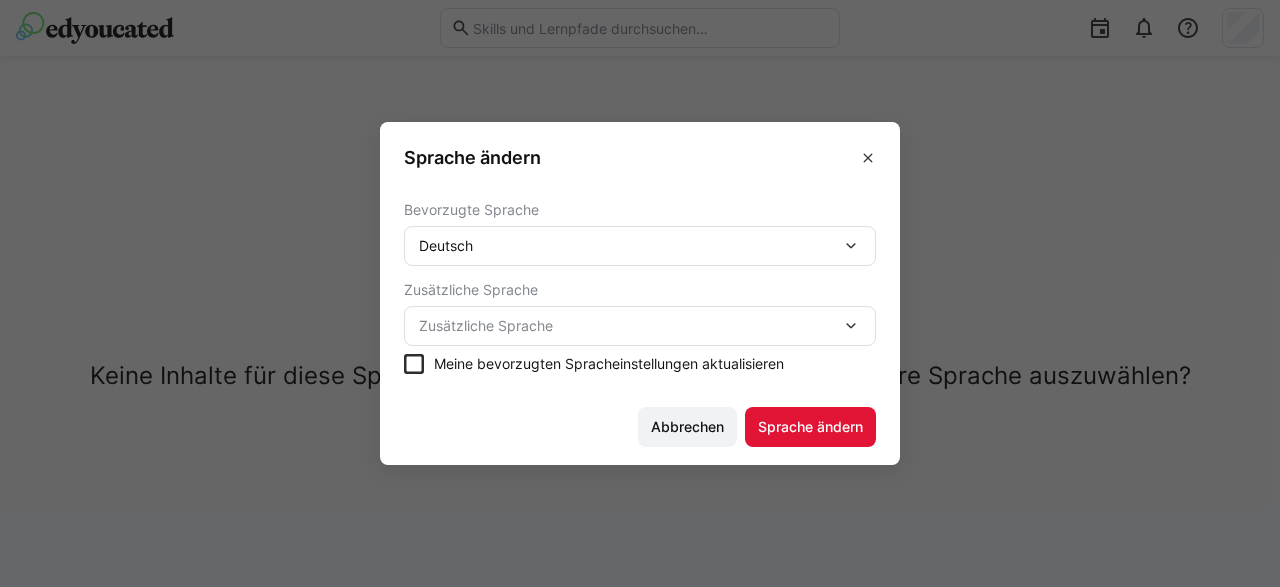 click 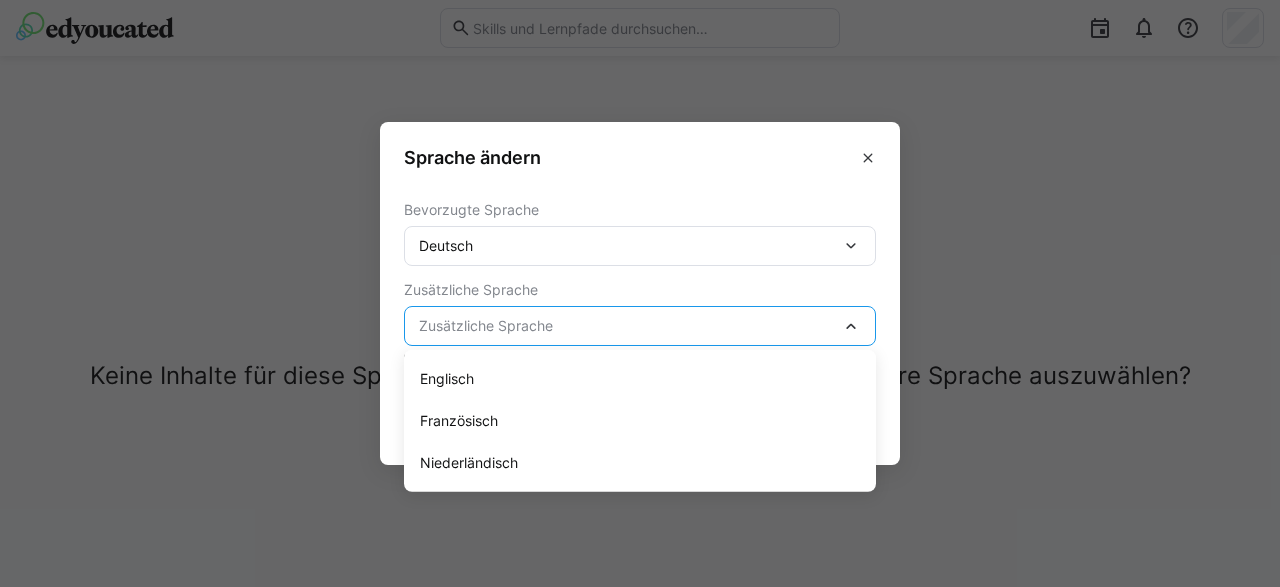 click on "Englisch" 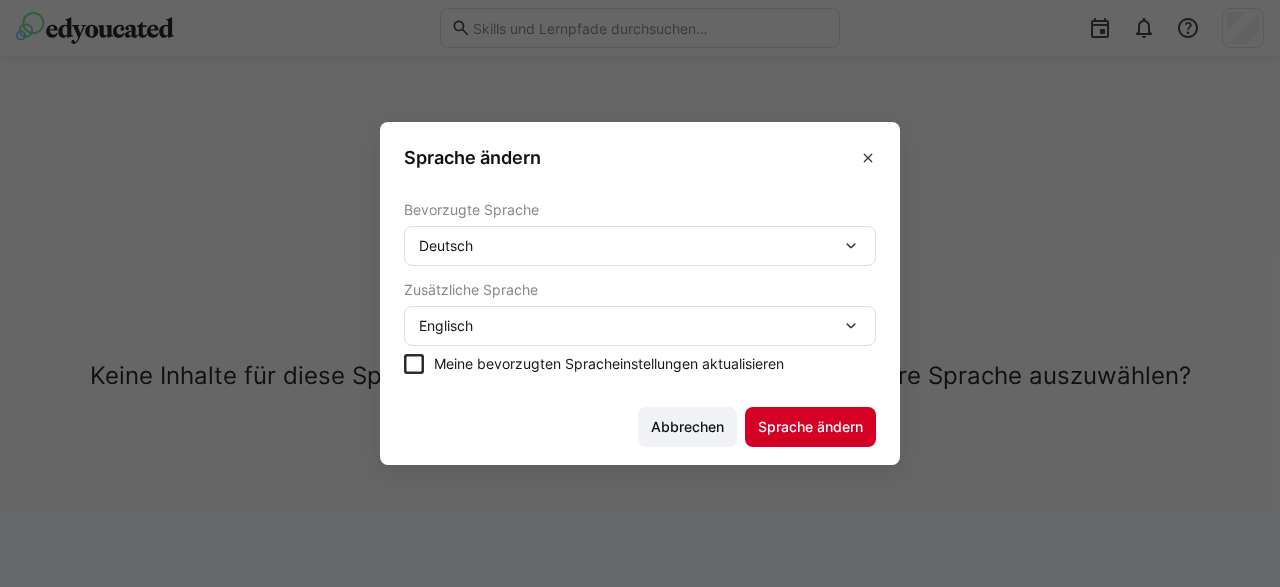 click on "Sprache ändern" 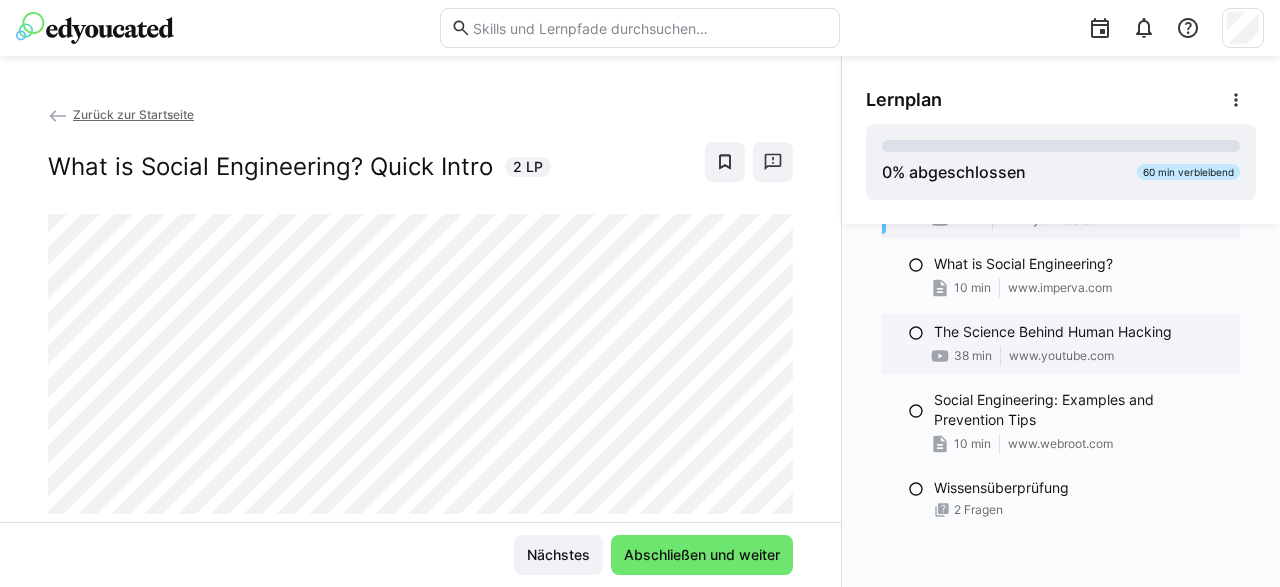 scroll, scrollTop: 0, scrollLeft: 0, axis: both 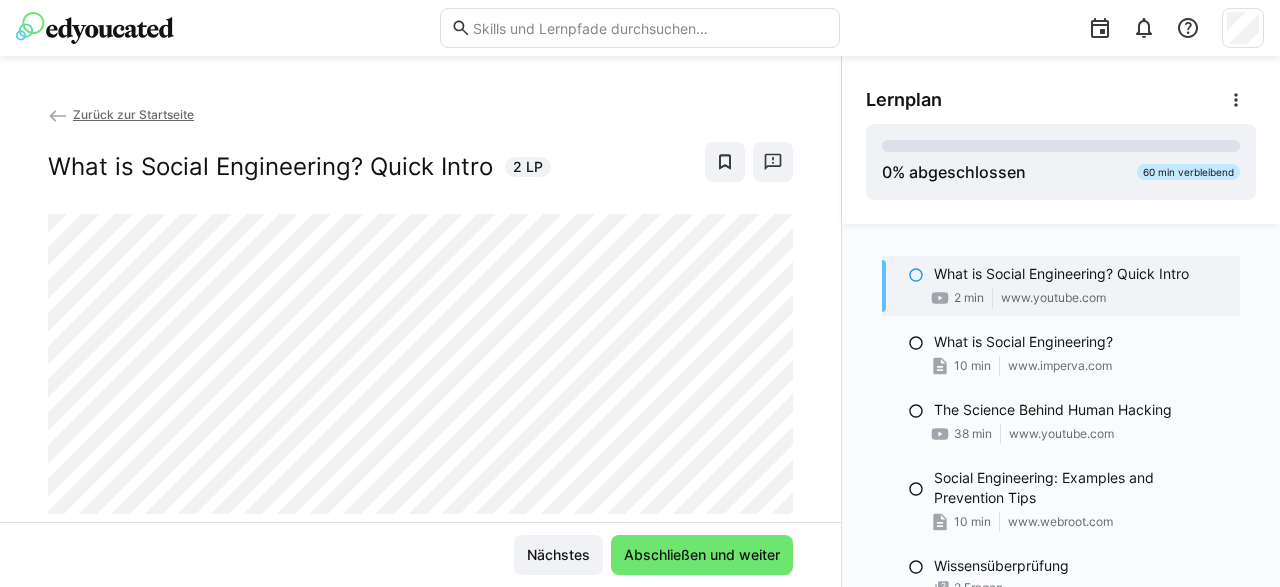 click on "Zurück zur Startseite" 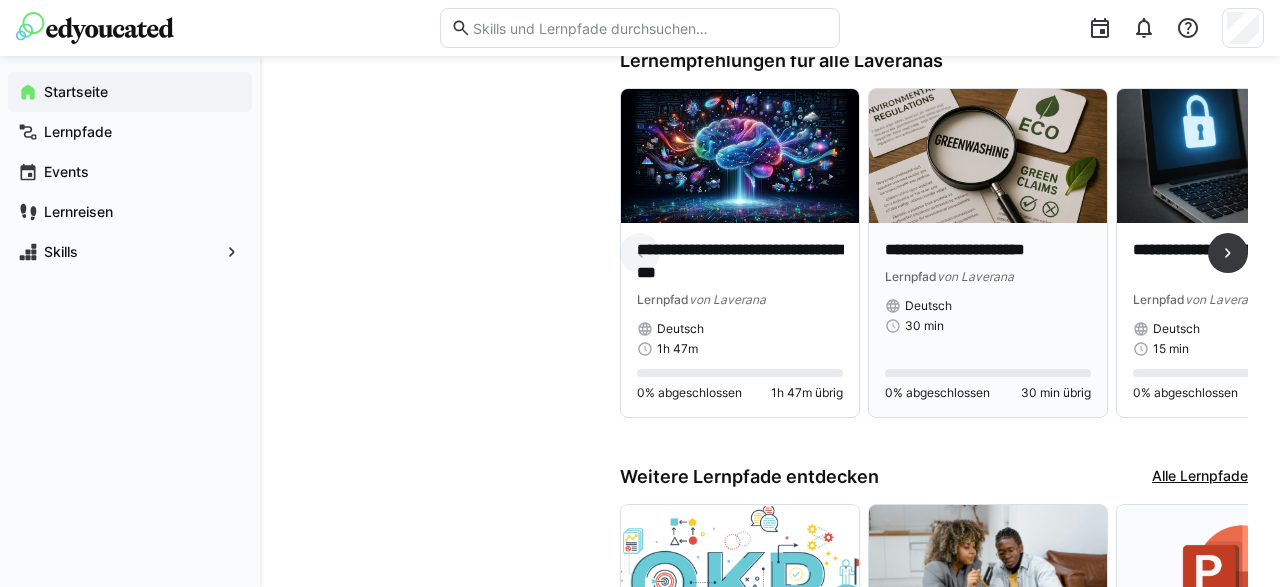 scroll, scrollTop: 936, scrollLeft: 0, axis: vertical 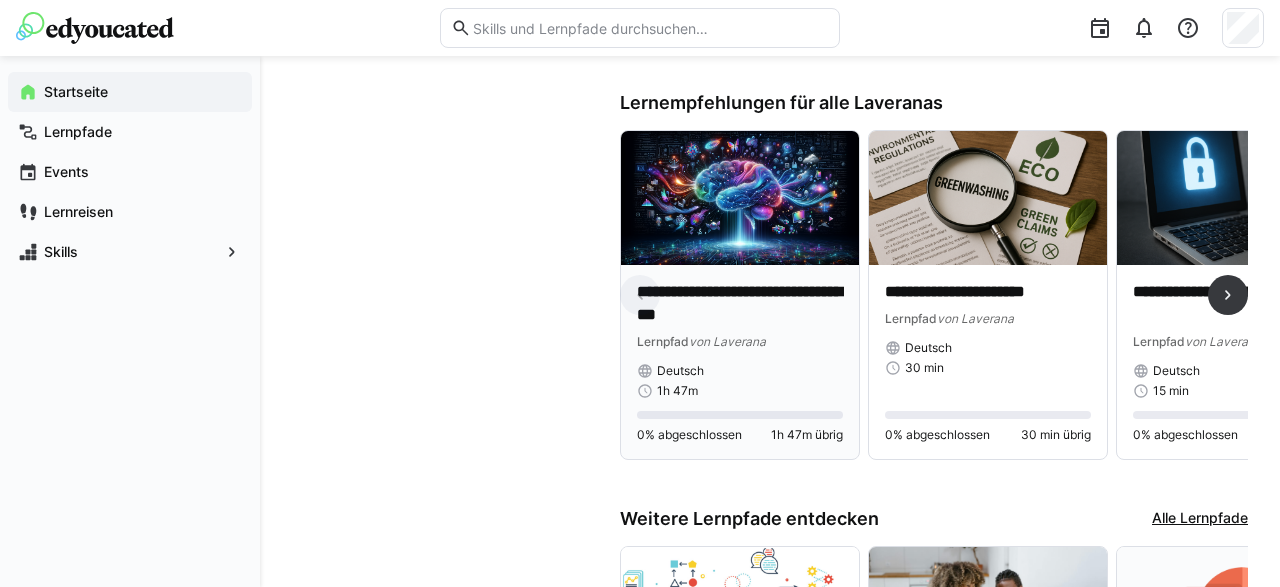 click on "**********" 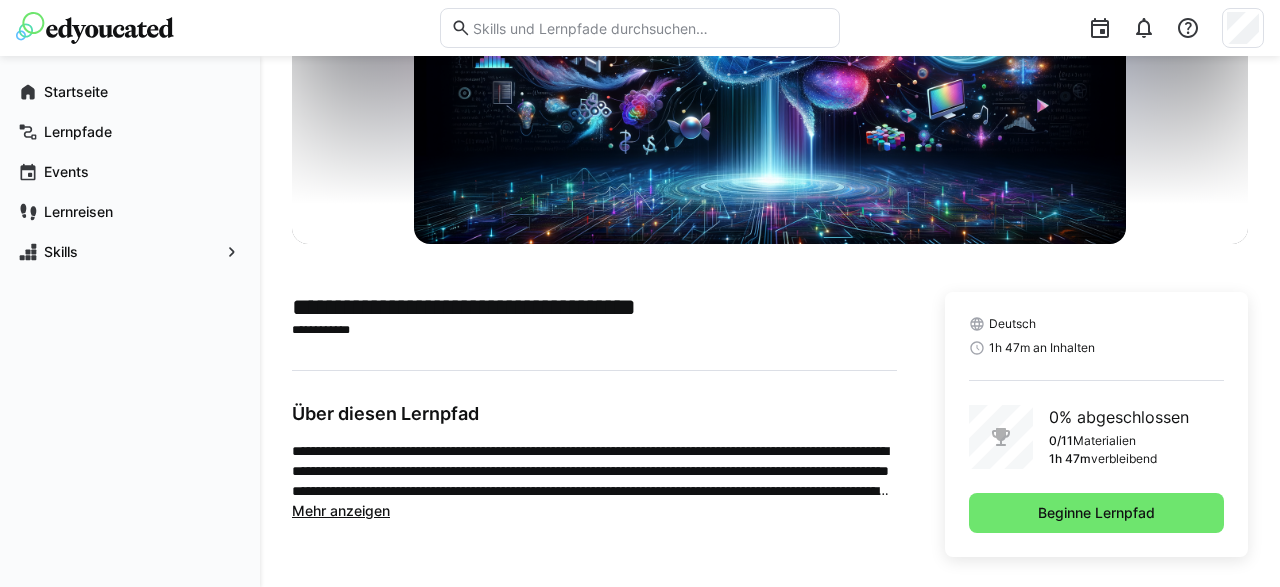 scroll, scrollTop: 0, scrollLeft: 0, axis: both 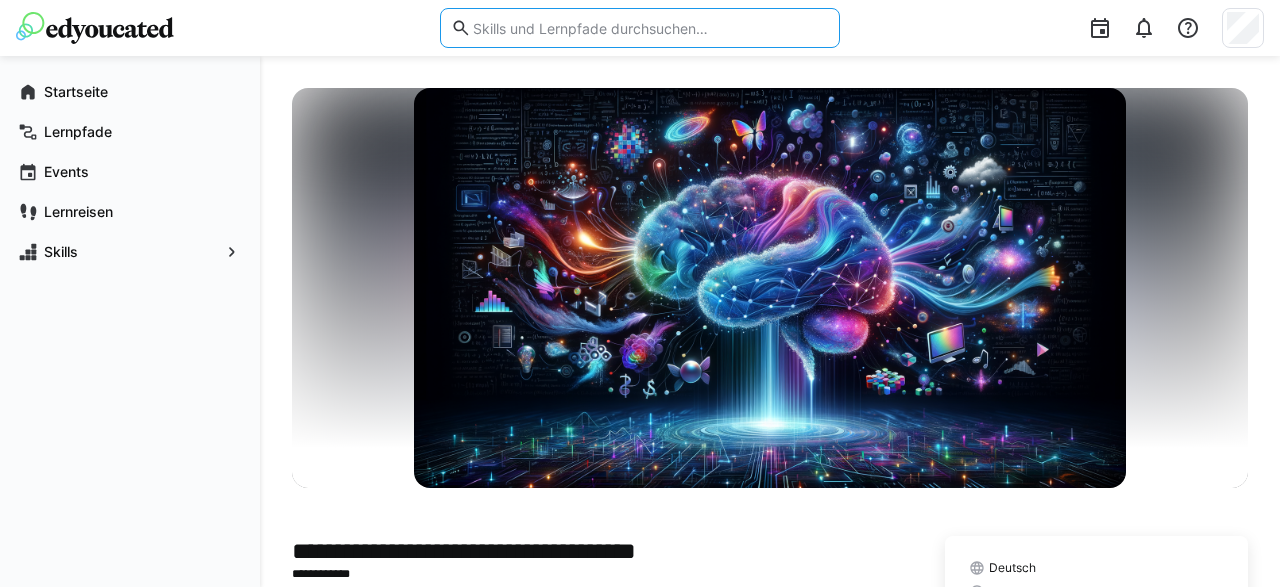 click 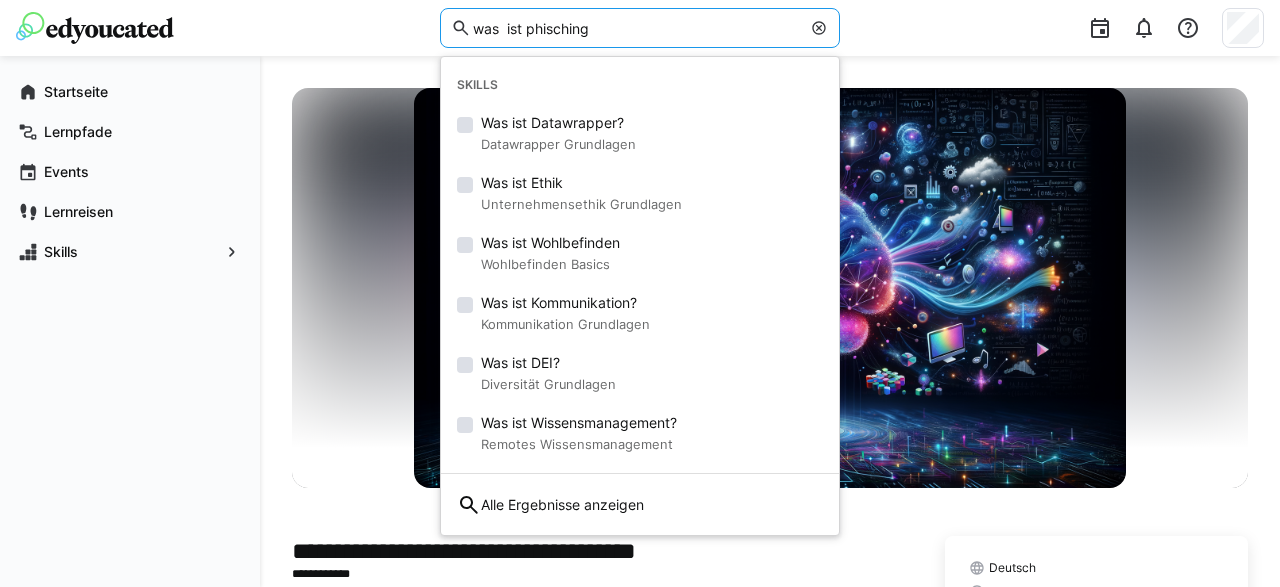 type on "was  ist phisching" 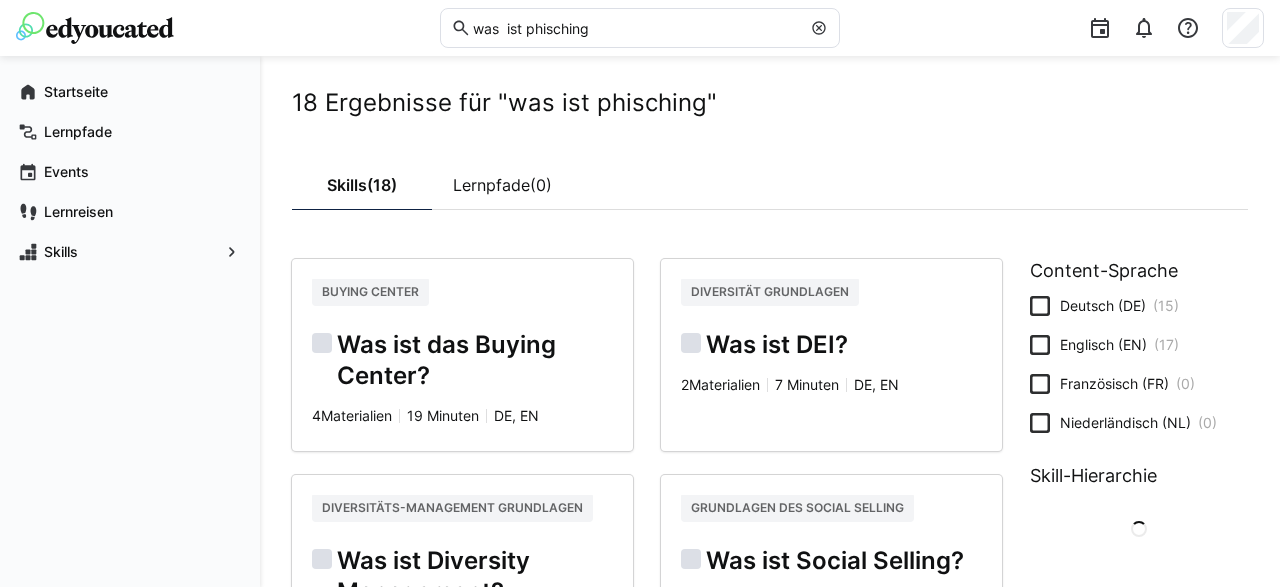 drag, startPoint x: 120, startPoint y: 320, endPoint x: 198, endPoint y: 348, distance: 82.8734 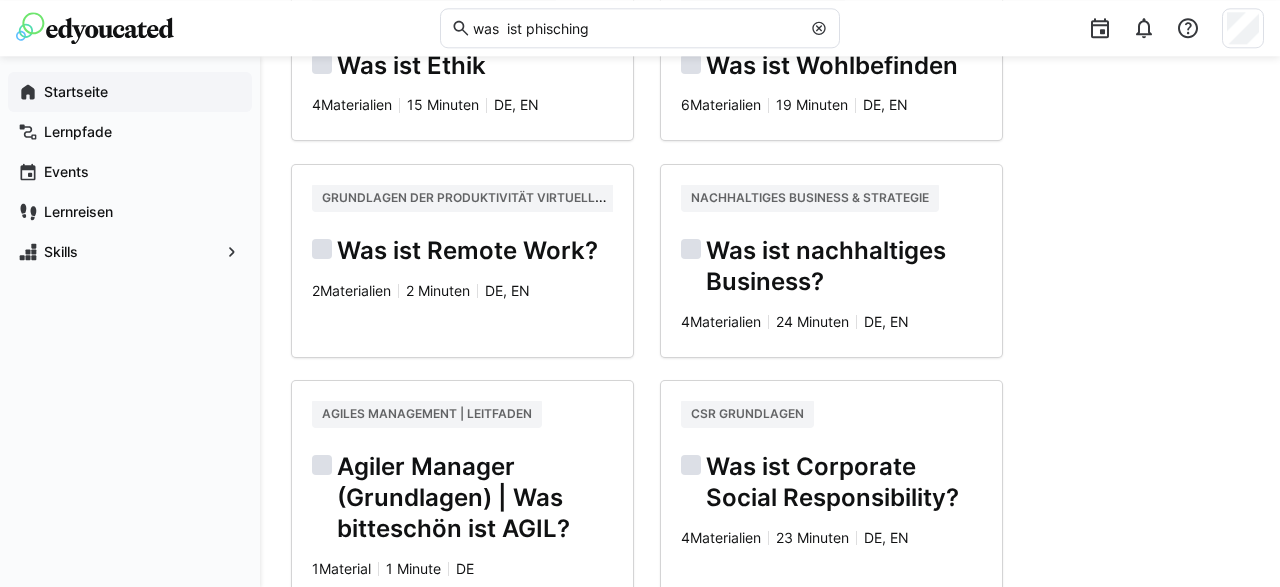 scroll, scrollTop: 865, scrollLeft: 0, axis: vertical 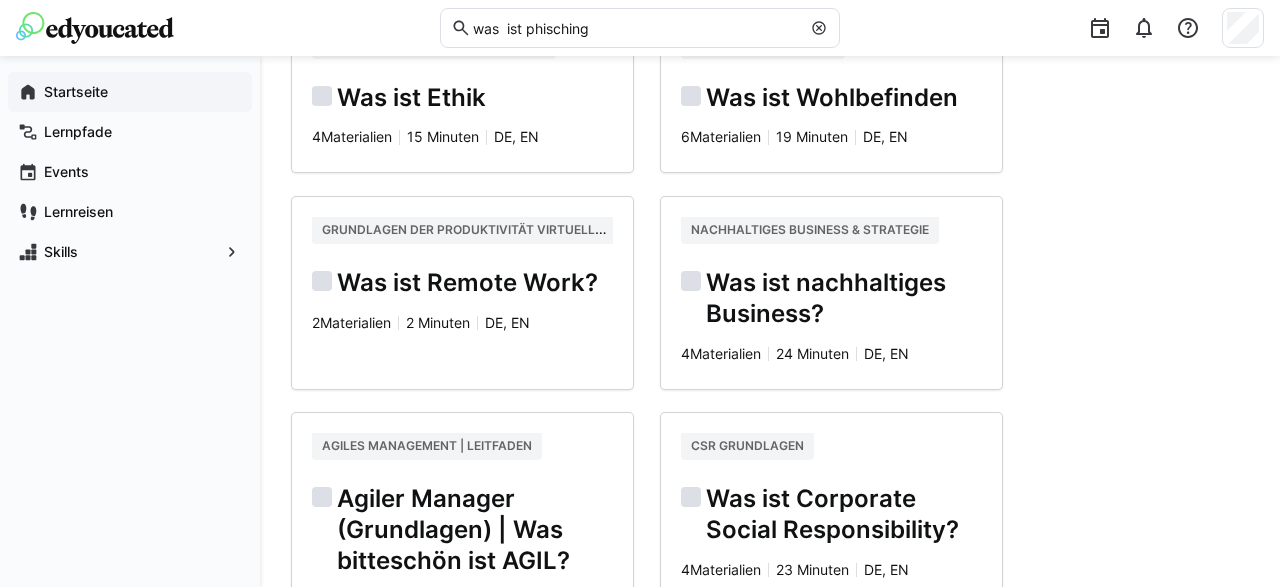 click on "Startseite" 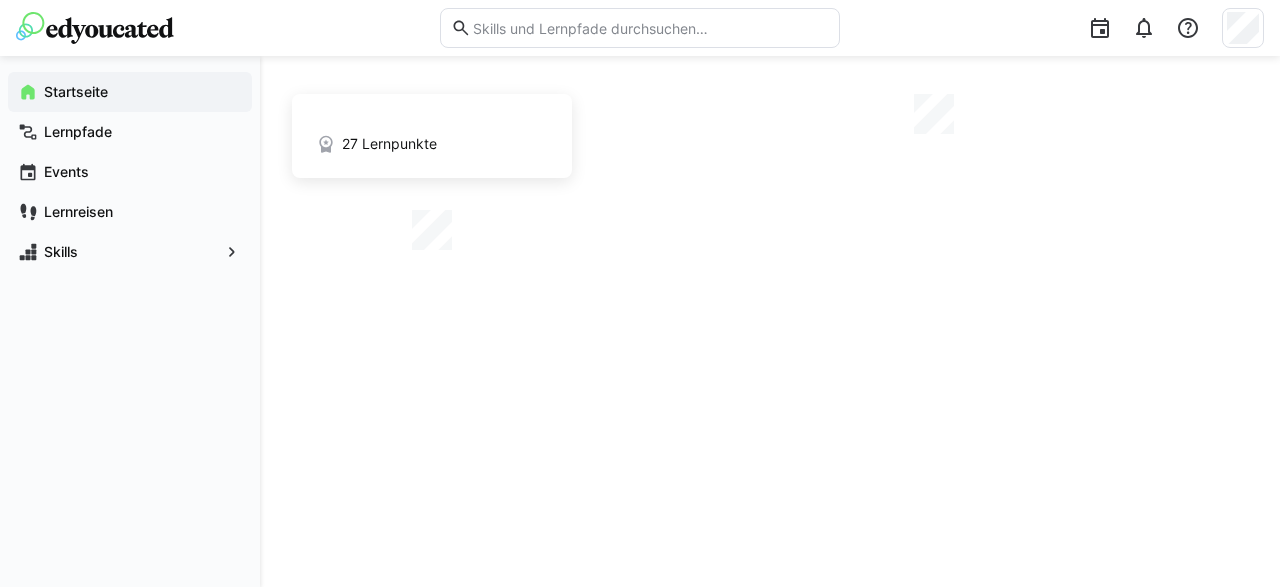 scroll, scrollTop: 0, scrollLeft: 0, axis: both 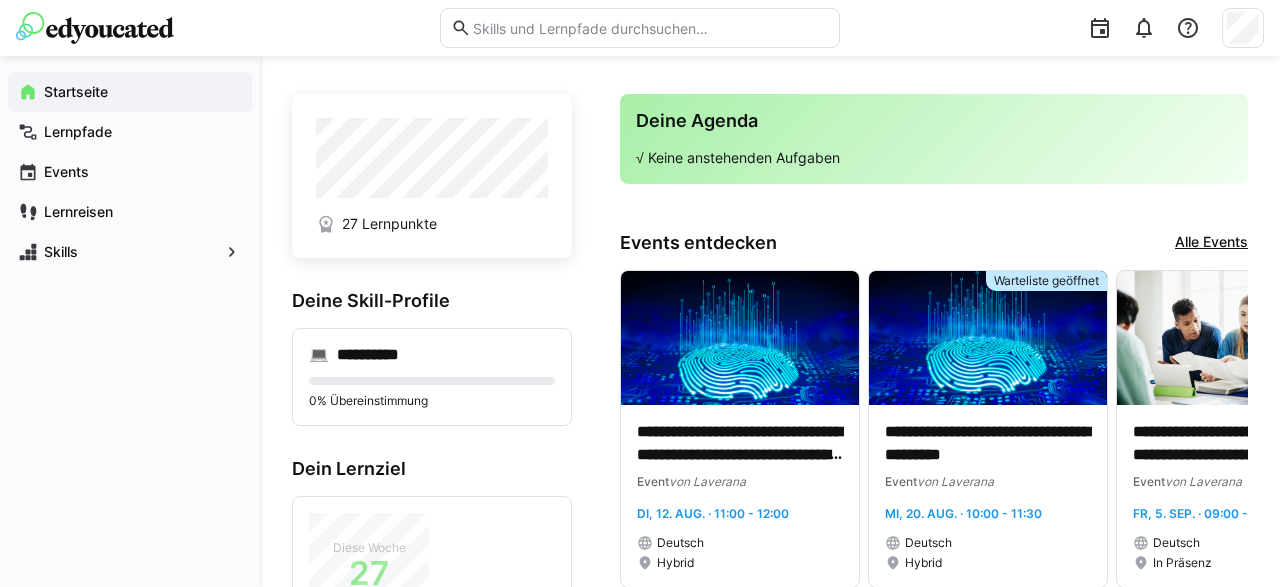 click on "Startseite" 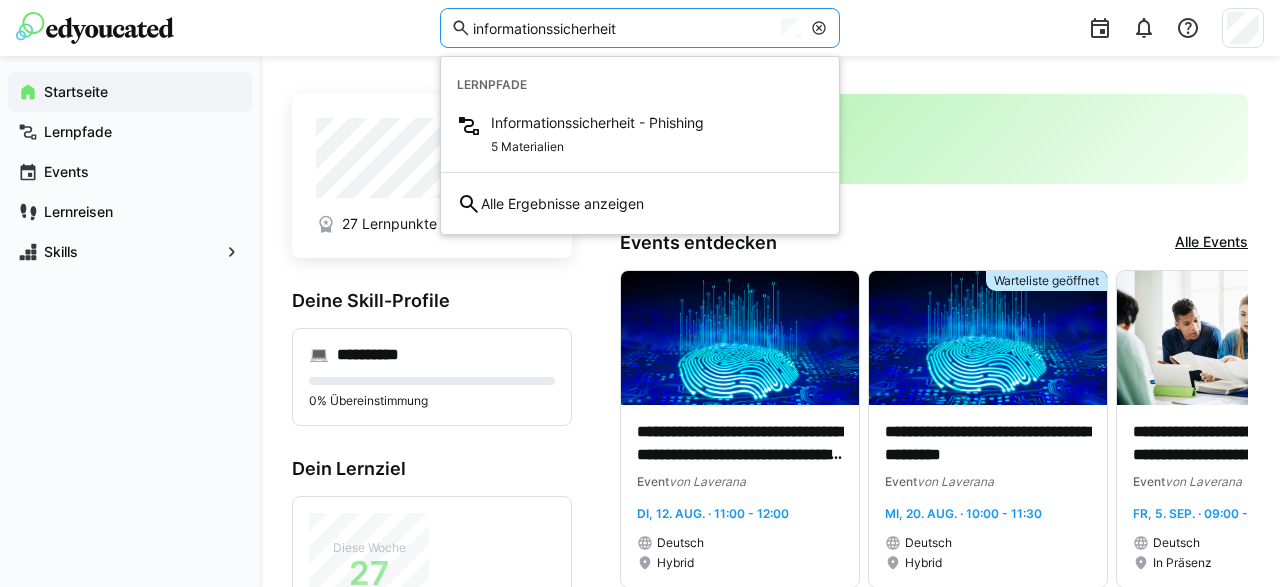 type on "informationssicherheit" 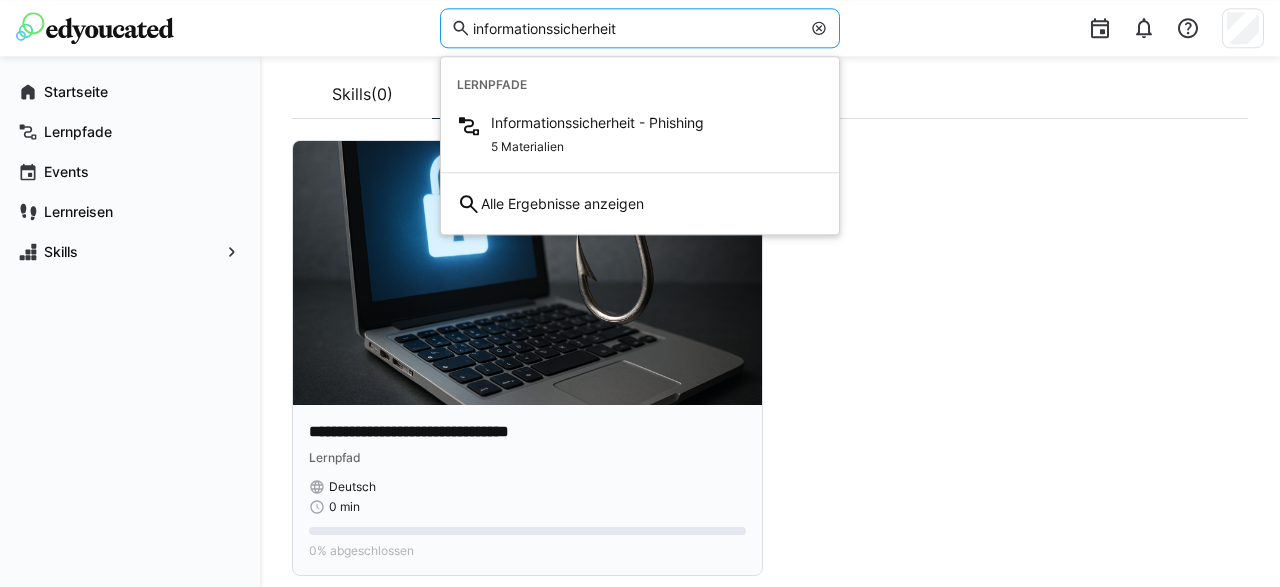 scroll, scrollTop: 159, scrollLeft: 0, axis: vertical 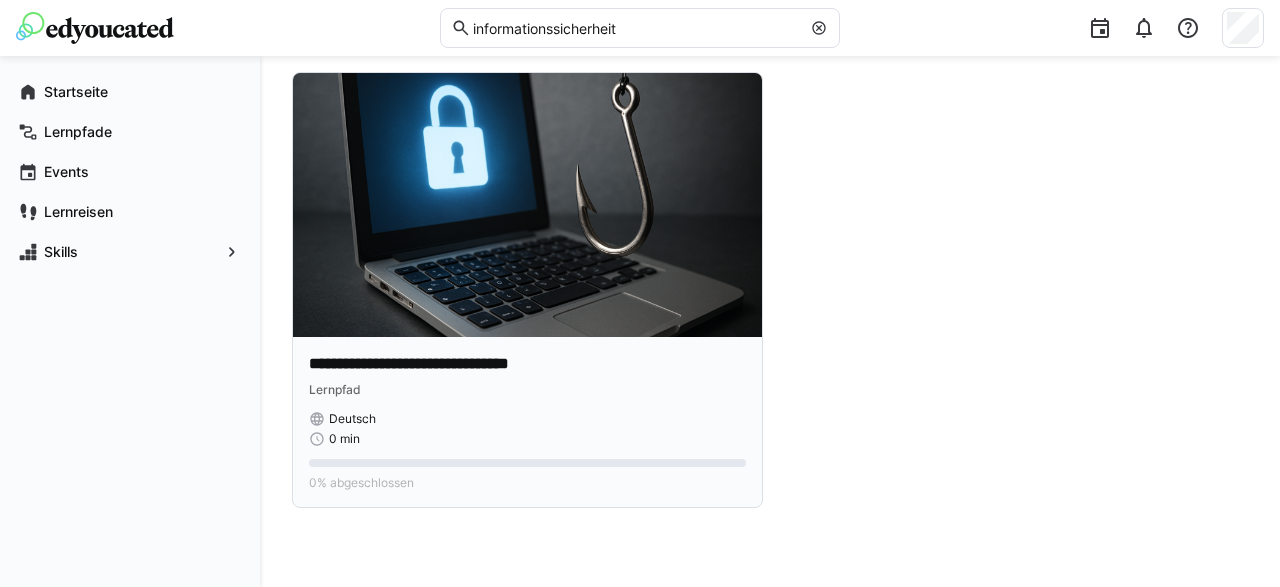 click on "**********" 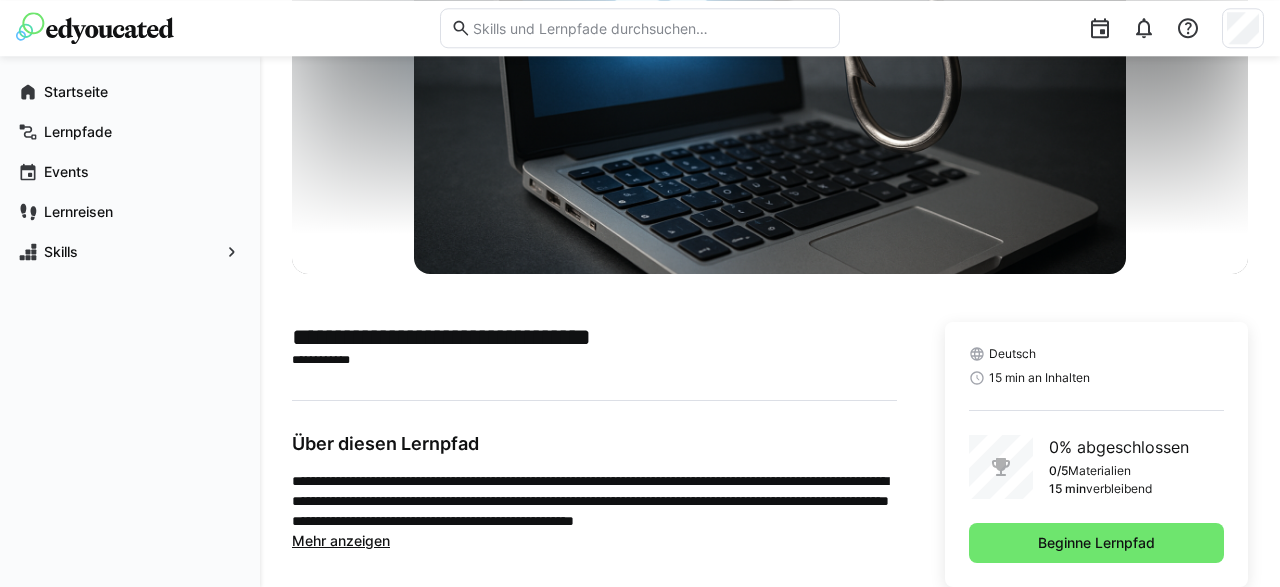 scroll, scrollTop: 244, scrollLeft: 0, axis: vertical 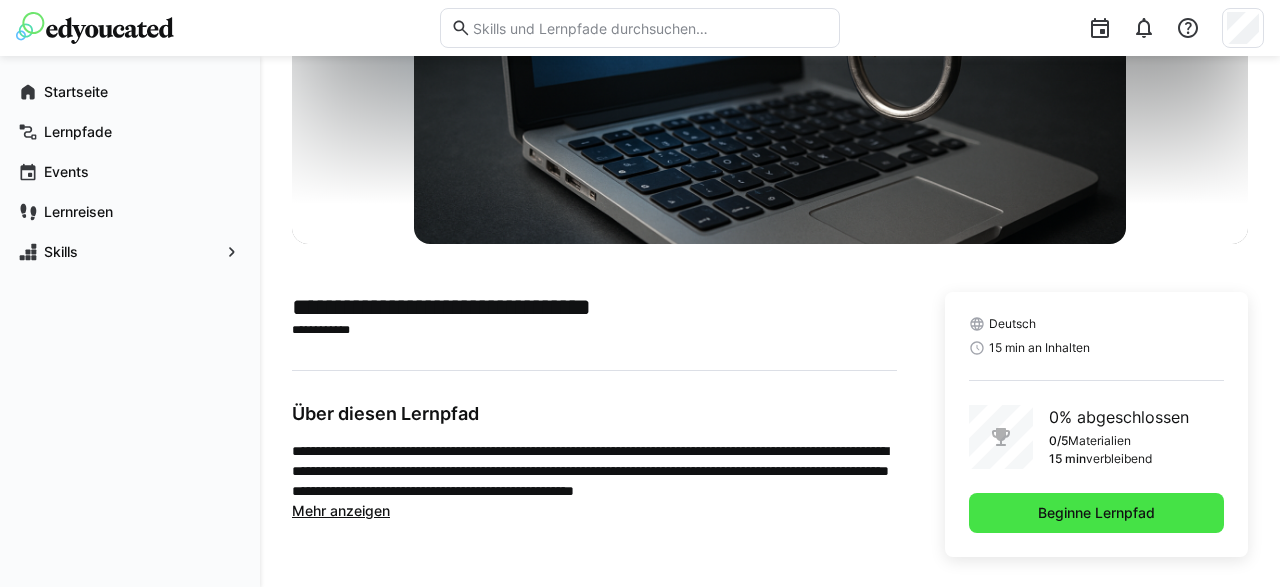 click on "Beginne Lernpfad" 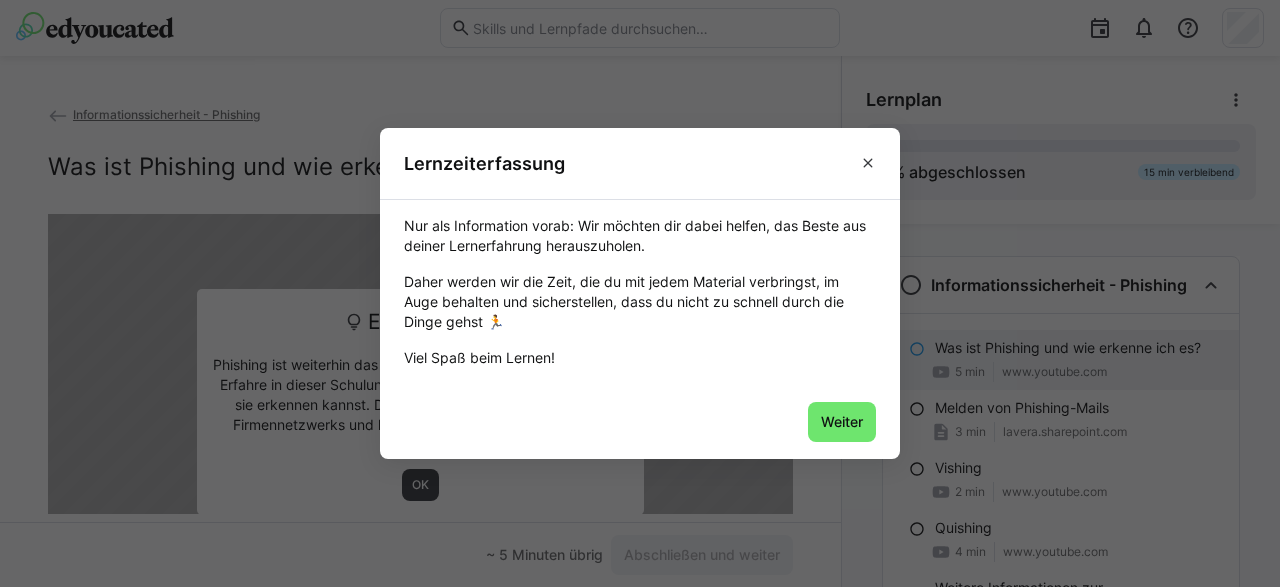 scroll, scrollTop: 0, scrollLeft: 0, axis: both 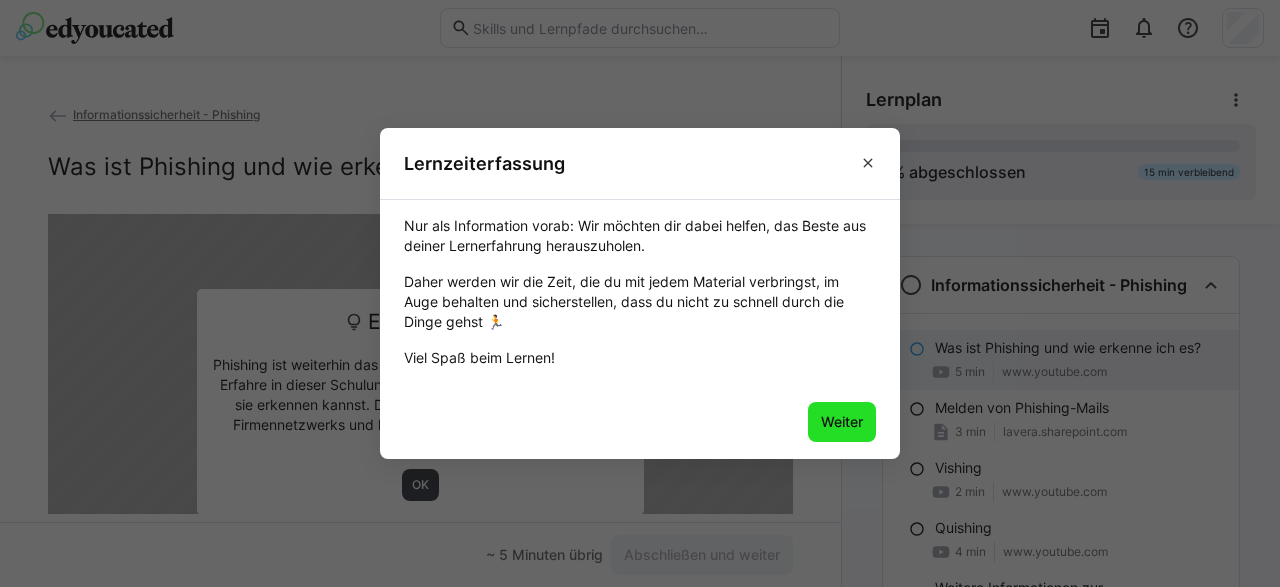 click on "Weiter" 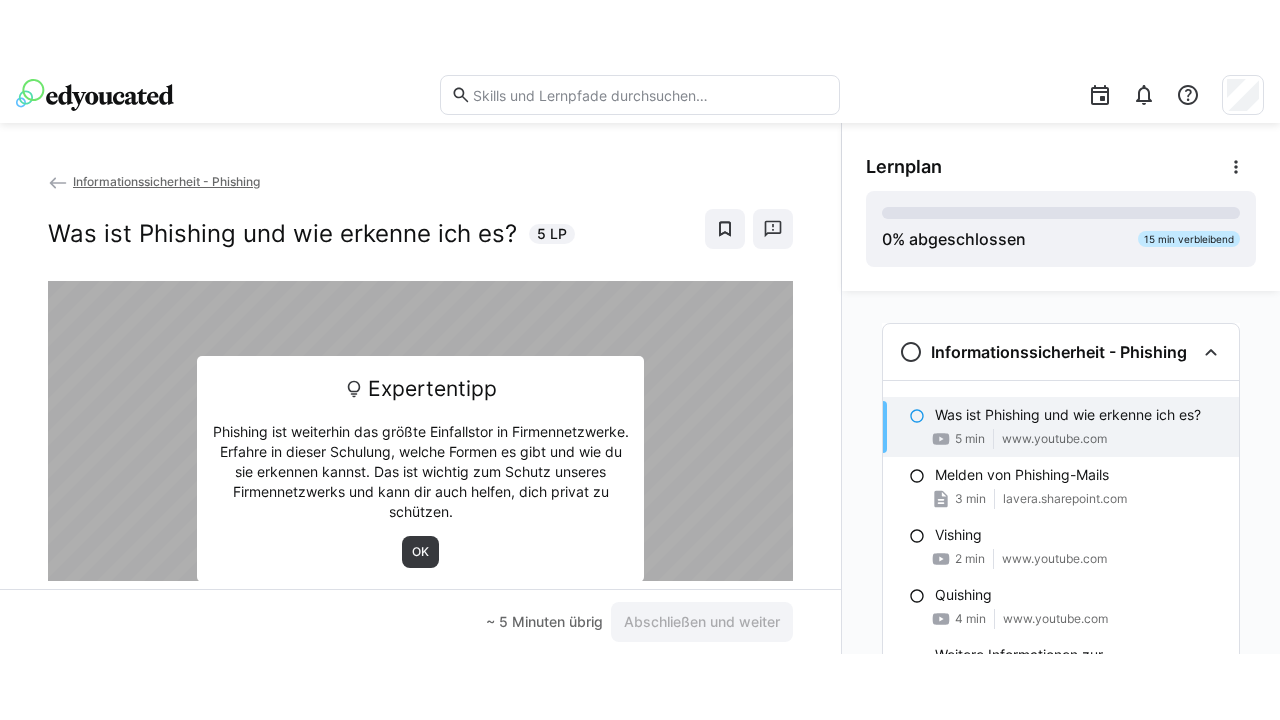 scroll, scrollTop: 54, scrollLeft: 0, axis: vertical 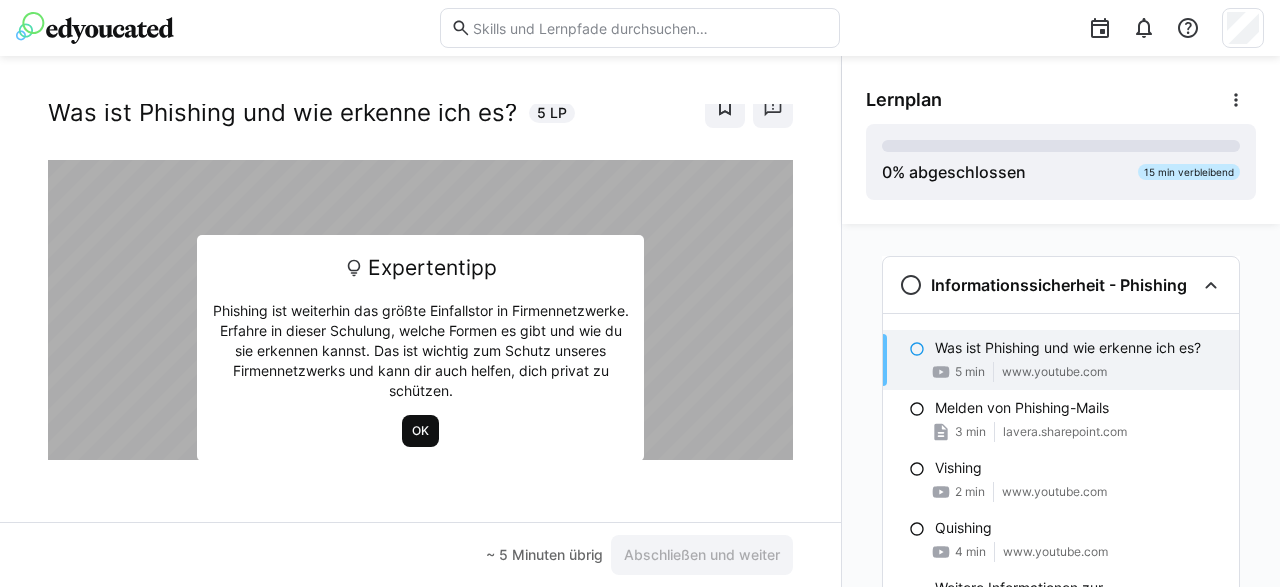 click on "OK" 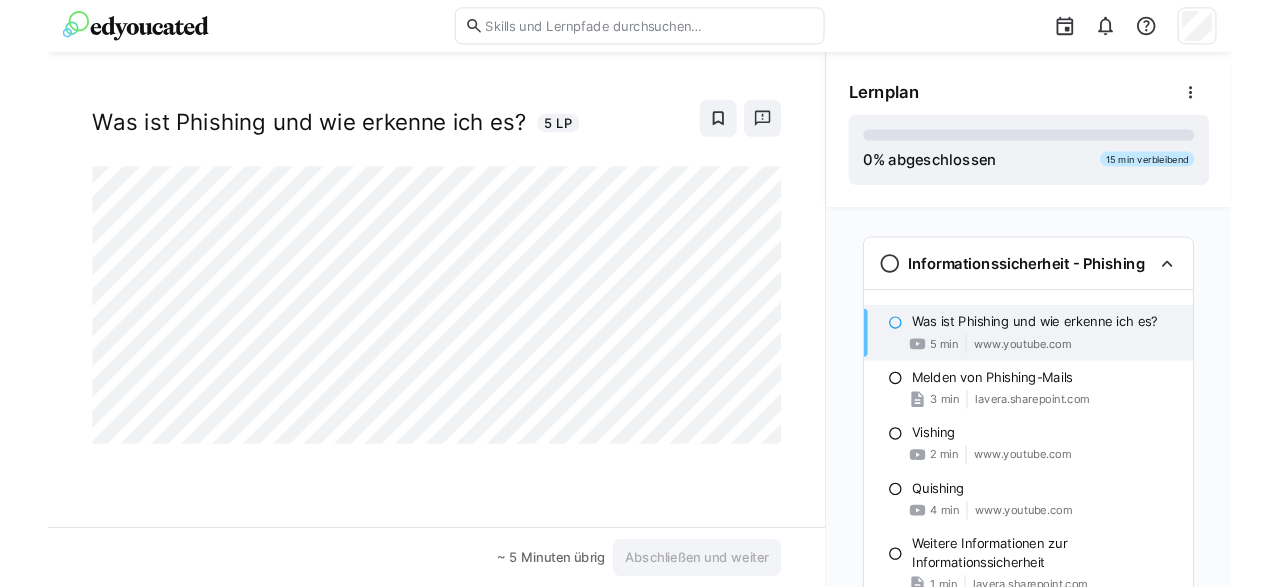 scroll, scrollTop: 32, scrollLeft: 0, axis: vertical 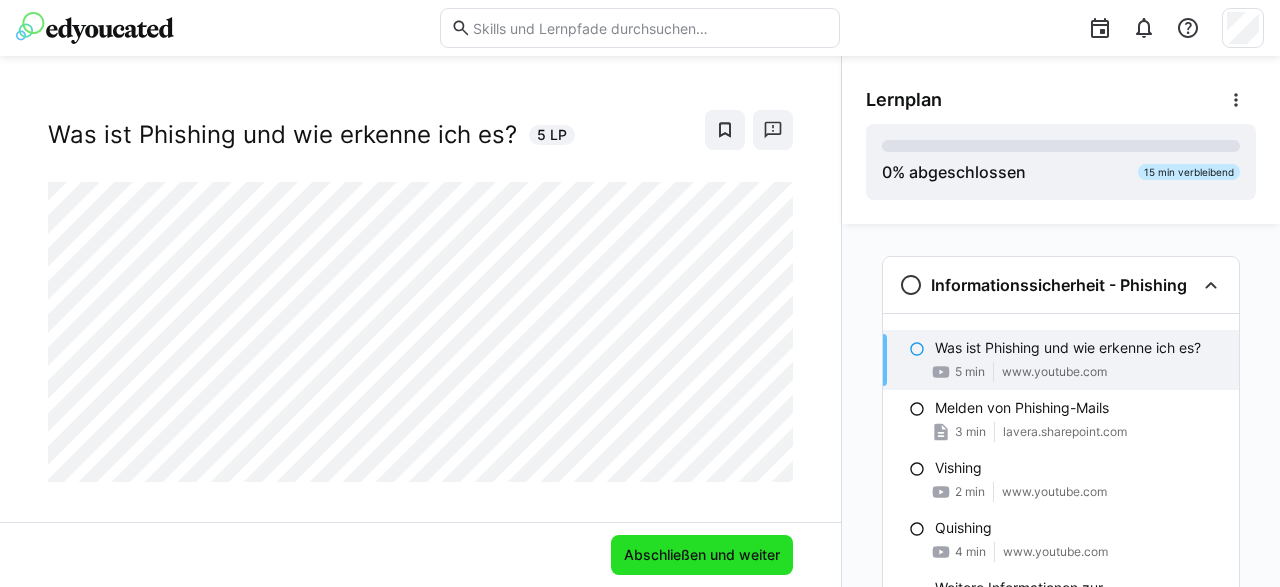 click on "Abschließen und weiter" 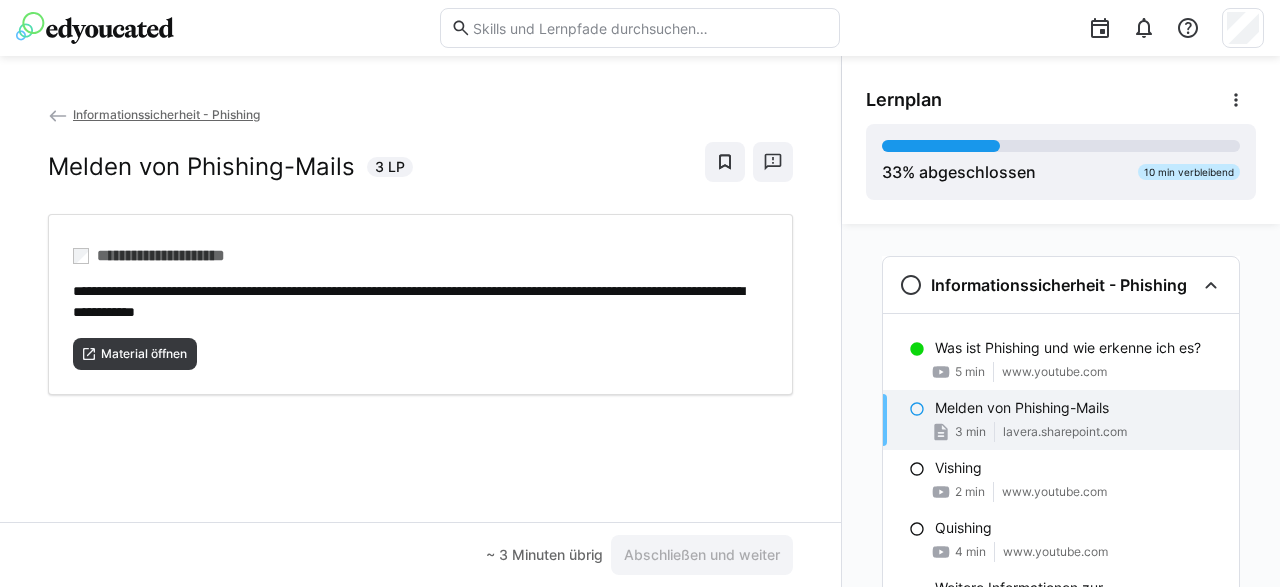 click on "Informationssicherheit - Phishing" 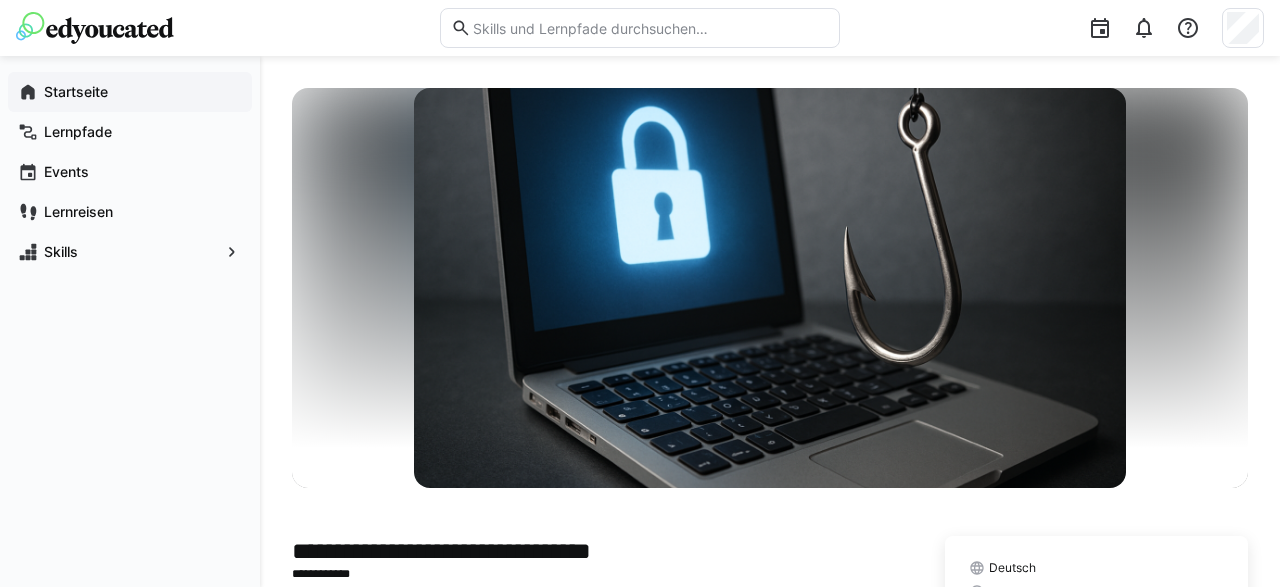 click on "Startseite" 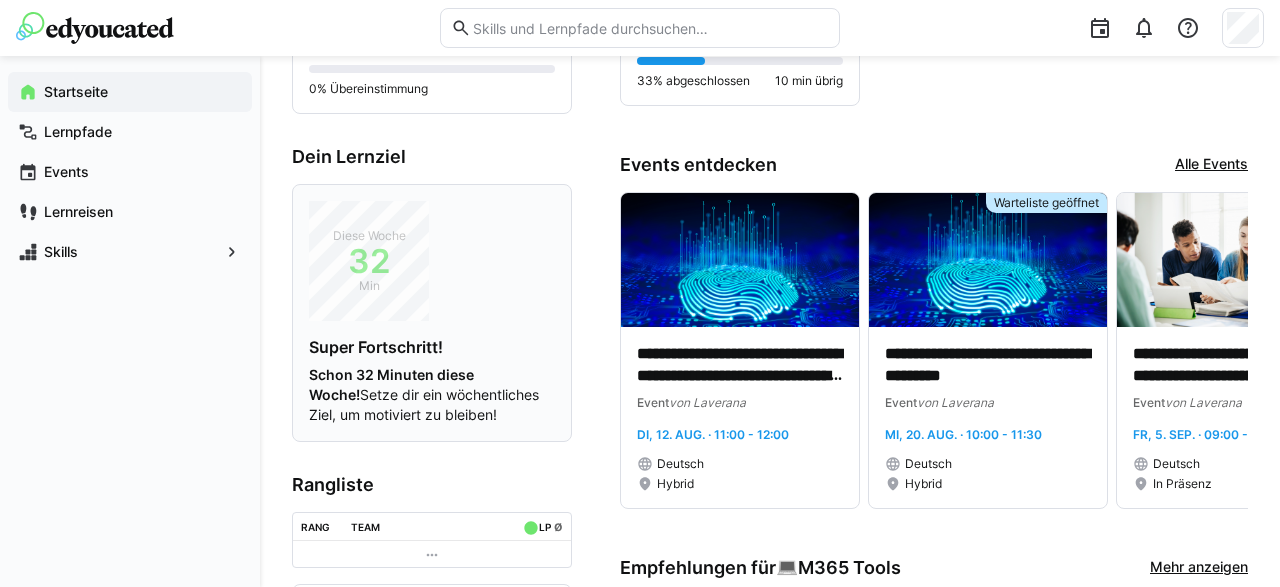 scroll, scrollTop: 0, scrollLeft: 0, axis: both 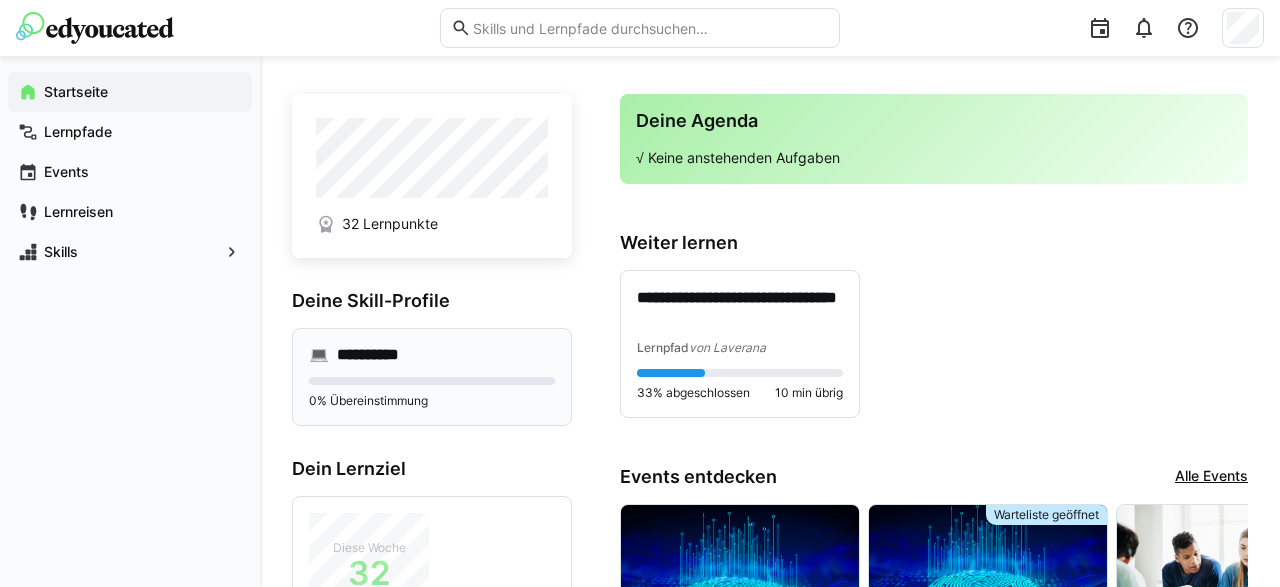 click on "**********" 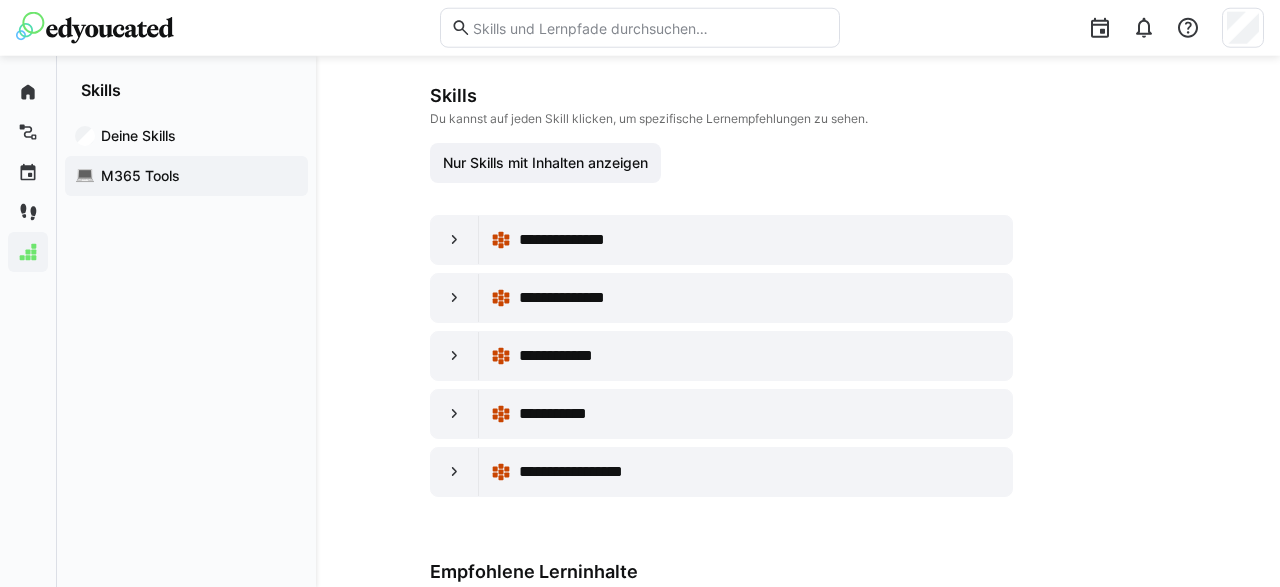 scroll, scrollTop: 208, scrollLeft: 0, axis: vertical 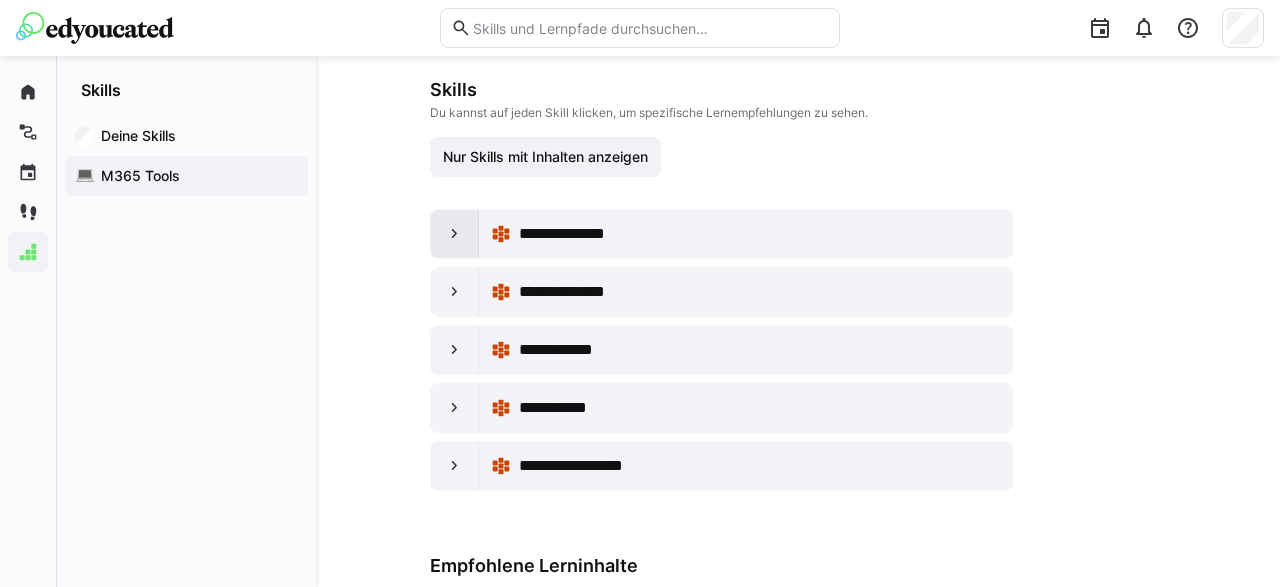 click 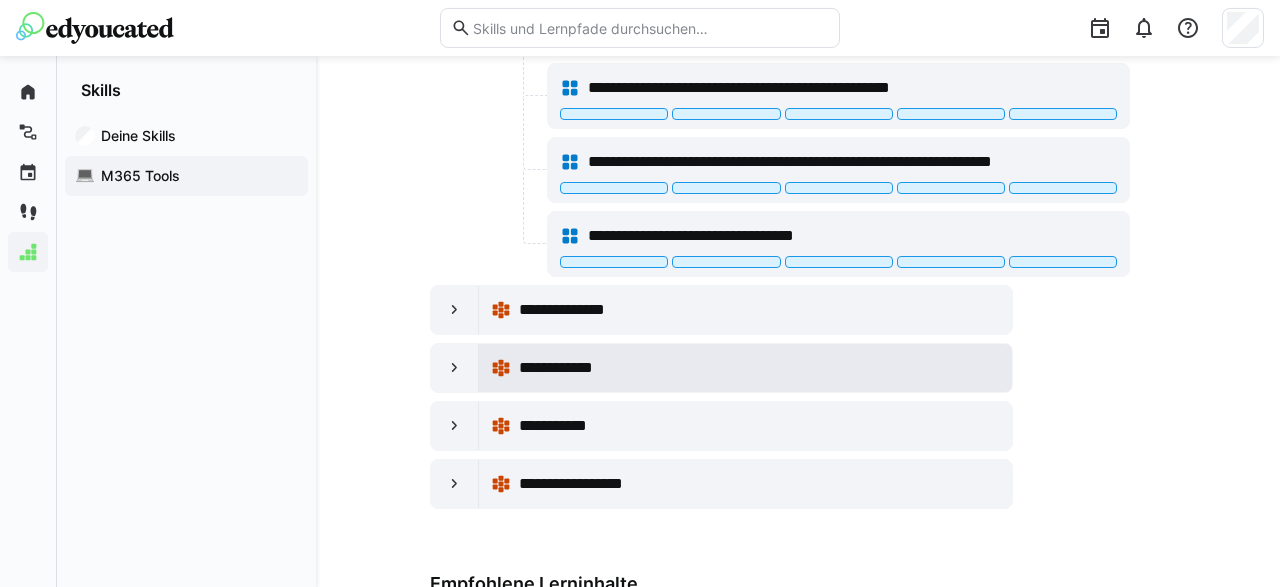 scroll, scrollTop: 416, scrollLeft: 0, axis: vertical 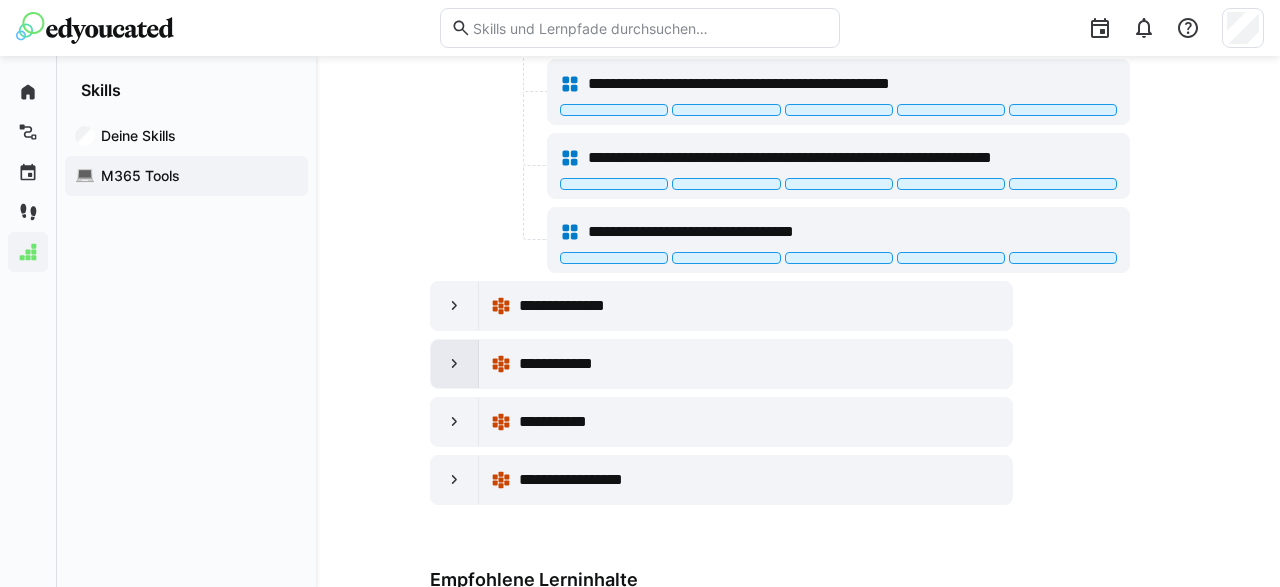 click 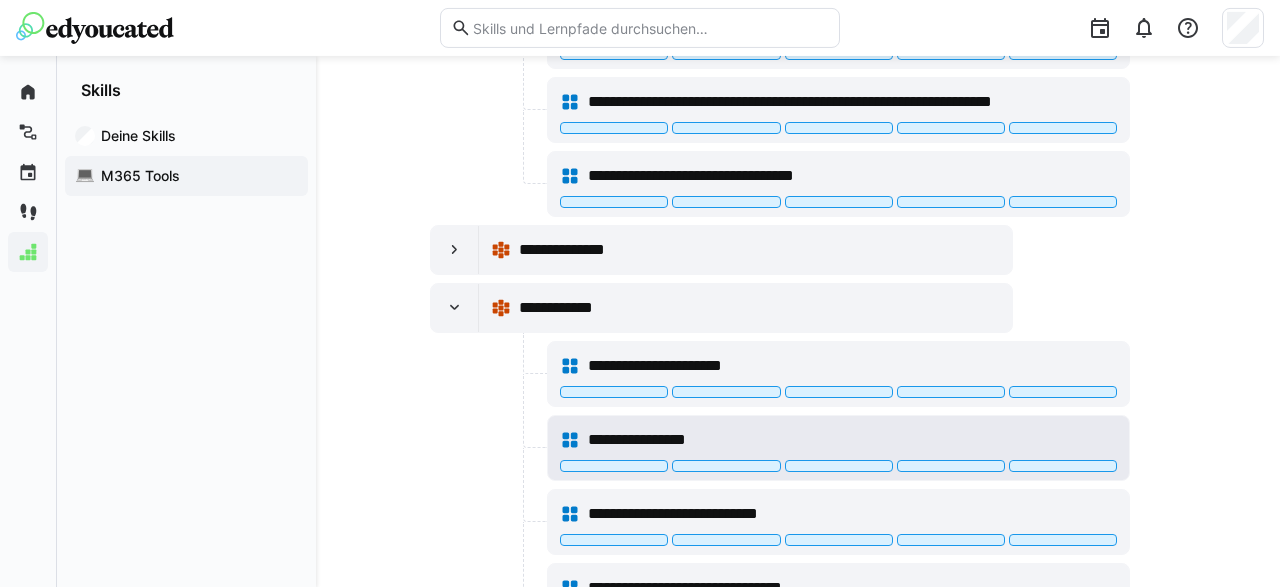 scroll, scrollTop: 520, scrollLeft: 0, axis: vertical 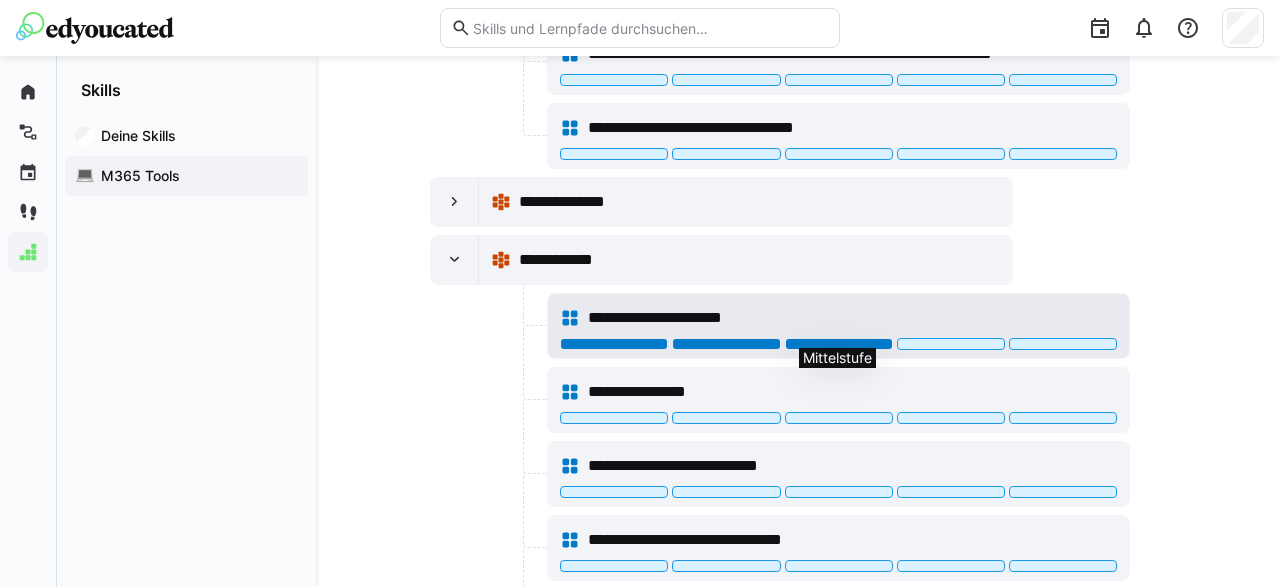 click 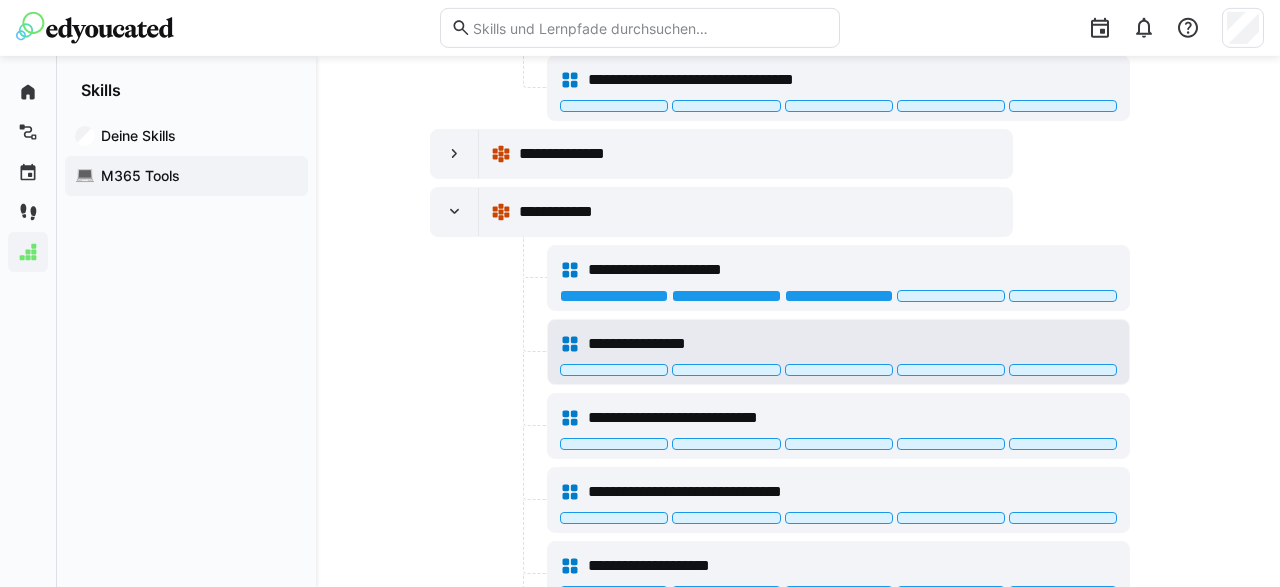 scroll, scrollTop: 624, scrollLeft: 0, axis: vertical 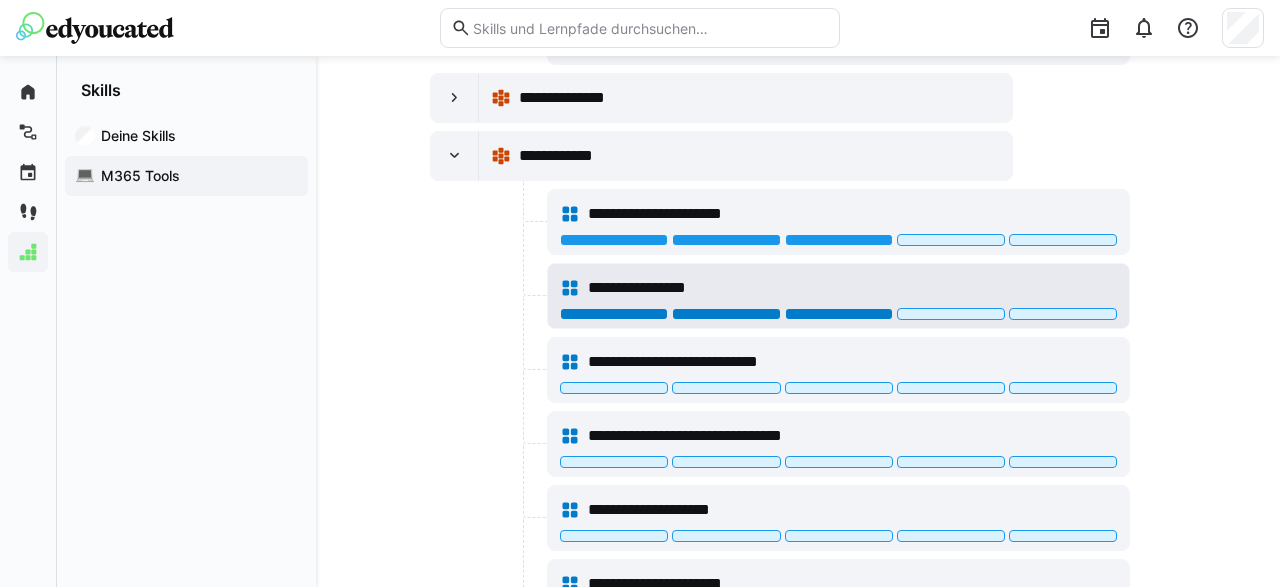 click 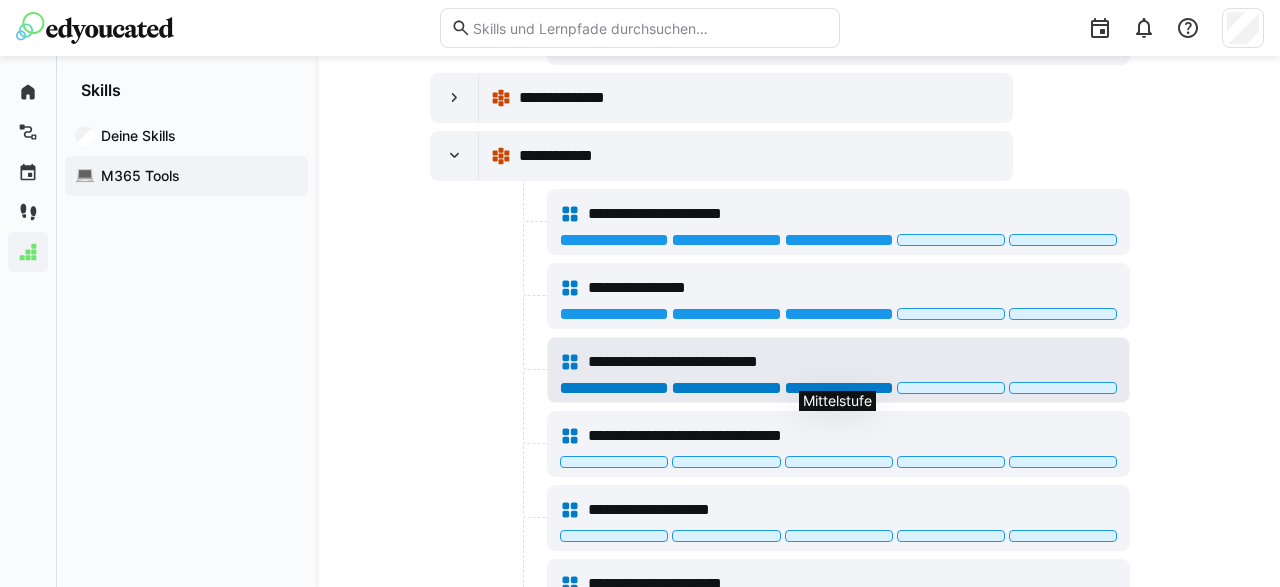 click 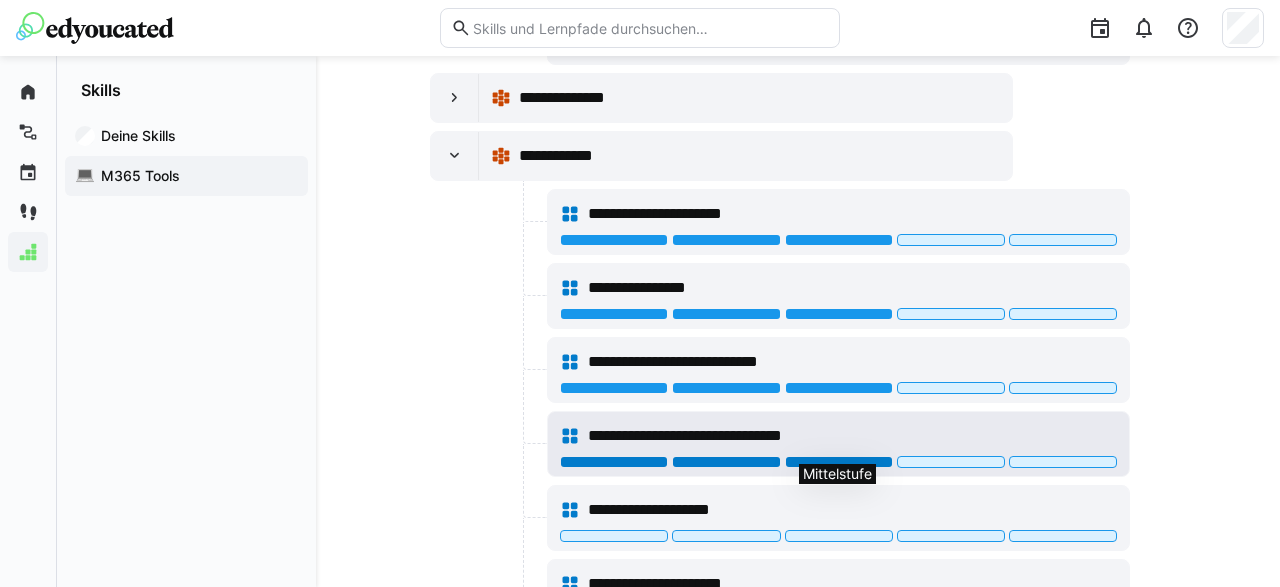 click 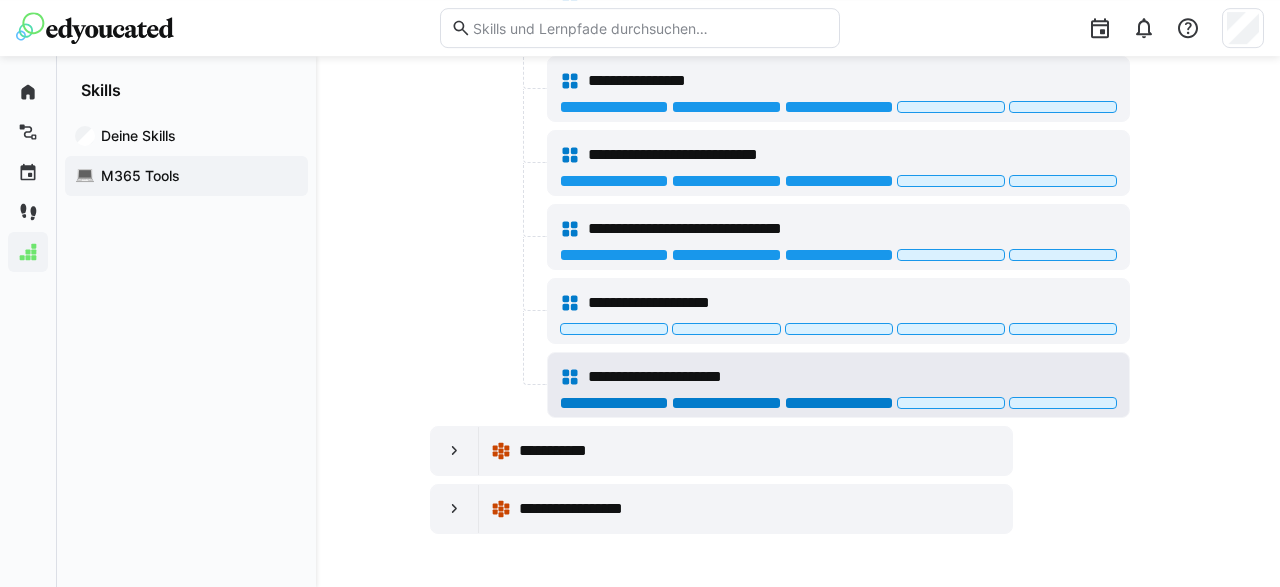 scroll, scrollTop: 832, scrollLeft: 0, axis: vertical 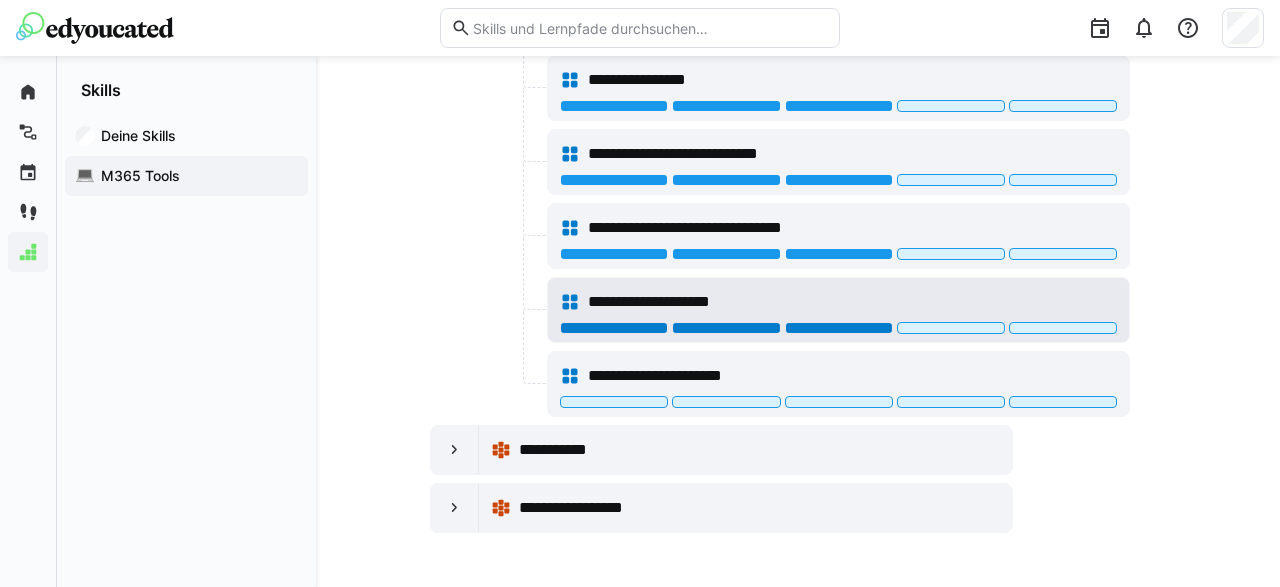 click 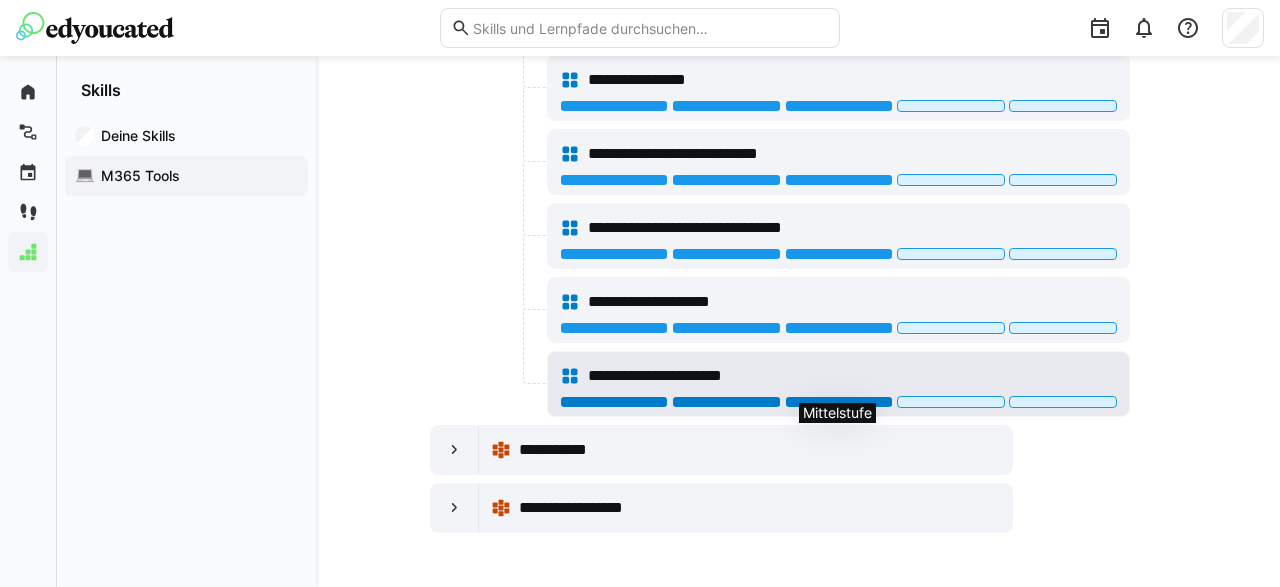click 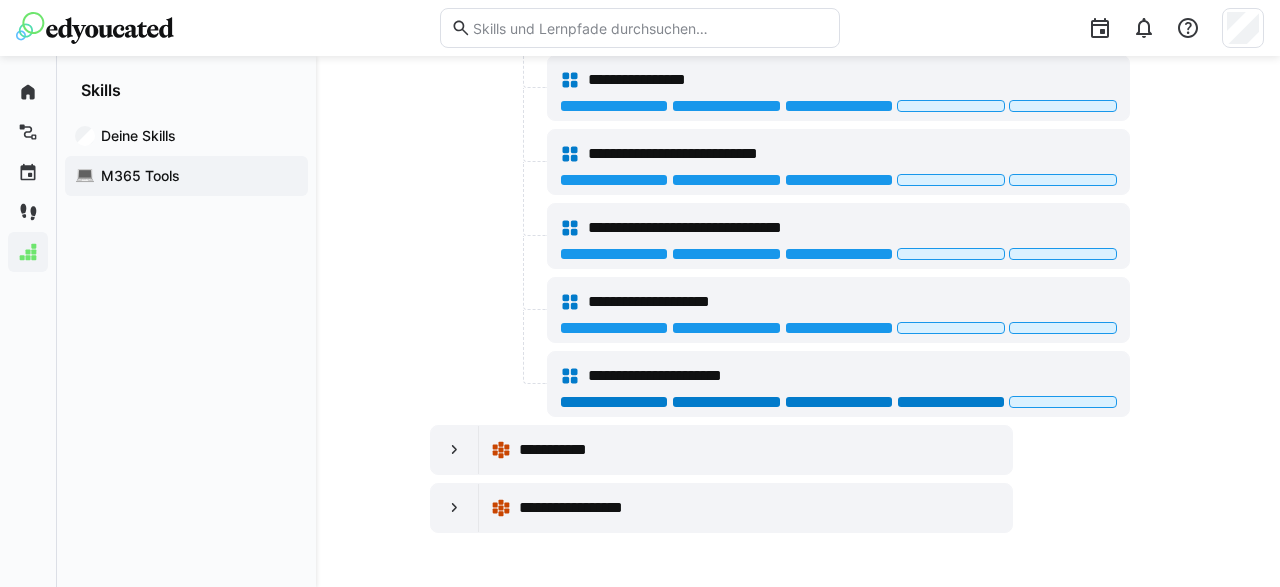 scroll, scrollTop: 416, scrollLeft: 0, axis: vertical 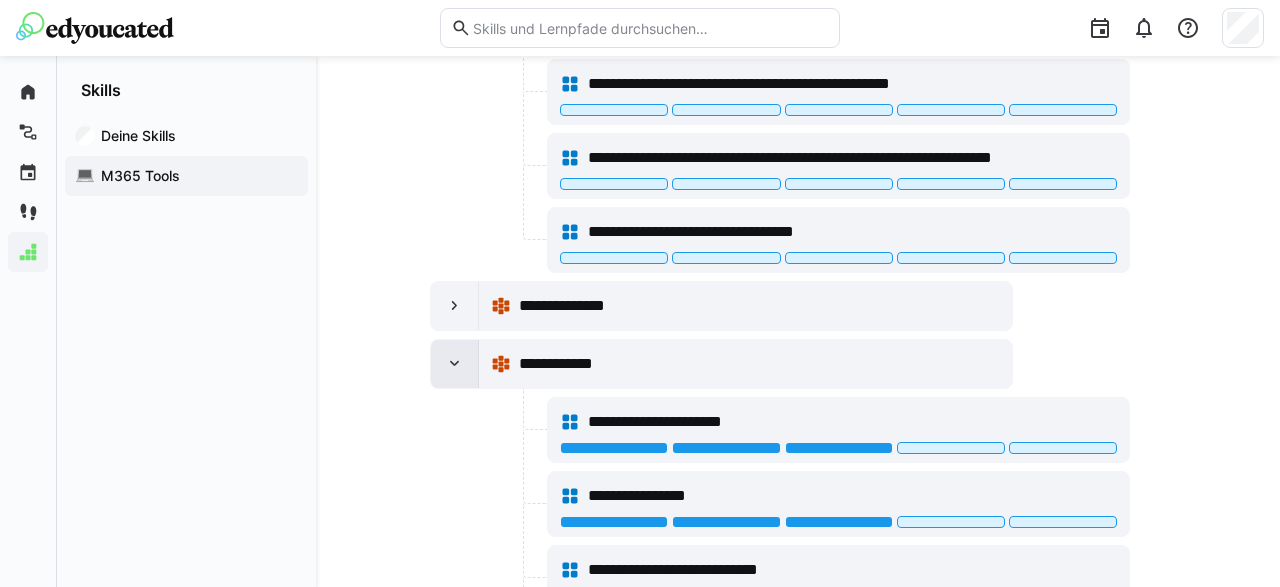 click 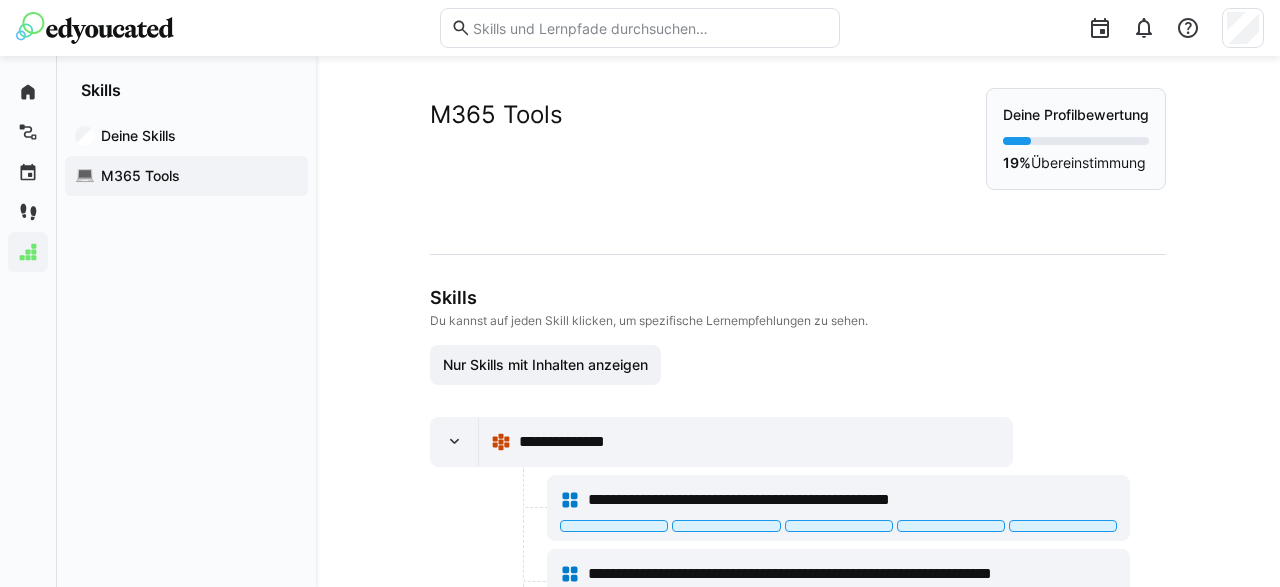 scroll, scrollTop: 208, scrollLeft: 0, axis: vertical 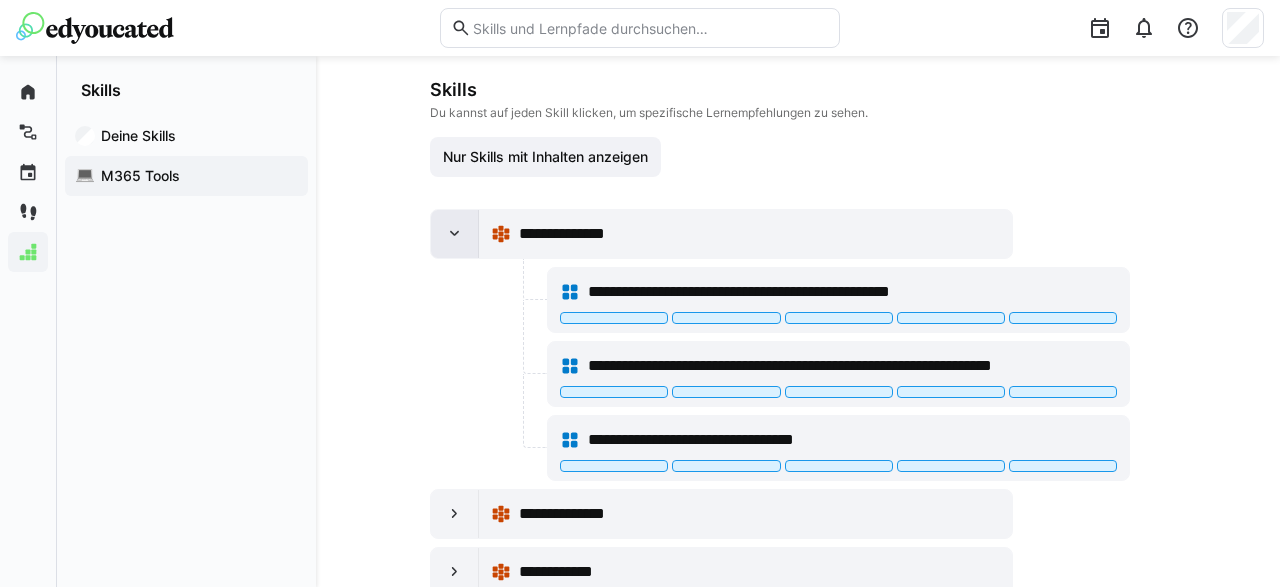 drag, startPoint x: 453, startPoint y: 235, endPoint x: 476, endPoint y: 242, distance: 24.04163 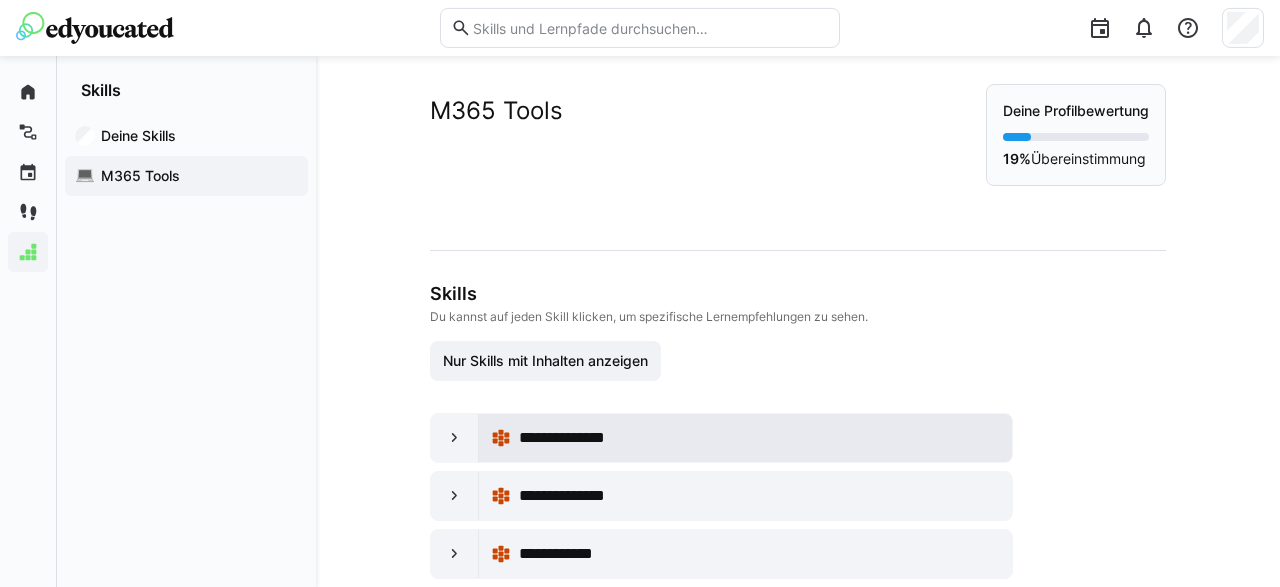 scroll, scrollTop: 0, scrollLeft: 0, axis: both 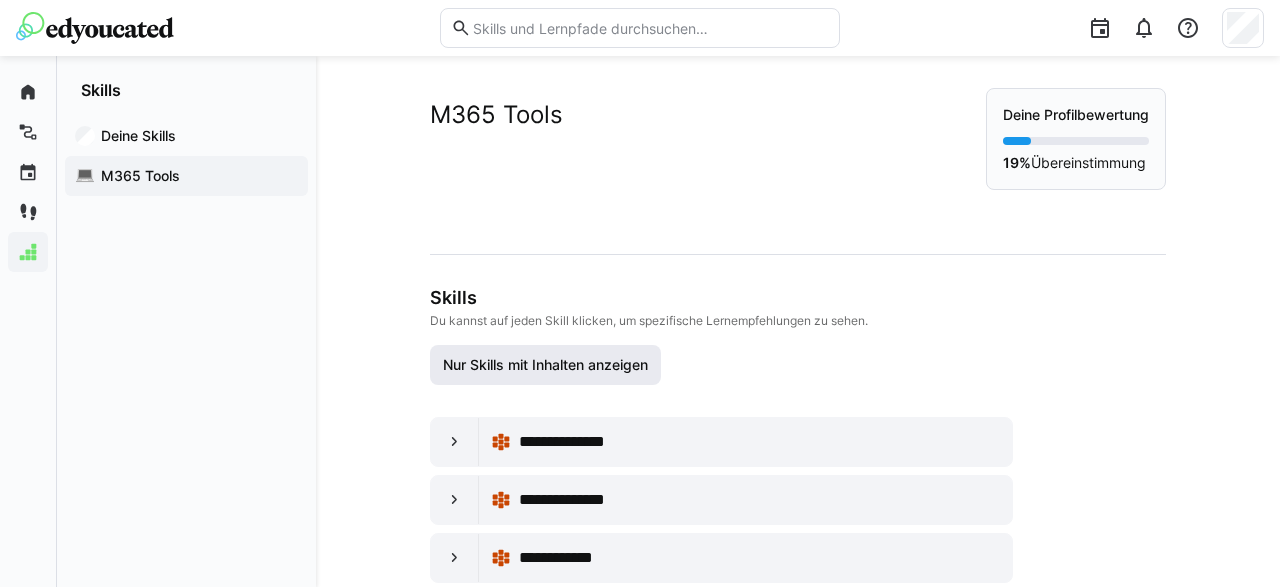 click on "Nur Skills mit Inhalten anzeigen" 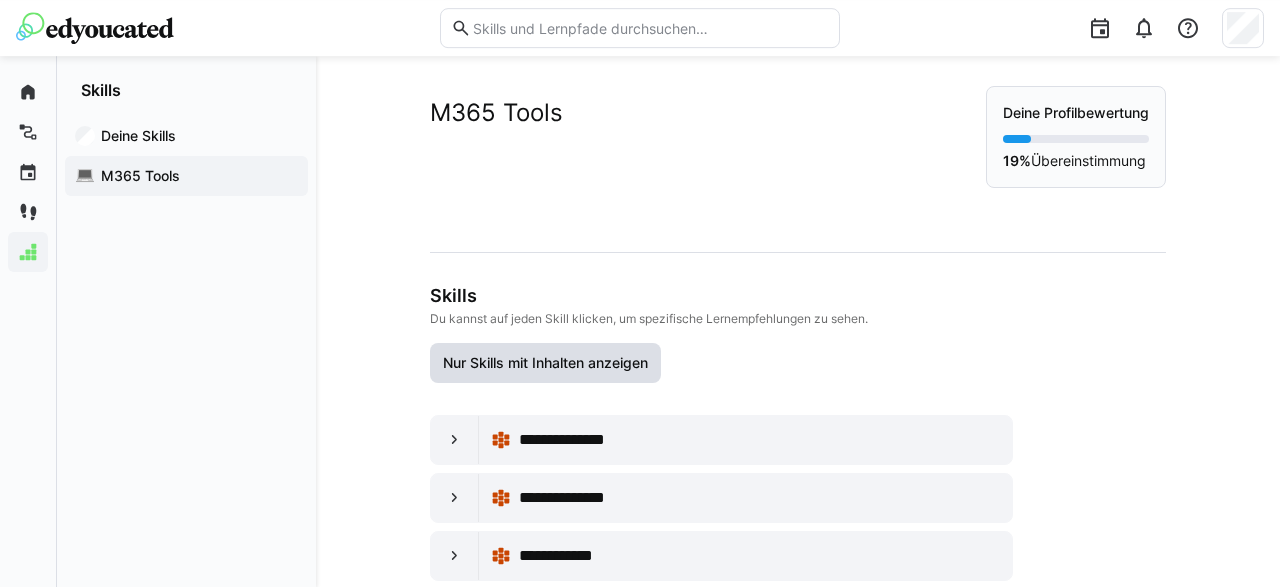 scroll, scrollTop: 0, scrollLeft: 0, axis: both 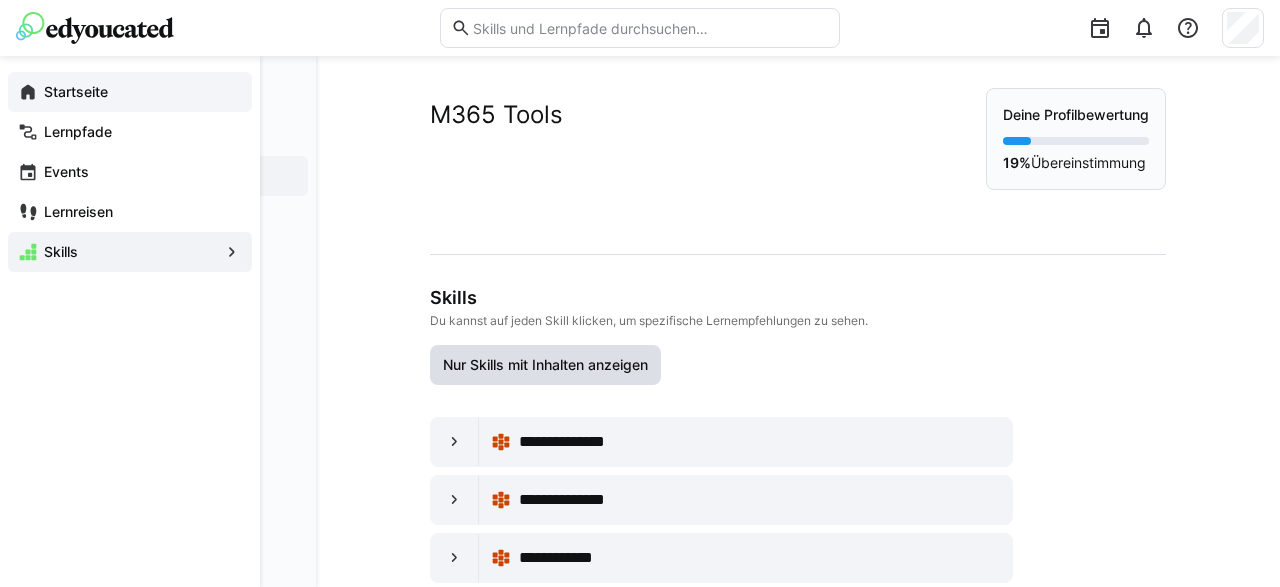 click on "Startseite" 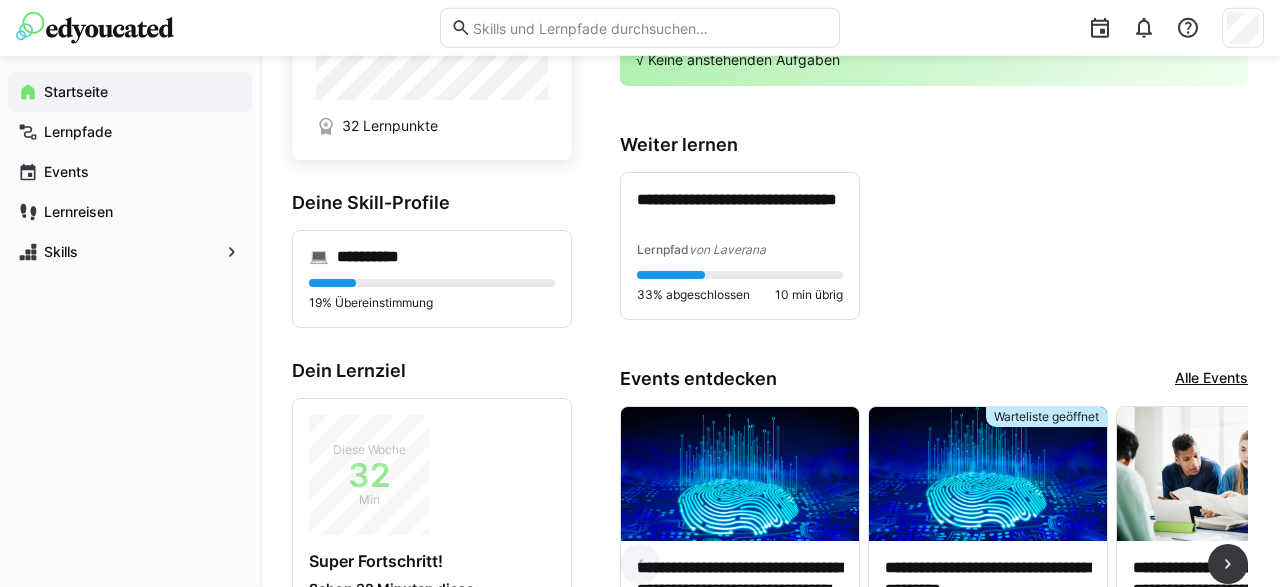 scroll, scrollTop: 0, scrollLeft: 0, axis: both 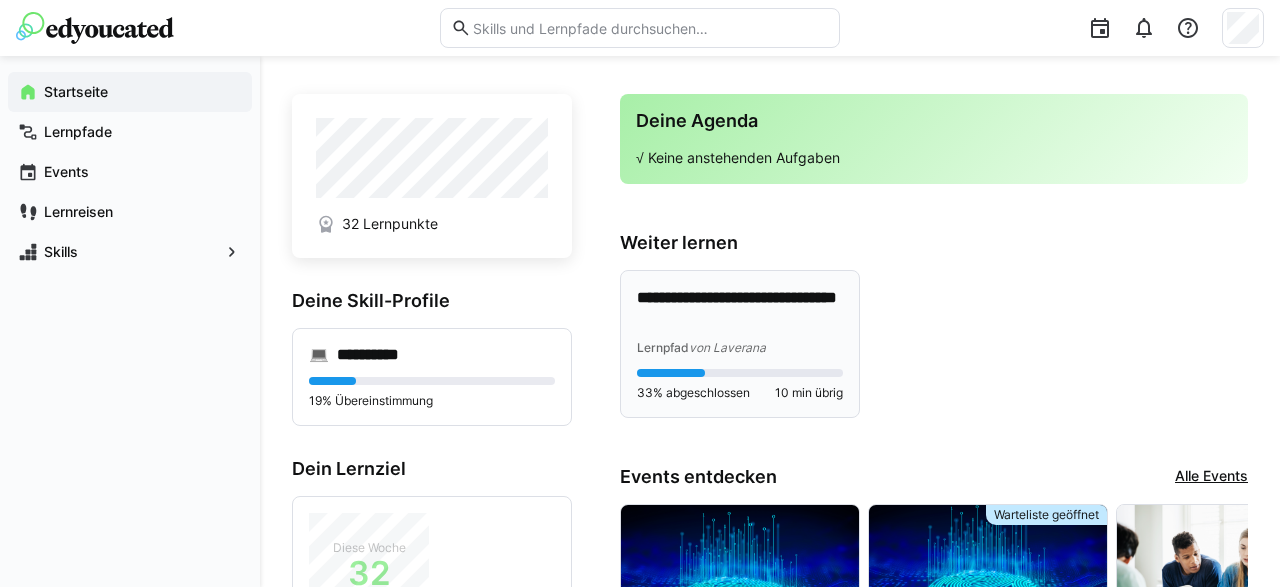 click on "**********" 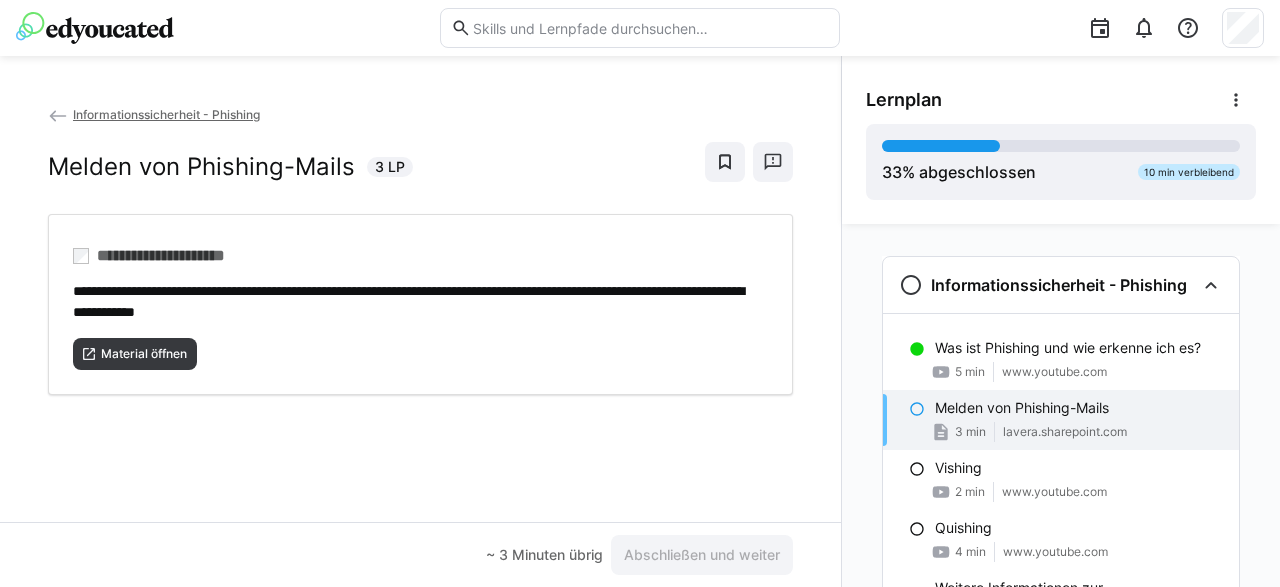 click on "Melden von Phishing-Mails" 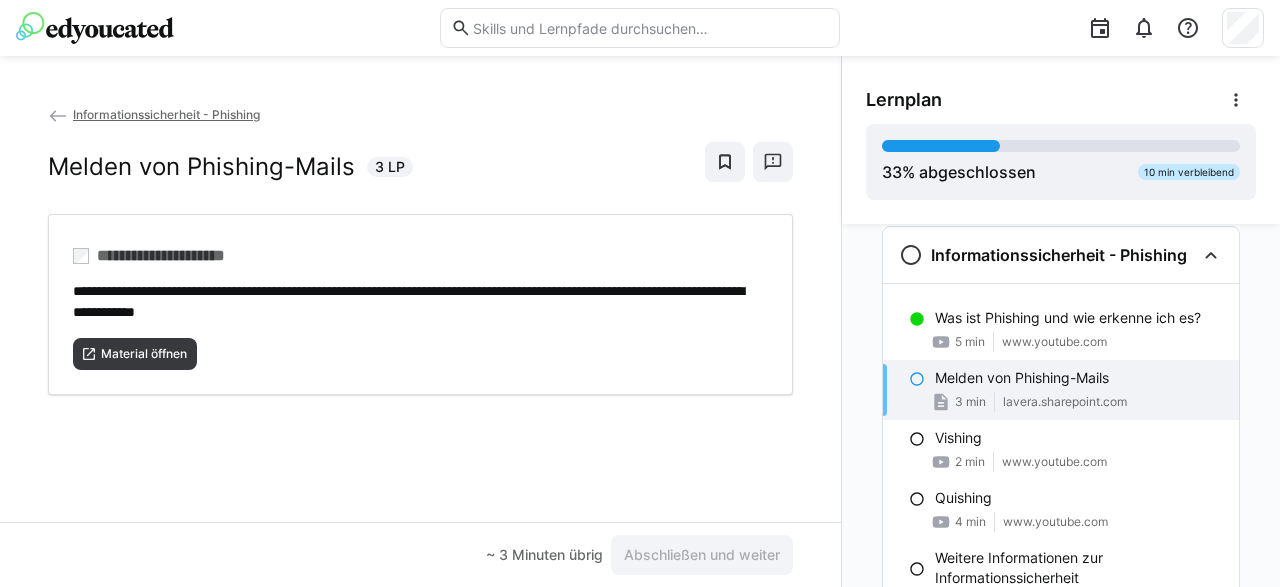 scroll, scrollTop: 0, scrollLeft: 0, axis: both 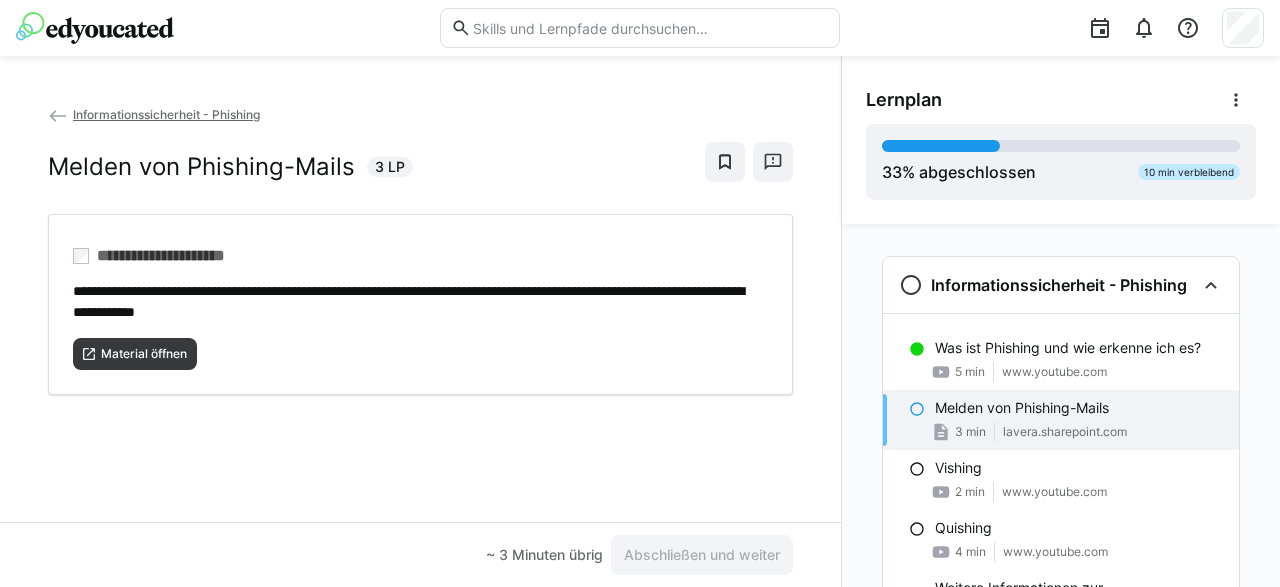 click on "Melden von Phishing-Mails" 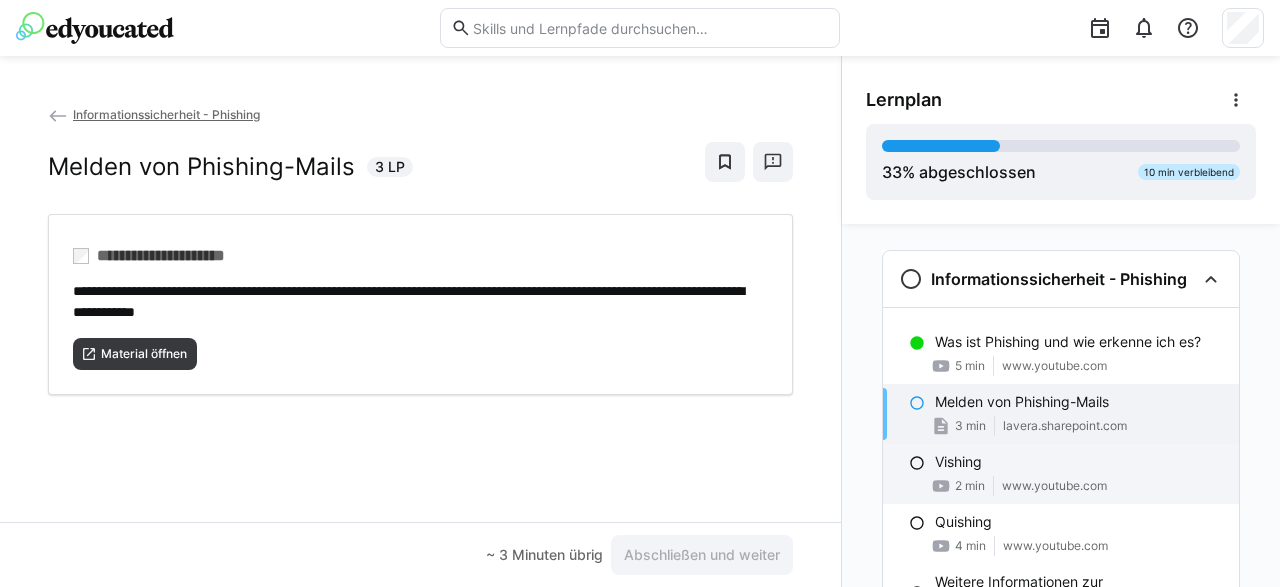 scroll, scrollTop: 0, scrollLeft: 0, axis: both 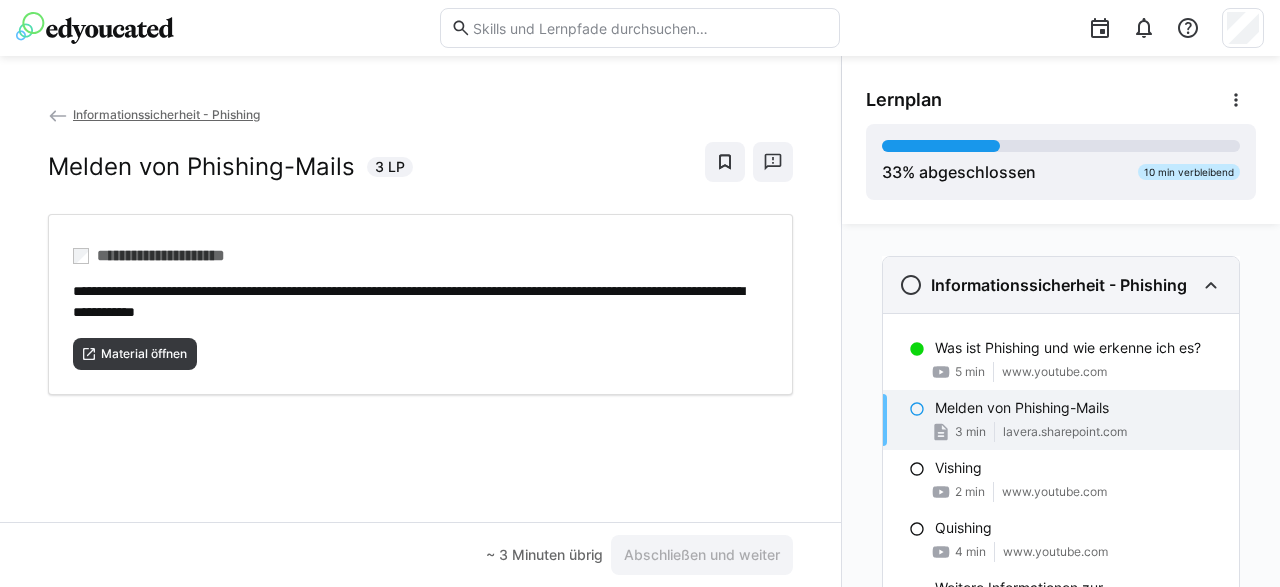 click 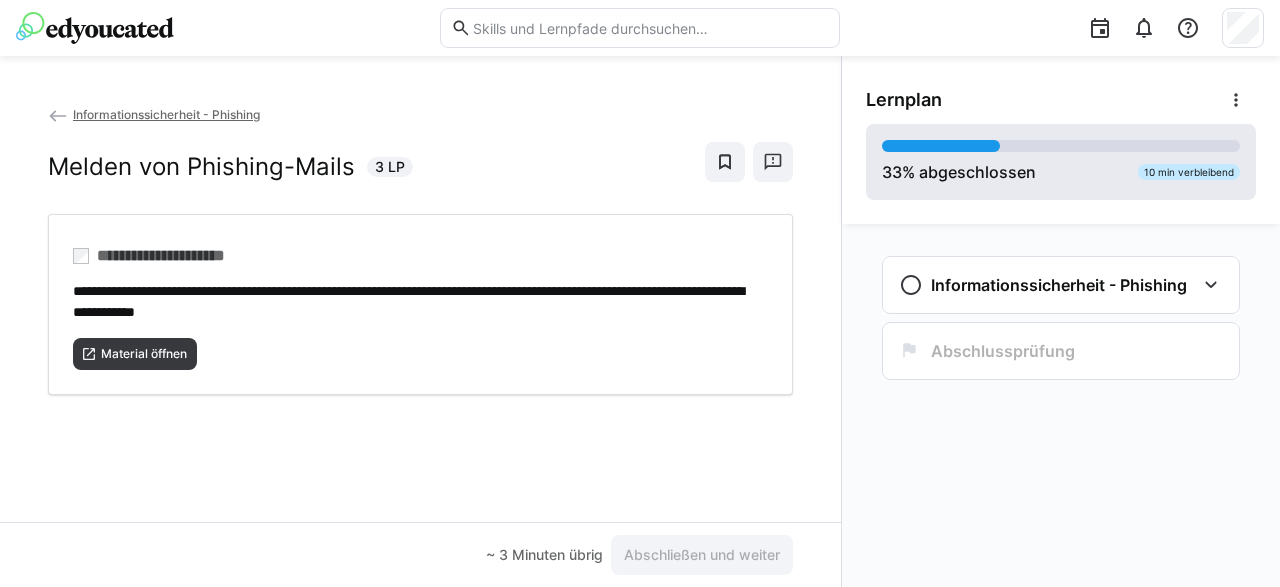 click 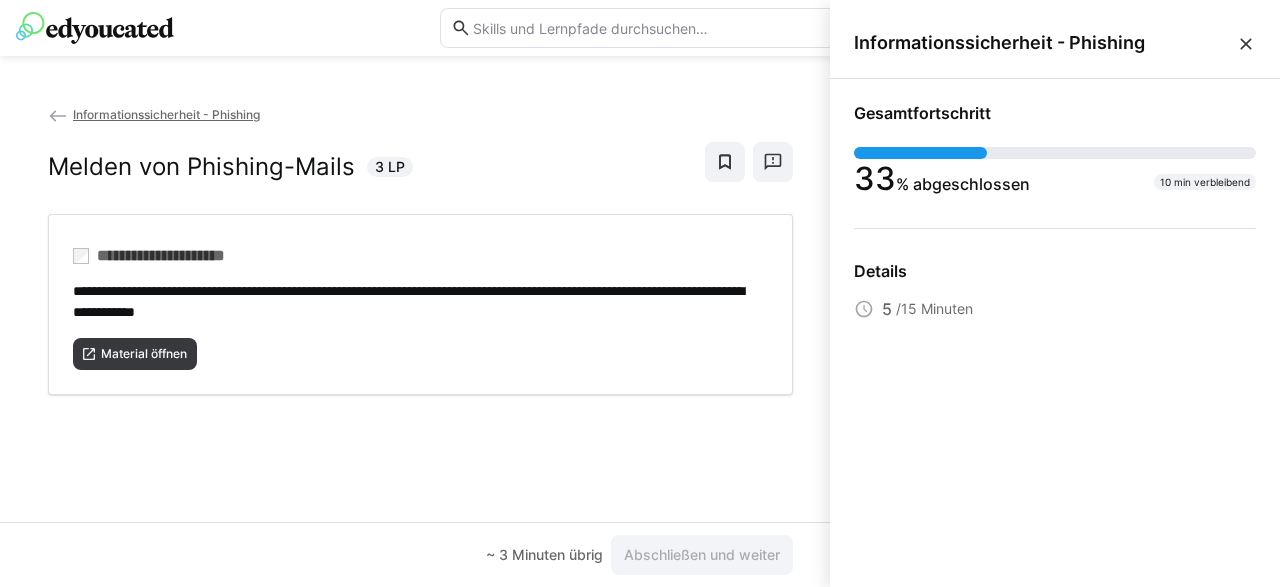 click on "Informationssicherheit - Phishing" 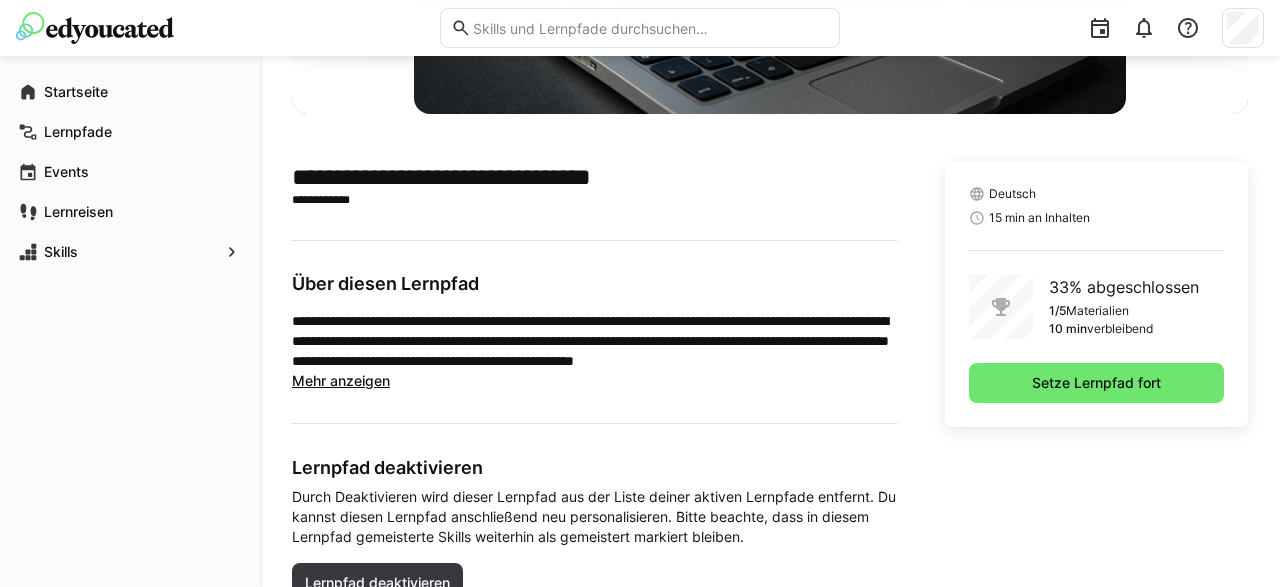 scroll, scrollTop: 444, scrollLeft: 0, axis: vertical 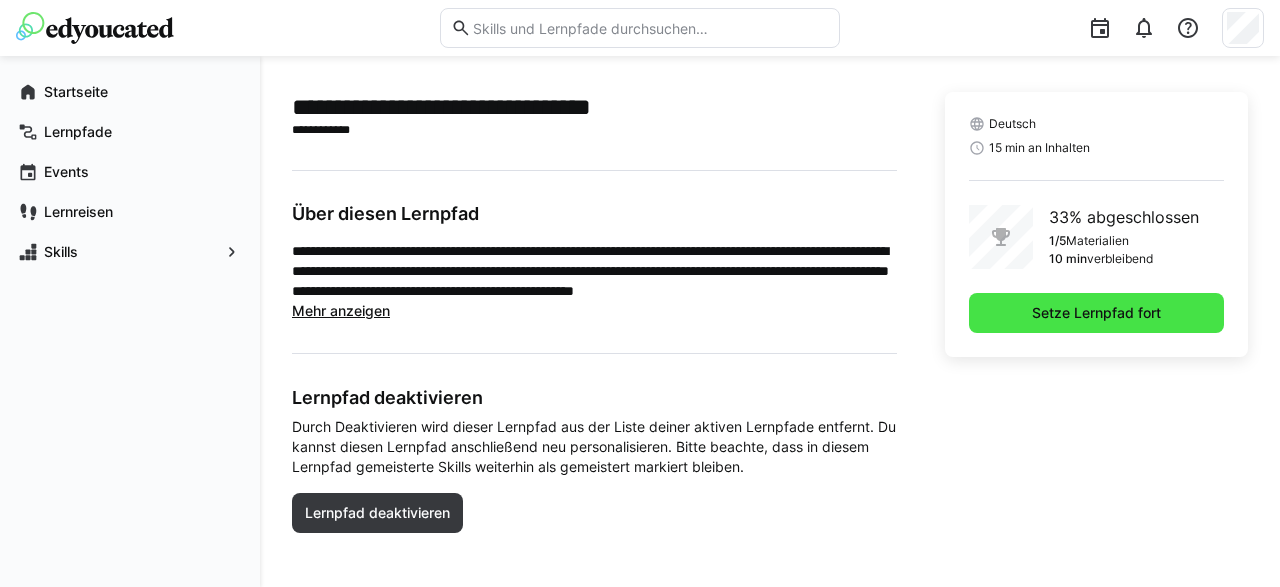 click on "Setze Lernpfad fort" 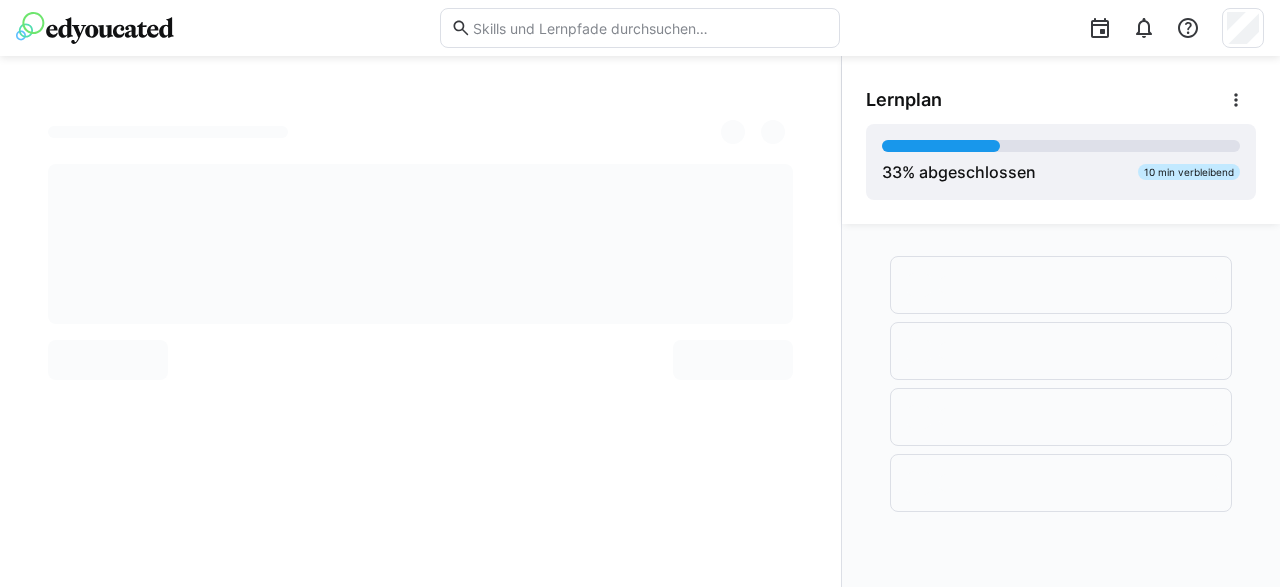 scroll, scrollTop: 0, scrollLeft: 0, axis: both 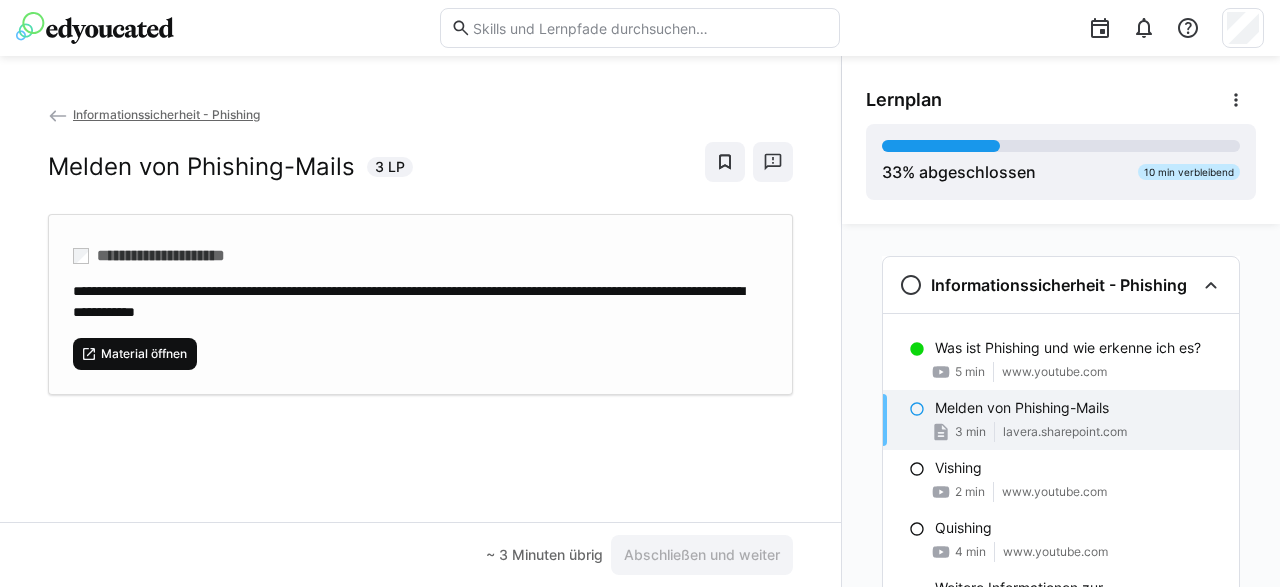click on "Material öffnen" 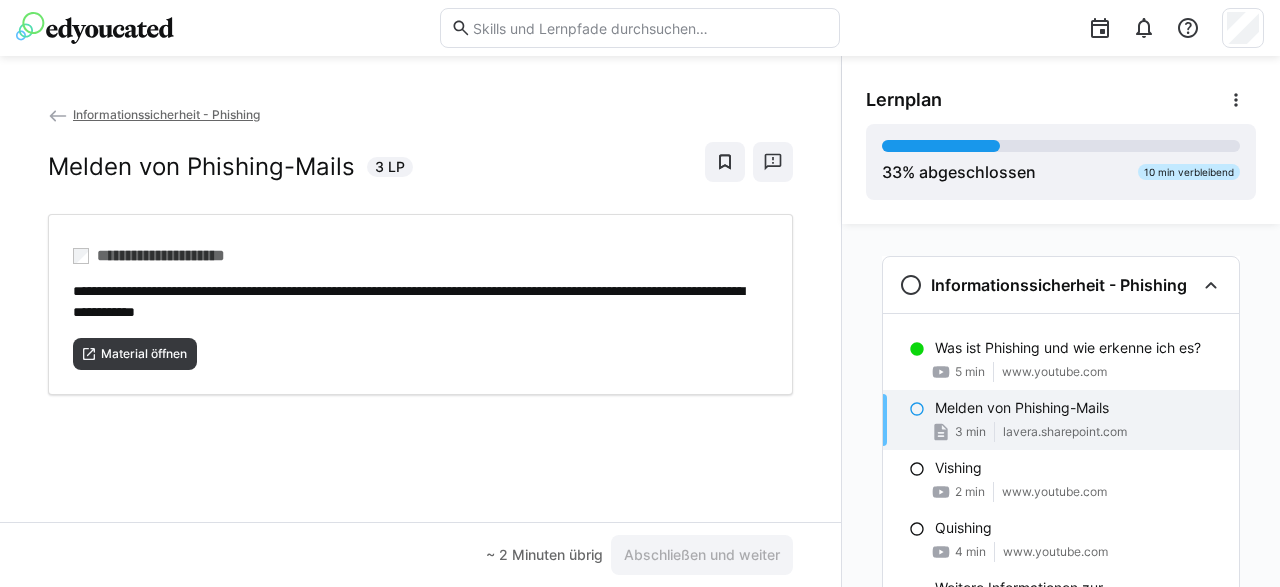 click on "Informationssicherheit - Phishing" 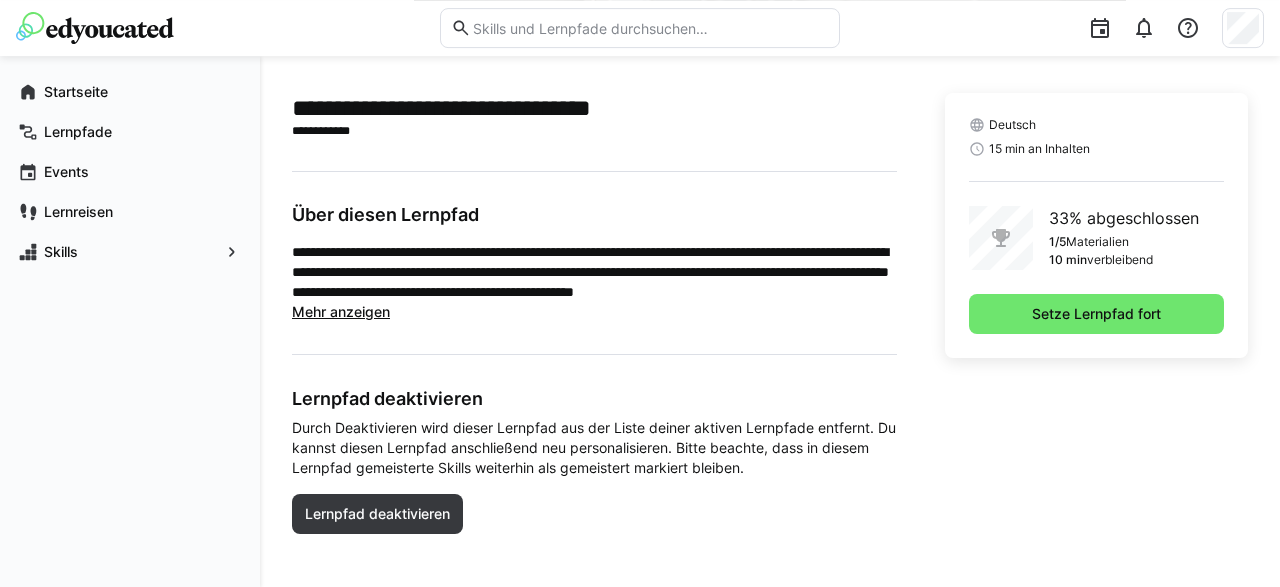 scroll, scrollTop: 444, scrollLeft: 0, axis: vertical 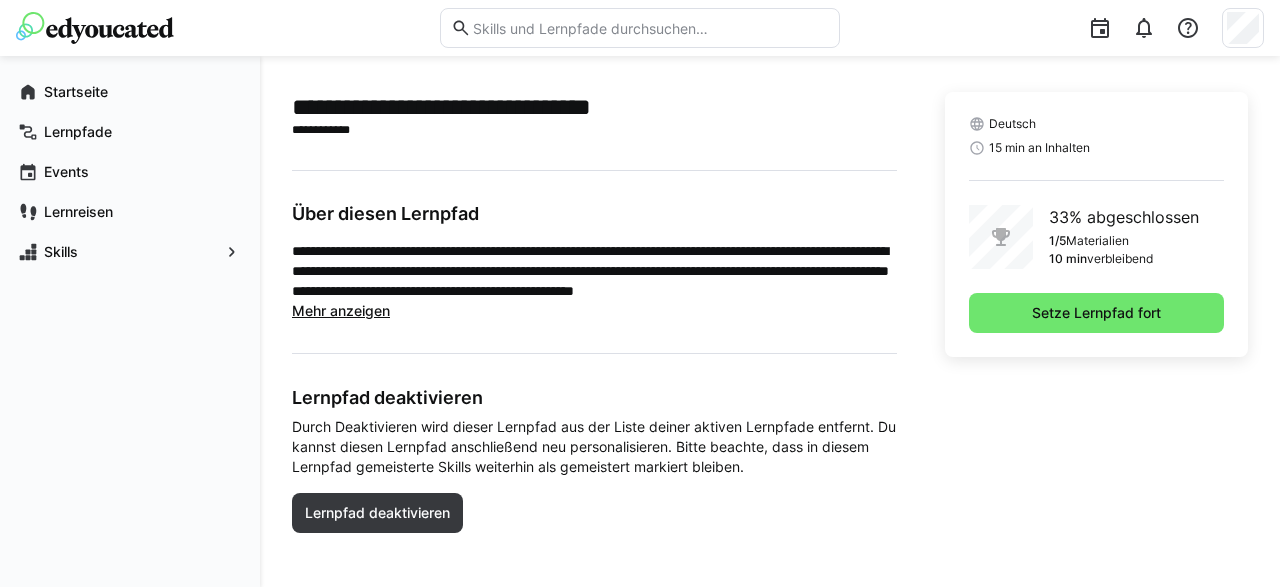 click on "Mehr anzeigen" 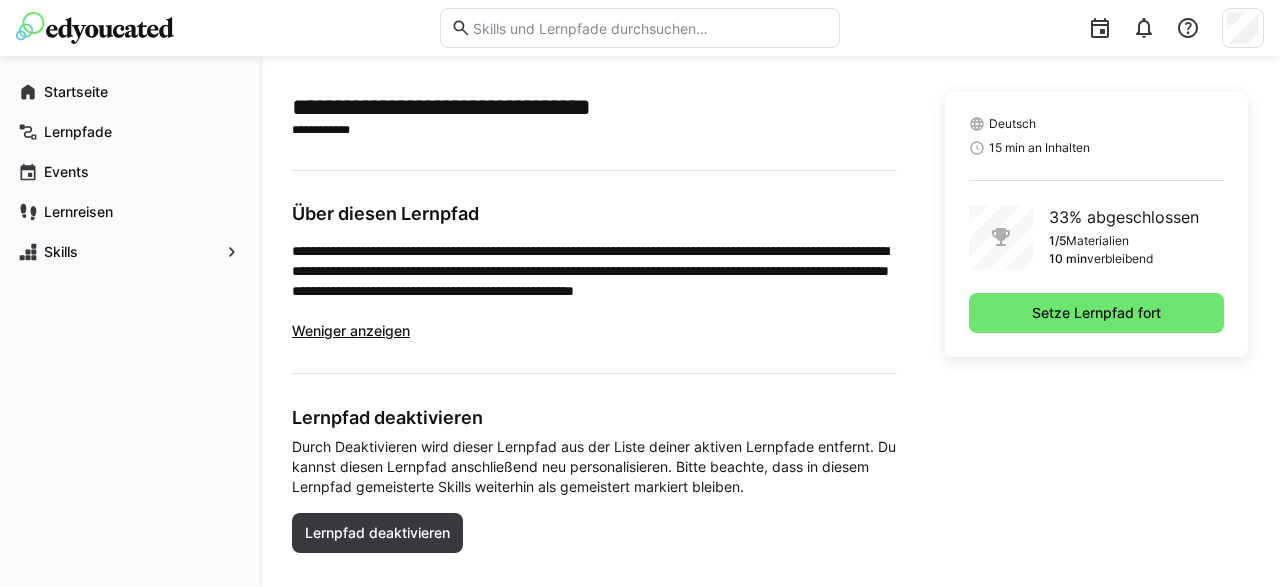 click on "Weniger anzeigen" 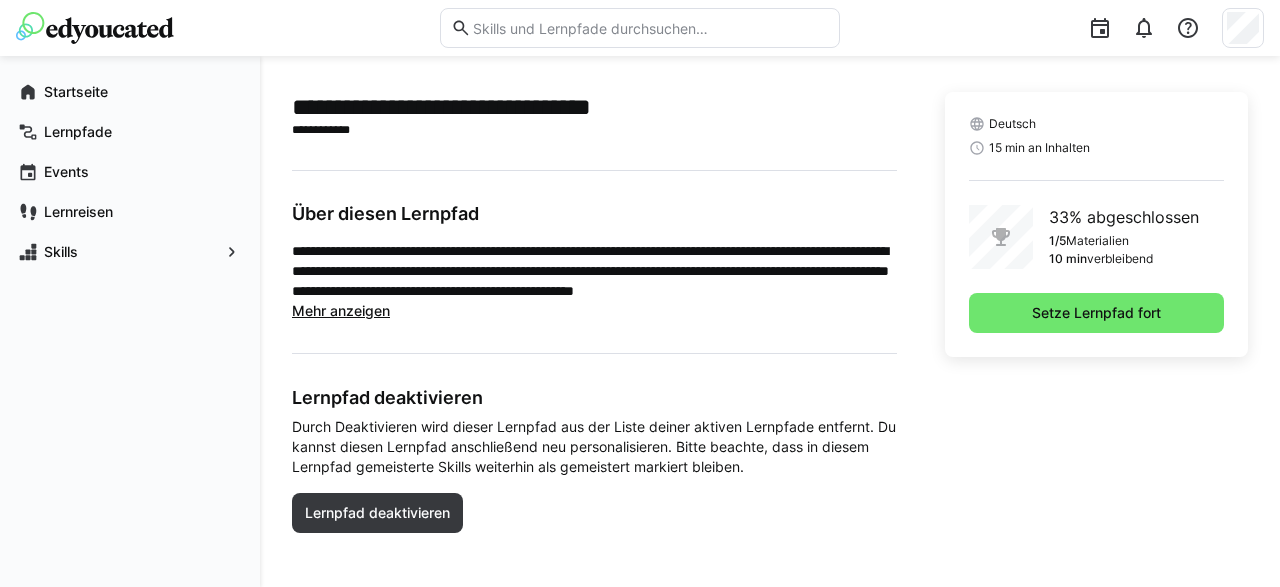 click on "Mehr anzeigen" 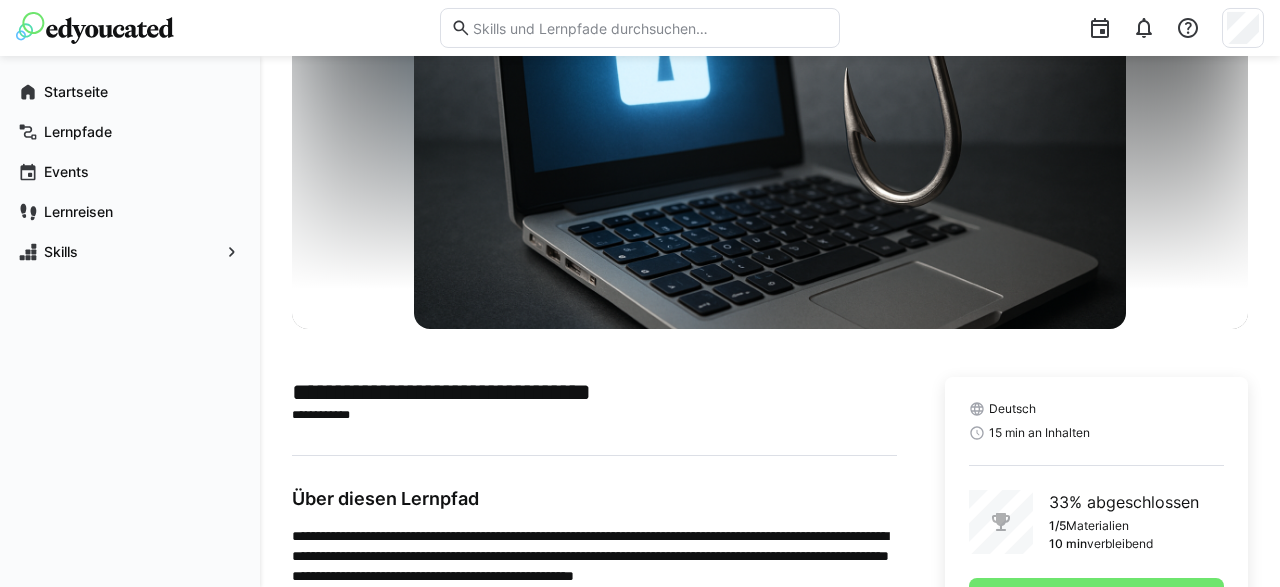 scroll, scrollTop: 0, scrollLeft: 0, axis: both 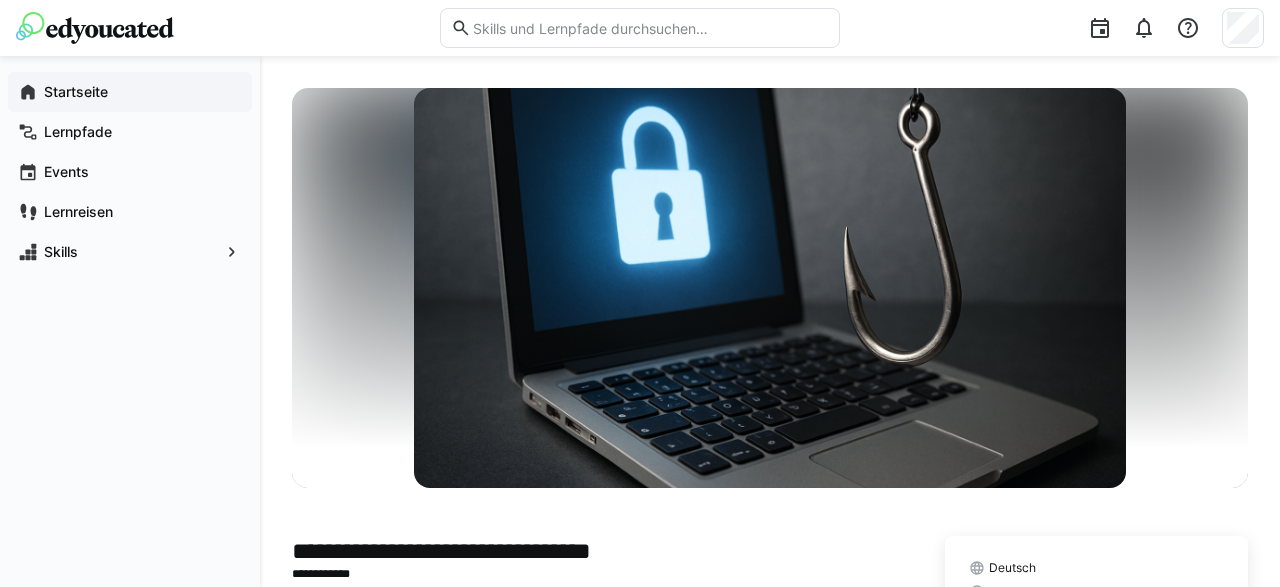 click on "Startseite" 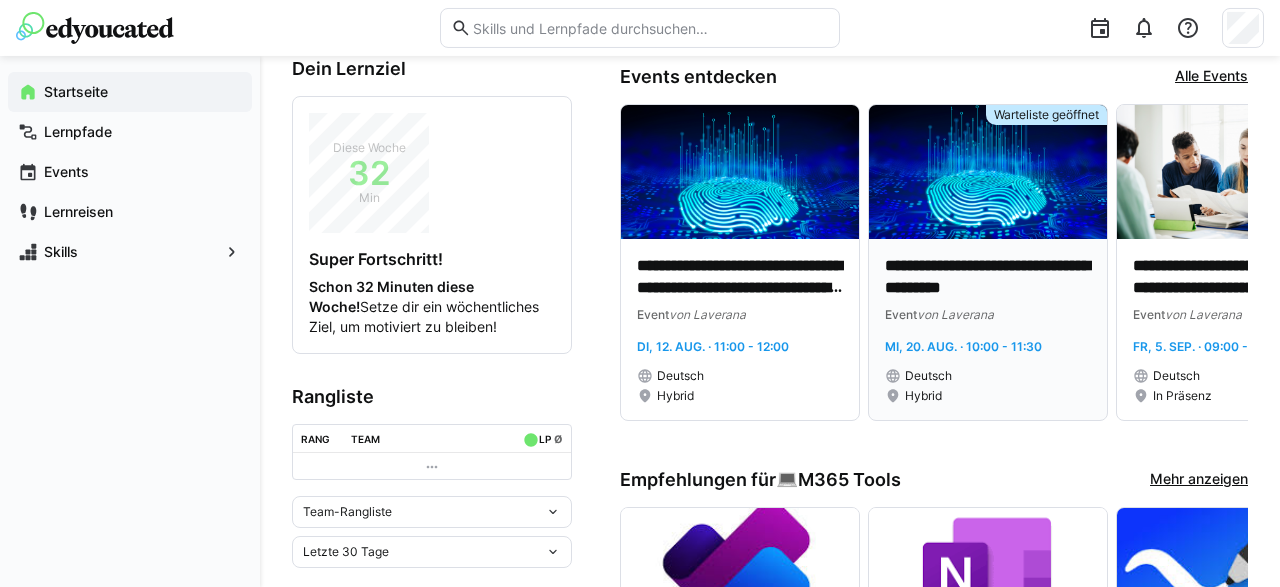 scroll, scrollTop: 416, scrollLeft: 0, axis: vertical 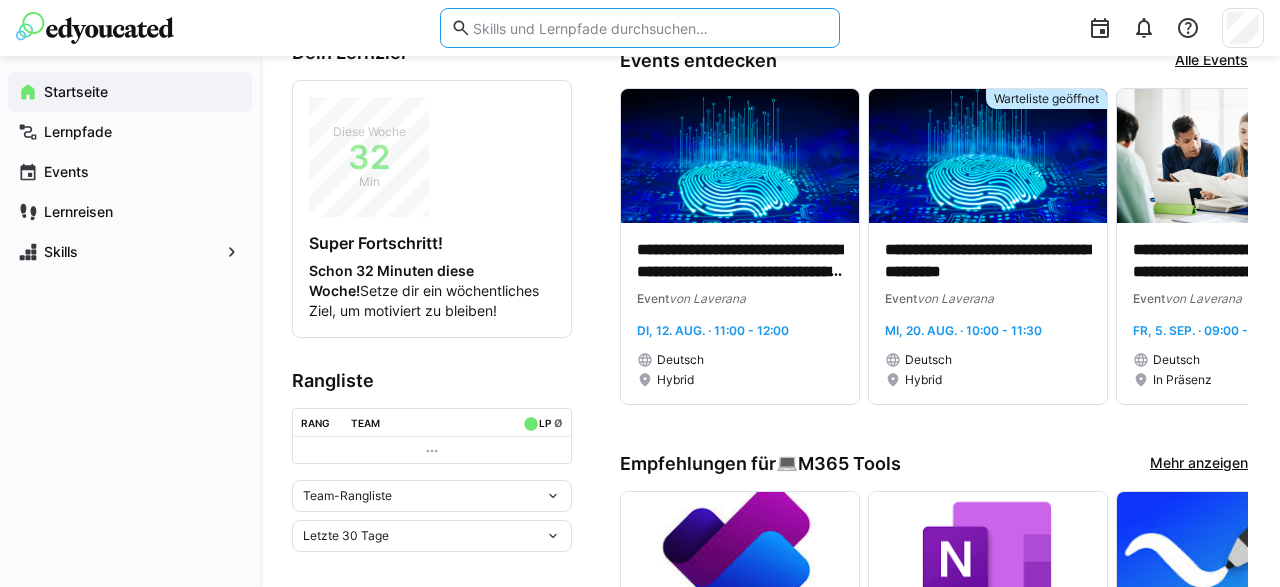 click 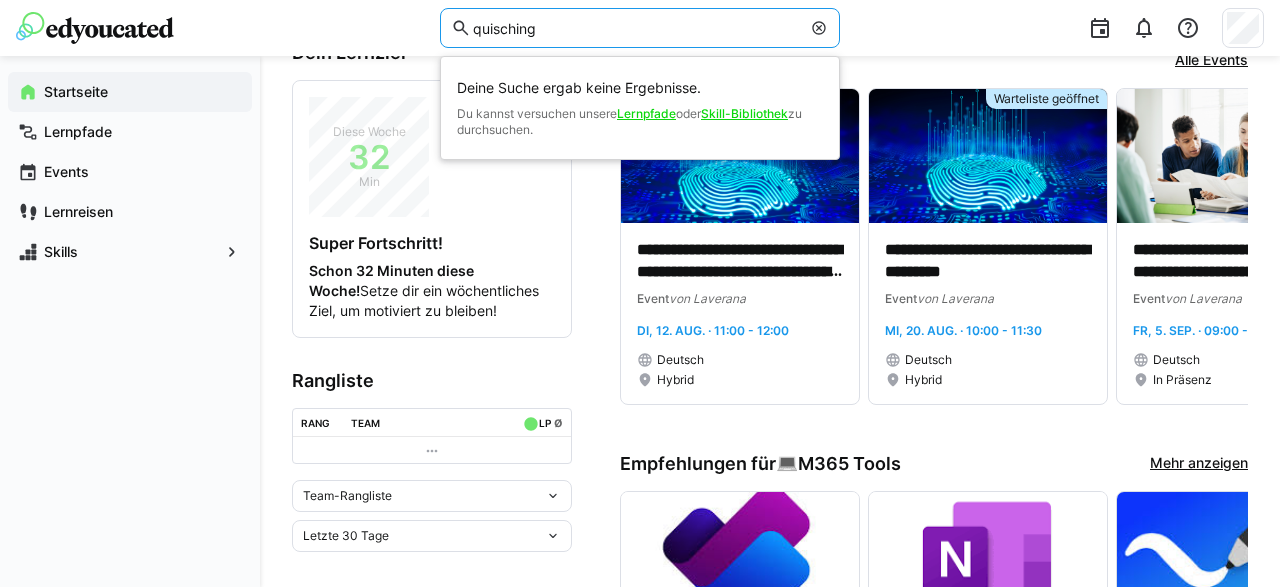type on "quisching" 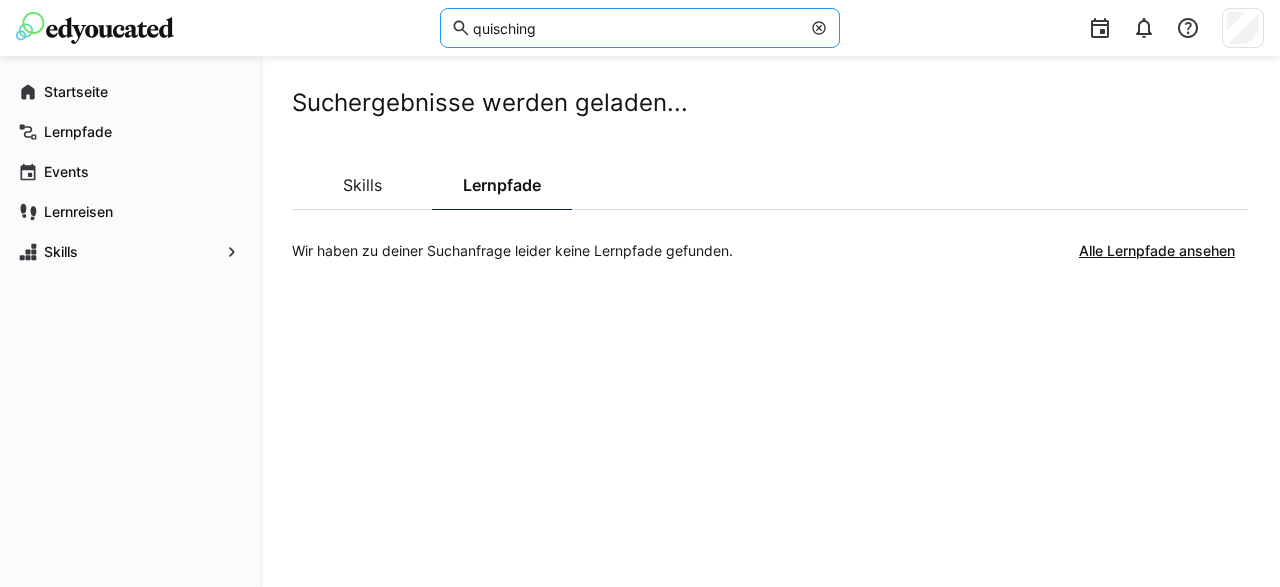 scroll, scrollTop: 0, scrollLeft: 0, axis: both 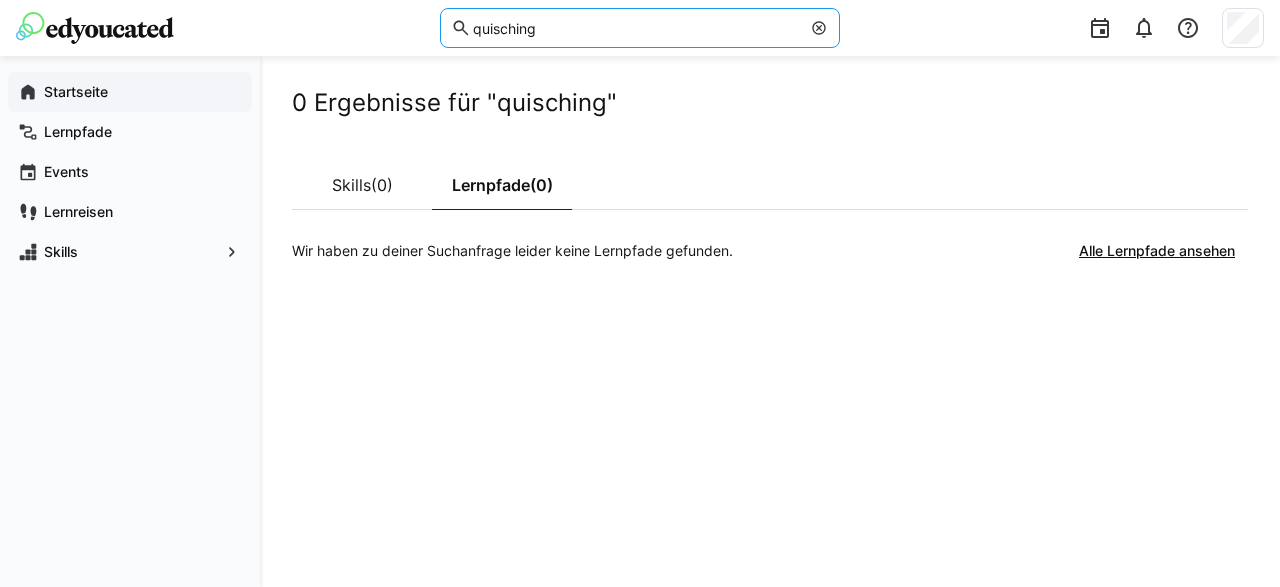 click on "Startseite" 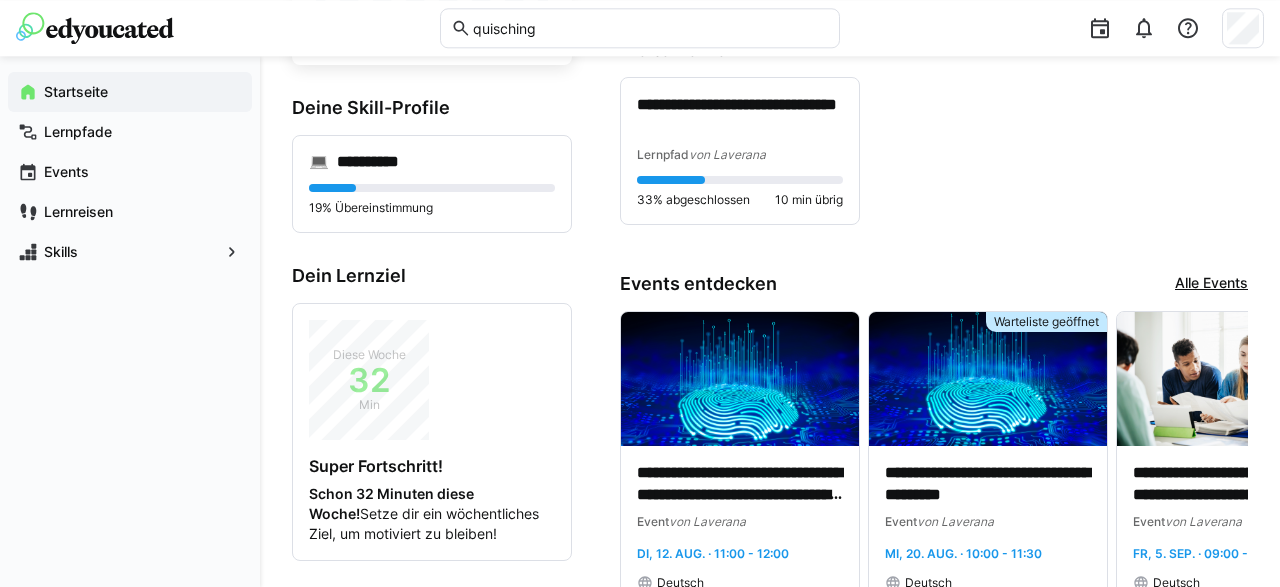 scroll, scrollTop: 208, scrollLeft: 0, axis: vertical 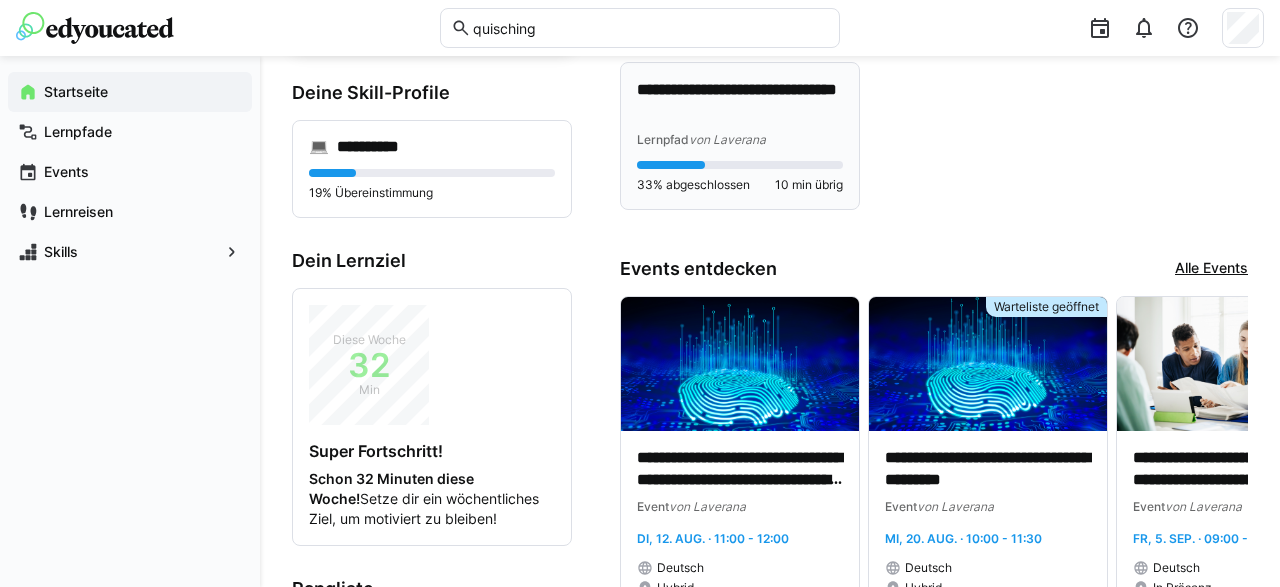 click on "**********" 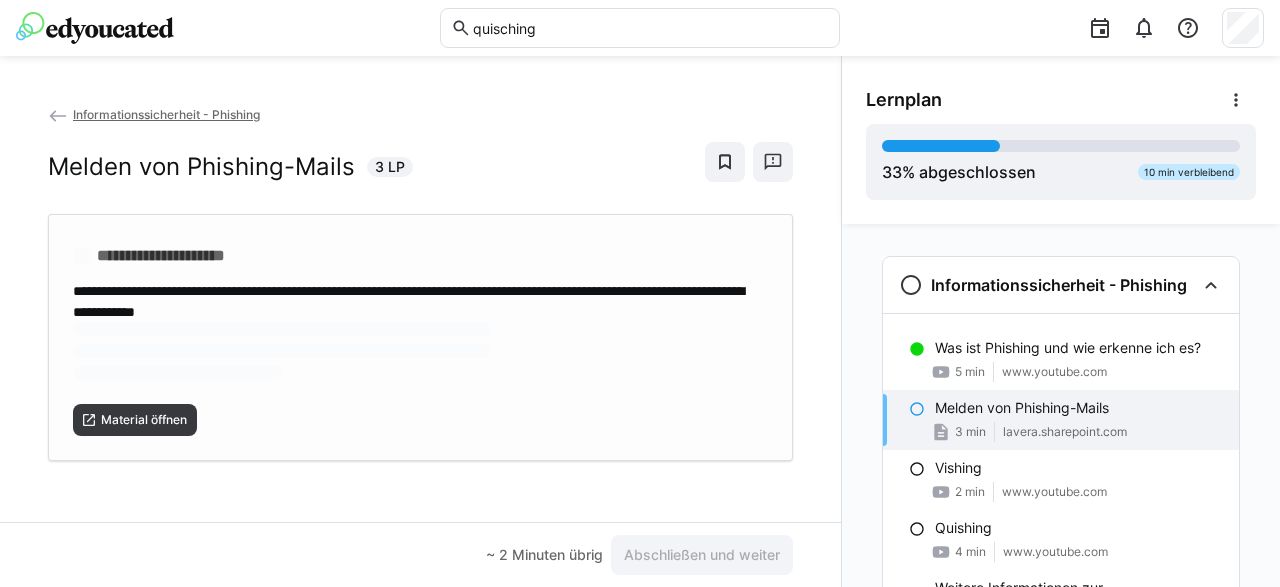 scroll, scrollTop: 0, scrollLeft: 0, axis: both 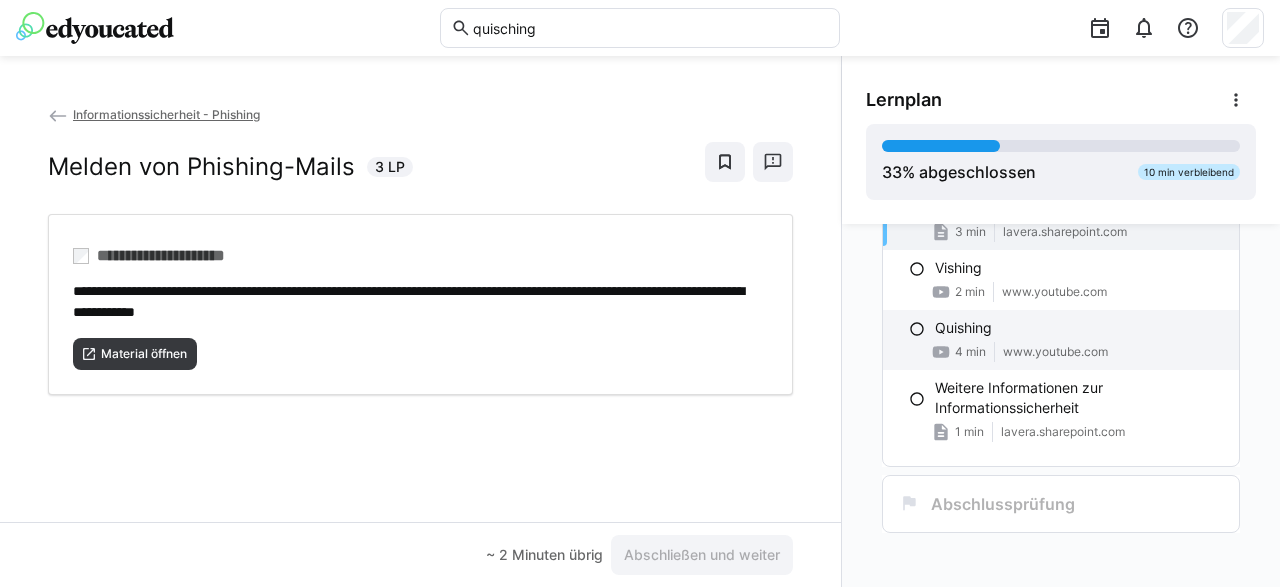 click on "Quishing" 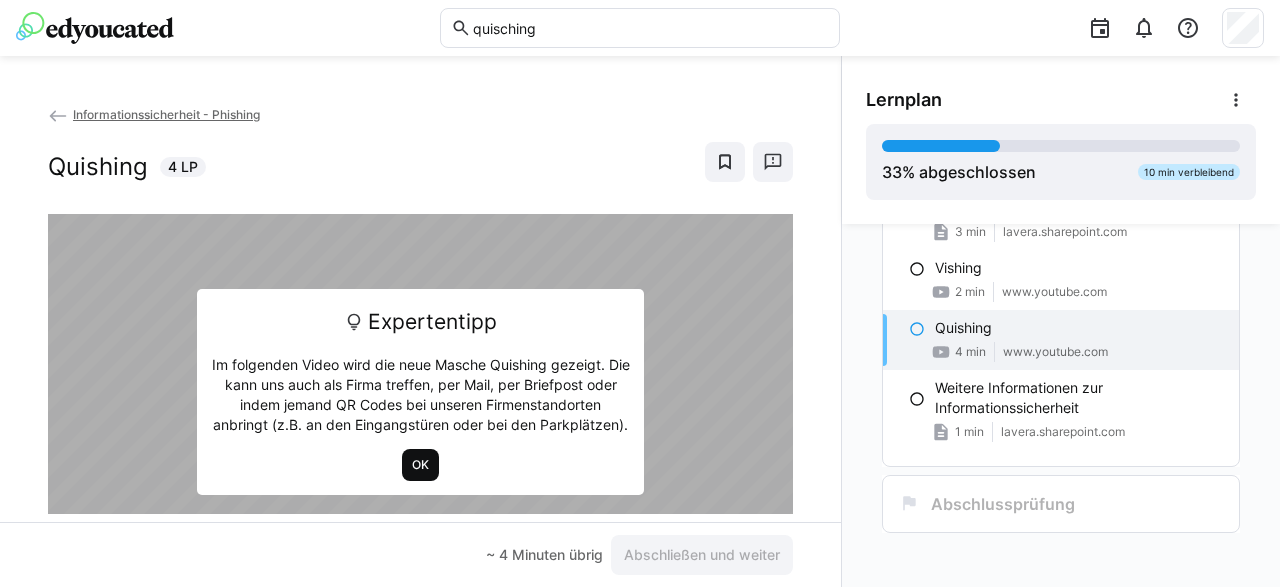 click on "OK" 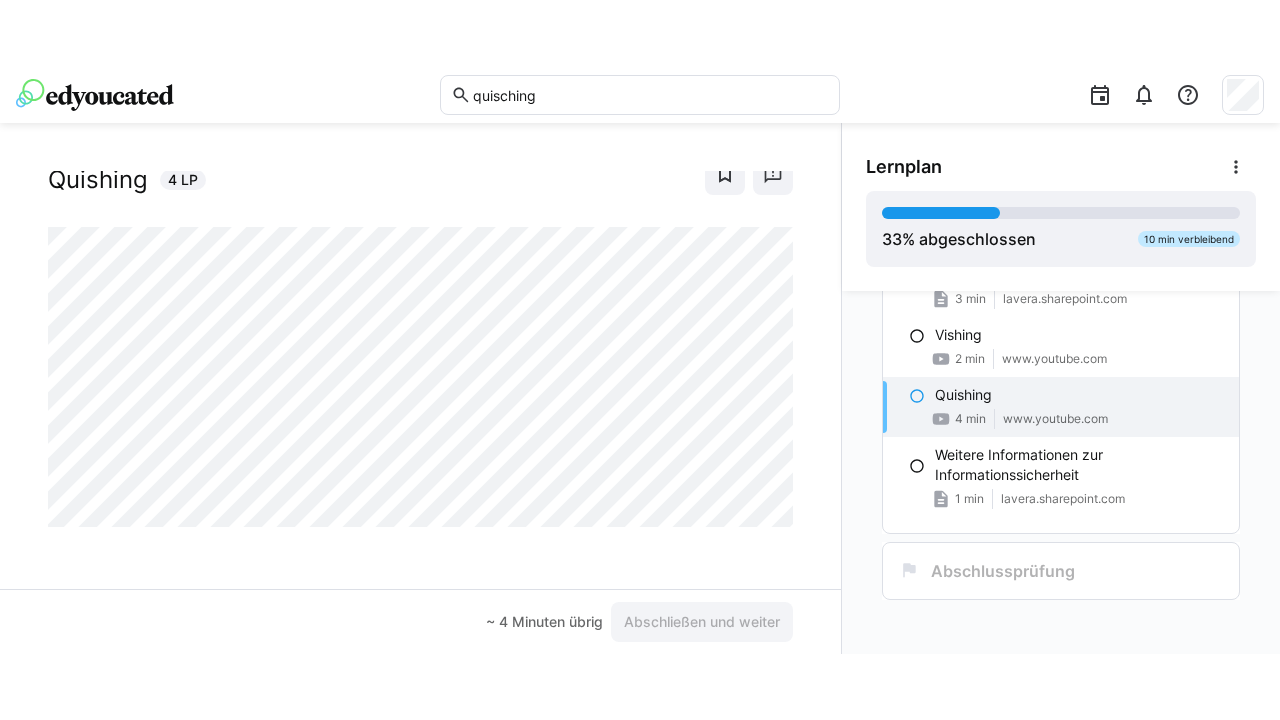 scroll, scrollTop: 32, scrollLeft: 0, axis: vertical 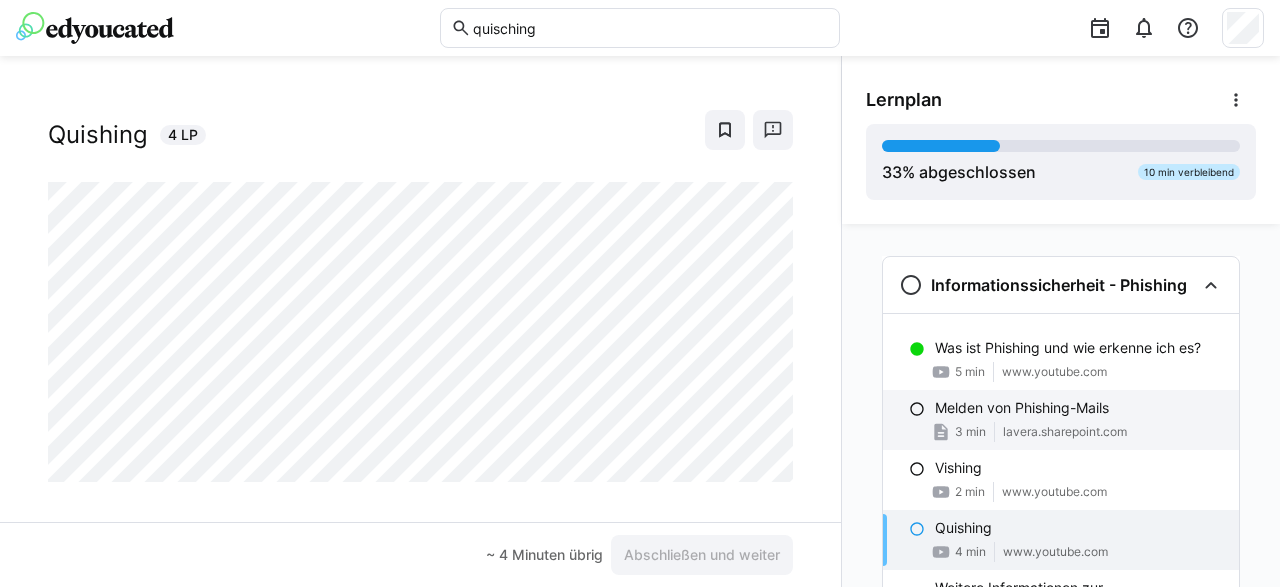 click on "Melden von Phishing-Mails" 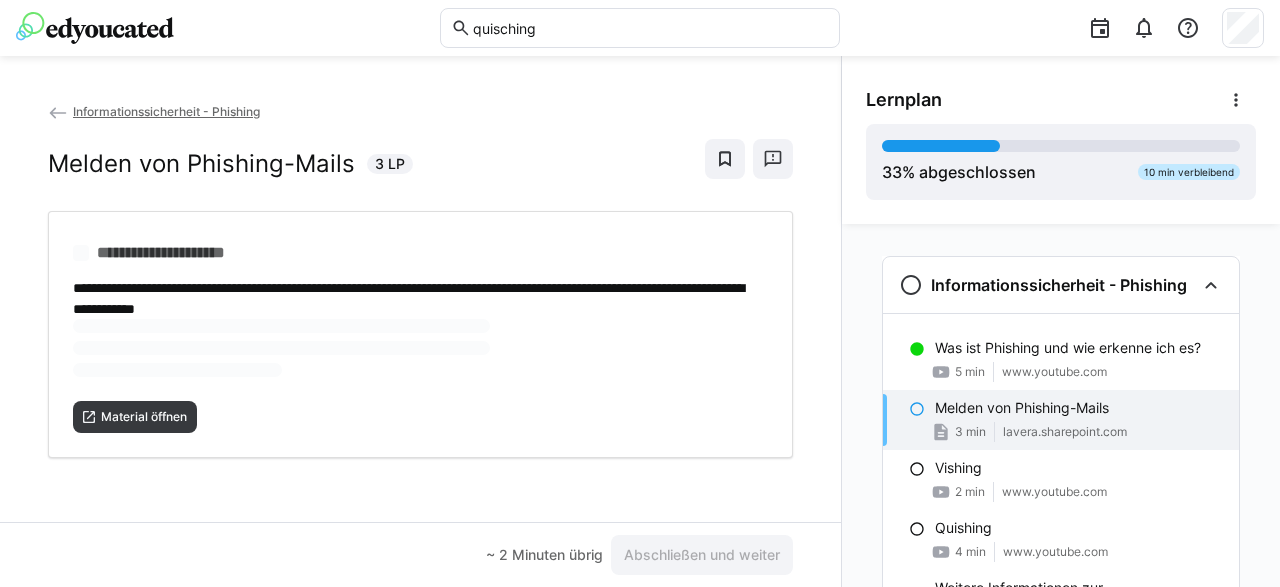 scroll, scrollTop: 0, scrollLeft: 0, axis: both 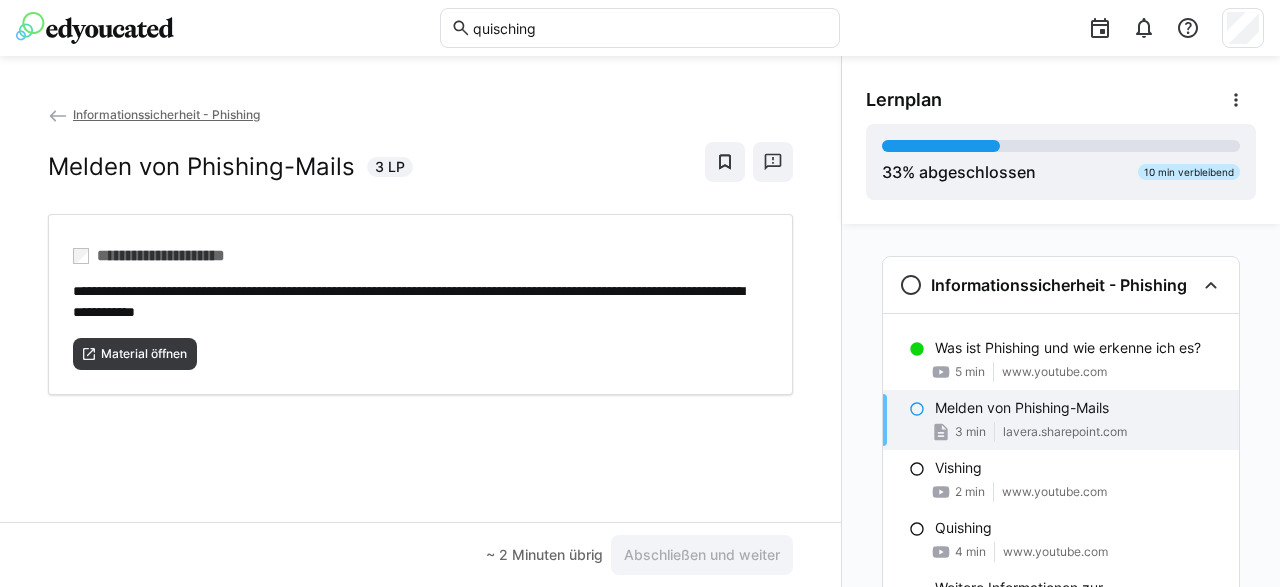 click on "lavera.sharepoint.com" 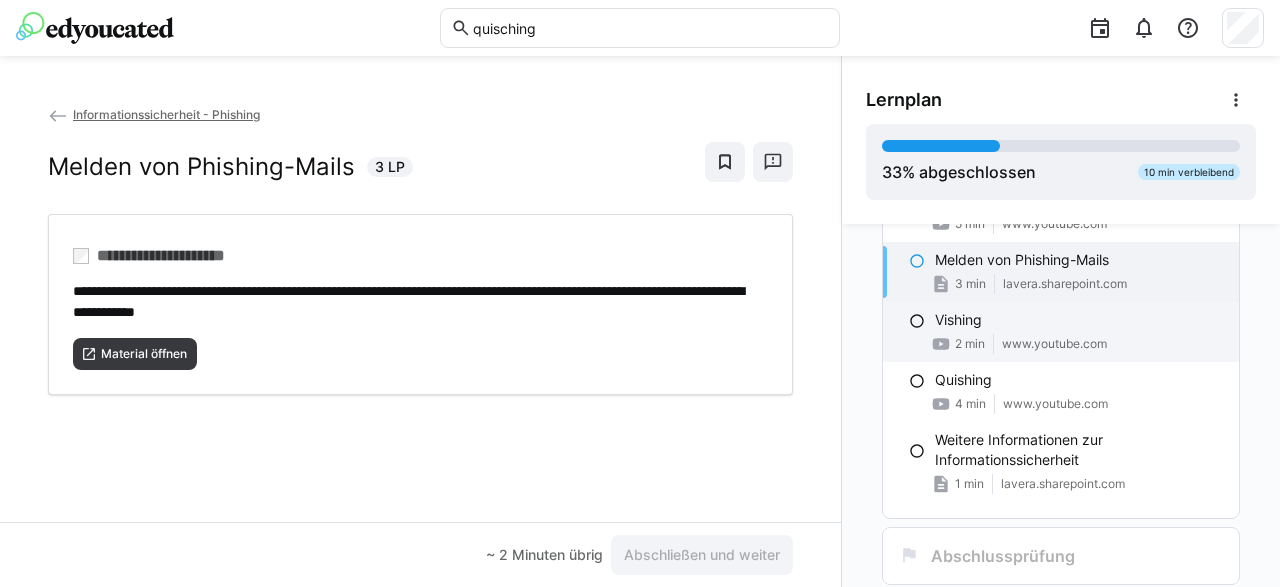 scroll, scrollTop: 100, scrollLeft: 0, axis: vertical 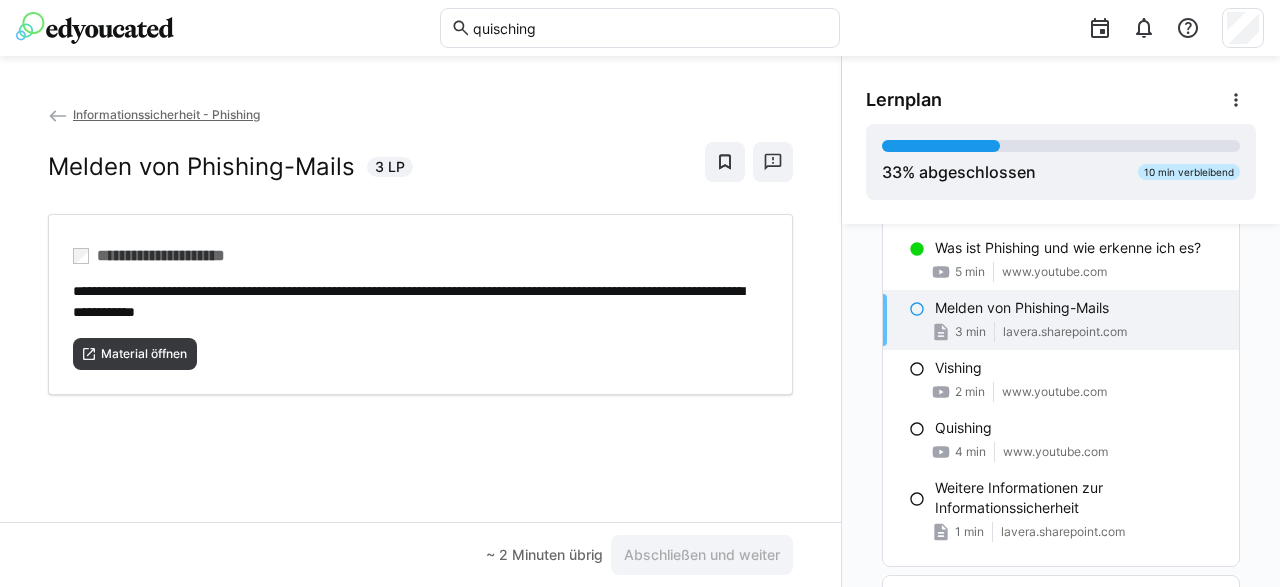 click on "lavera.sharepoint.com" 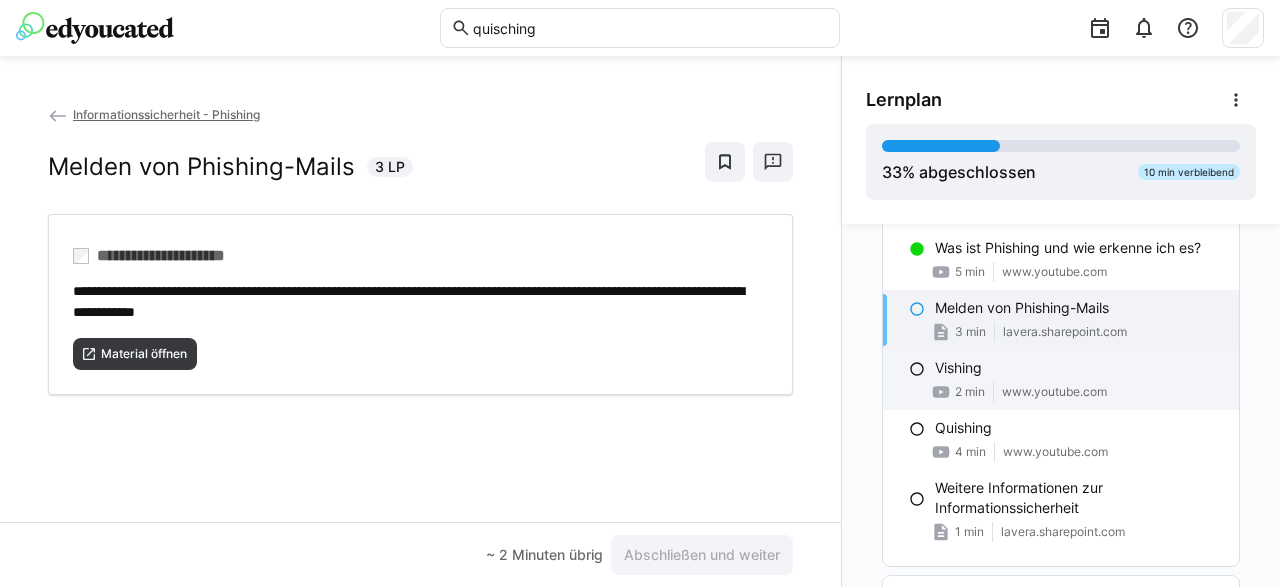 click on "www.youtube.com" 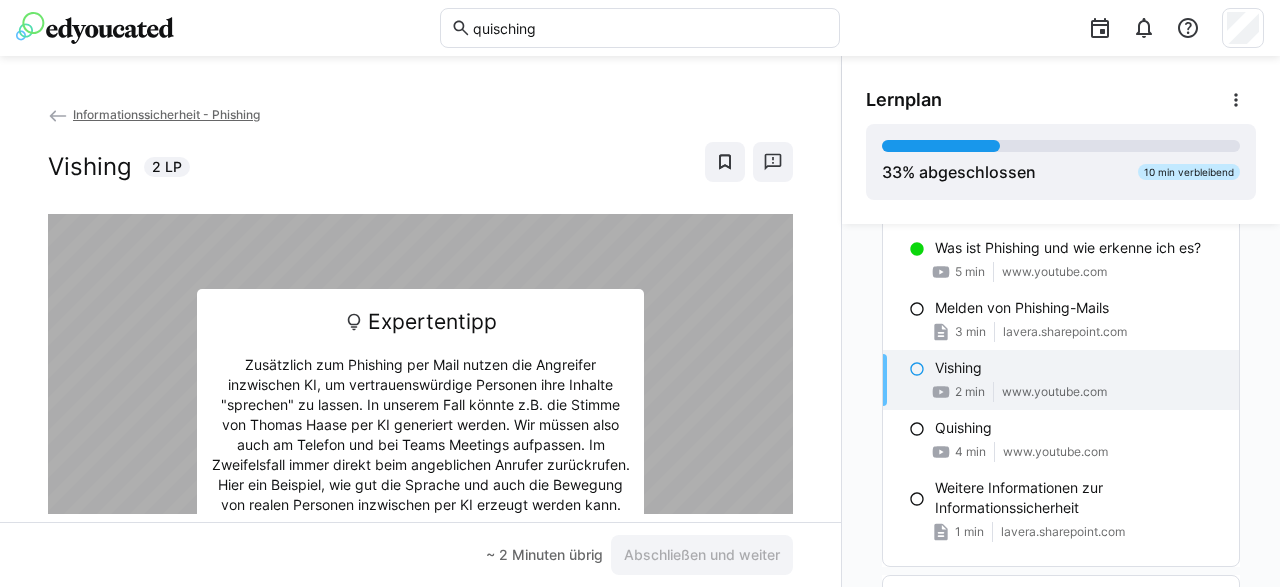 scroll, scrollTop: 70, scrollLeft: 0, axis: vertical 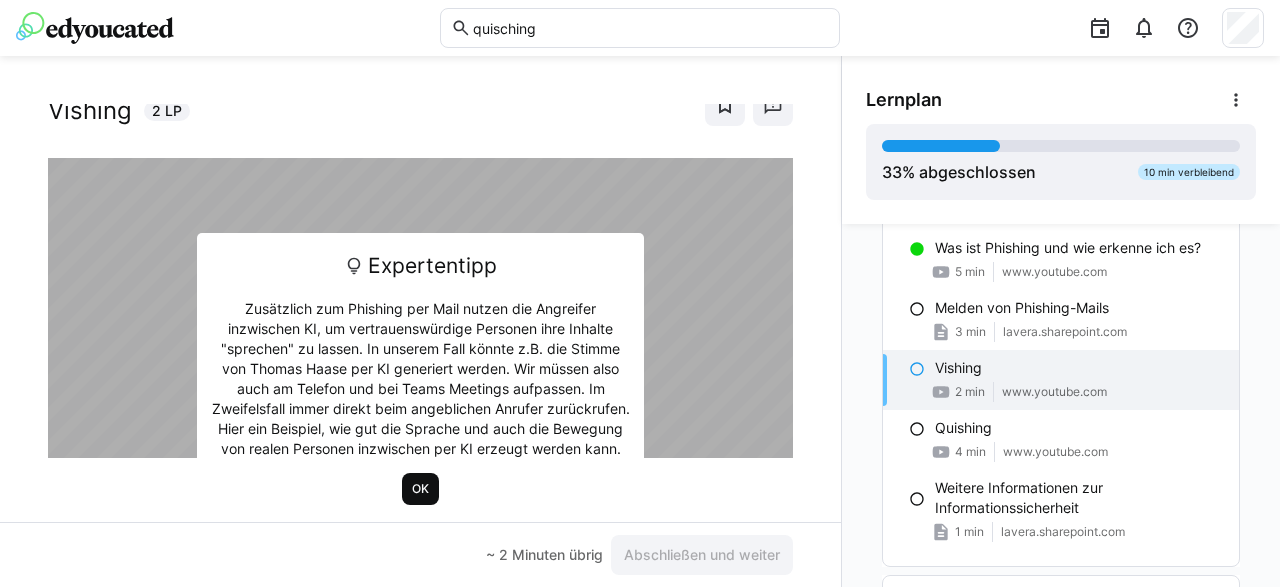 click on "OK" 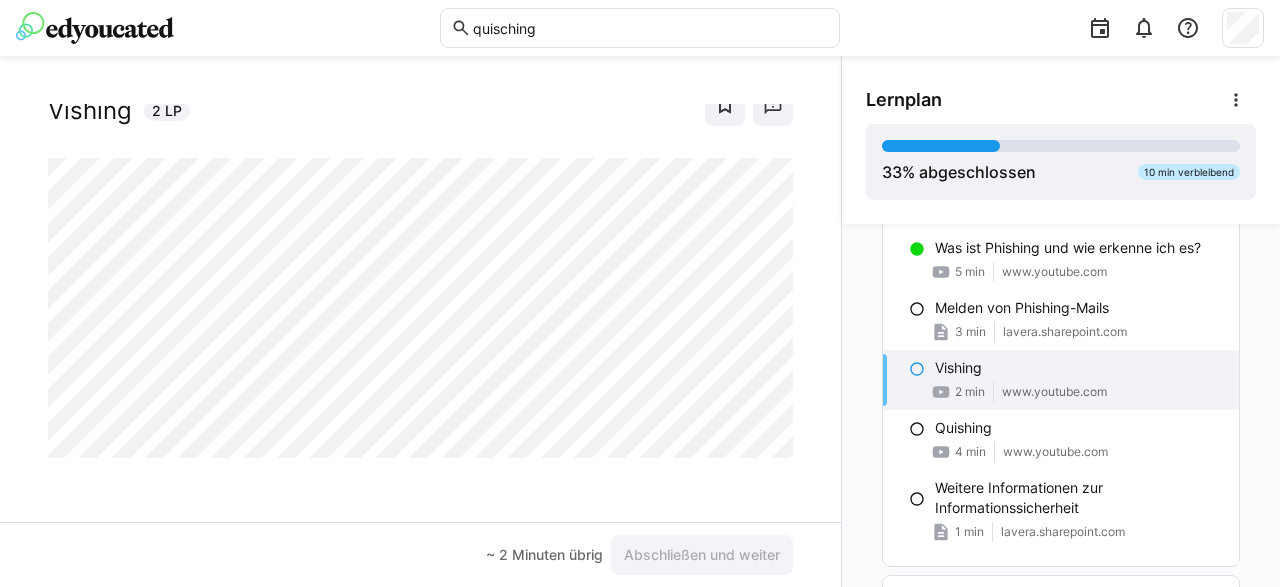 scroll, scrollTop: 54, scrollLeft: 0, axis: vertical 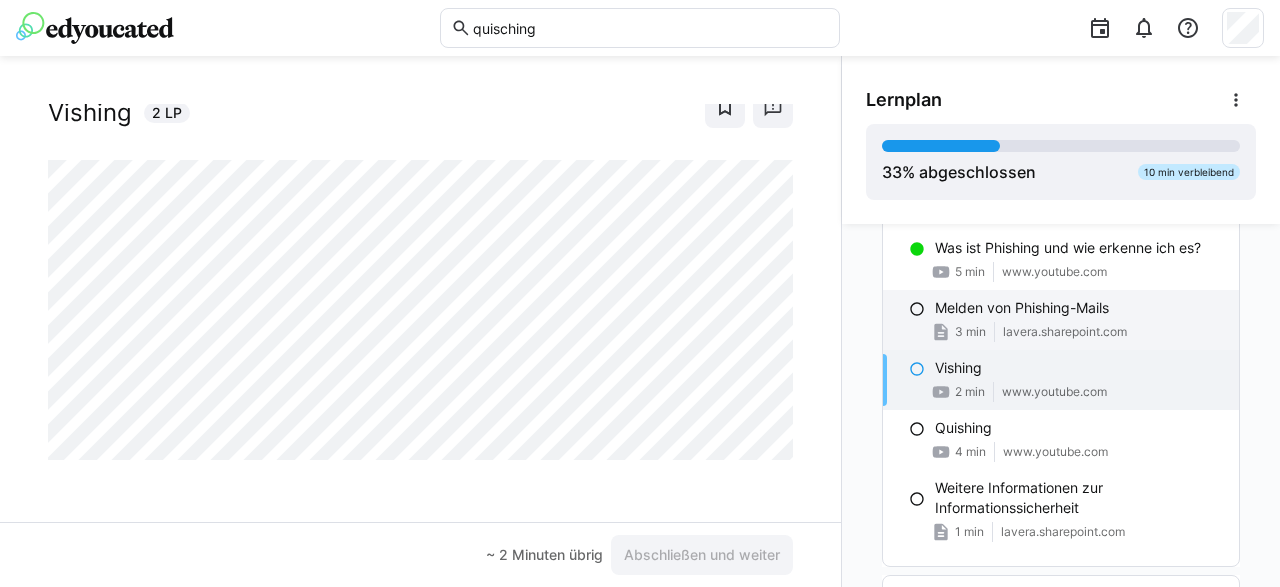 click 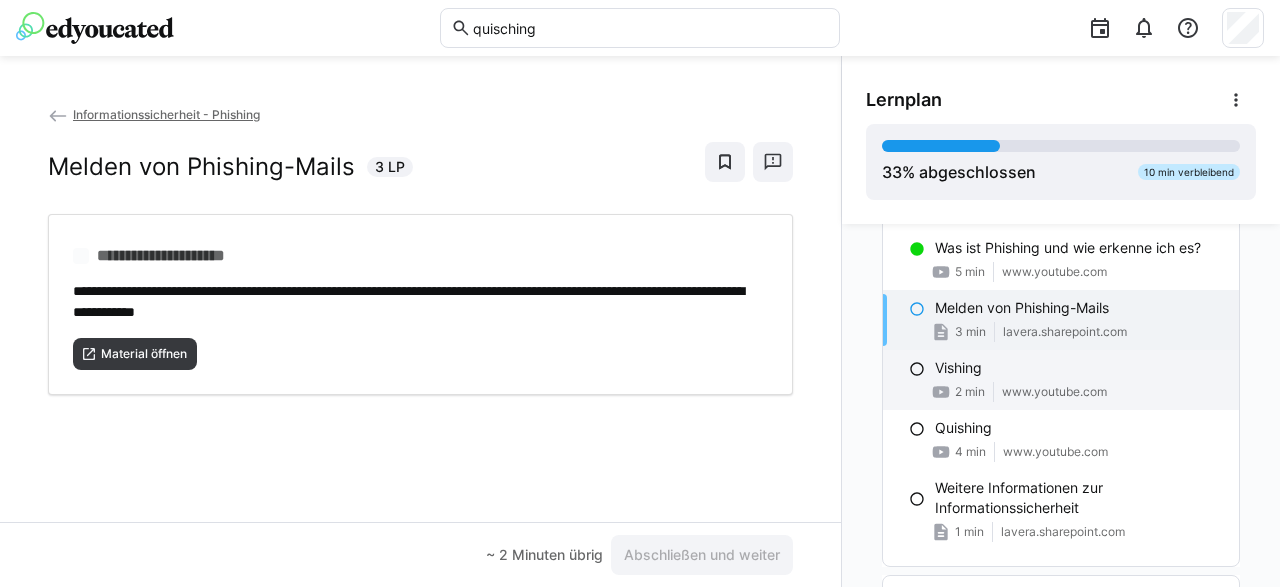 scroll, scrollTop: 0, scrollLeft: 0, axis: both 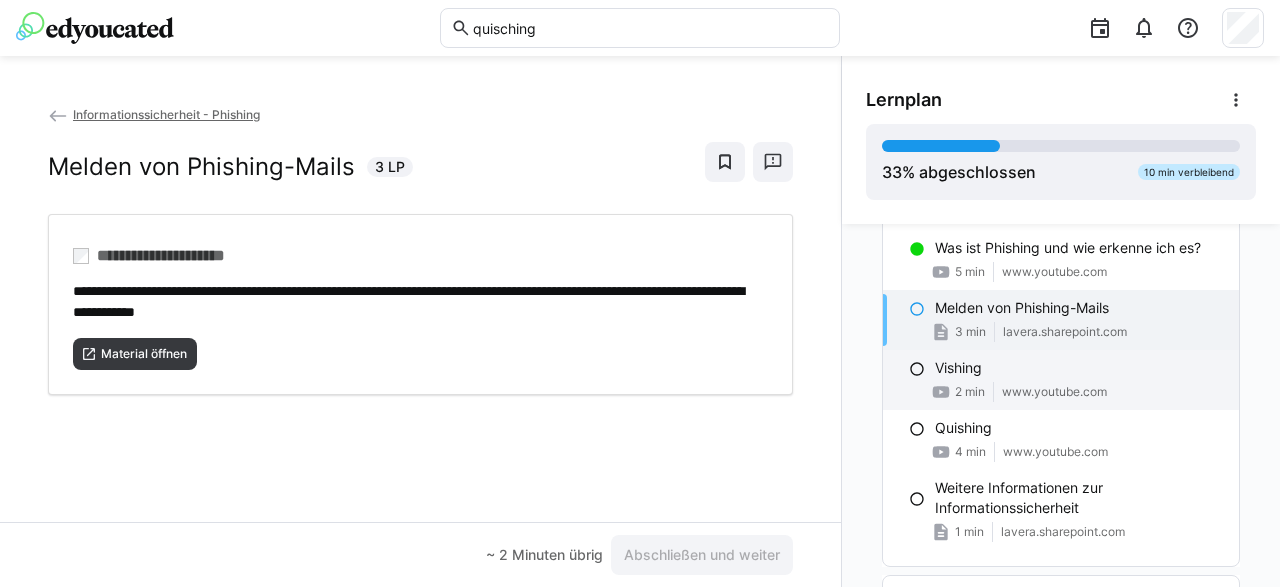 click on "www.youtube.com" 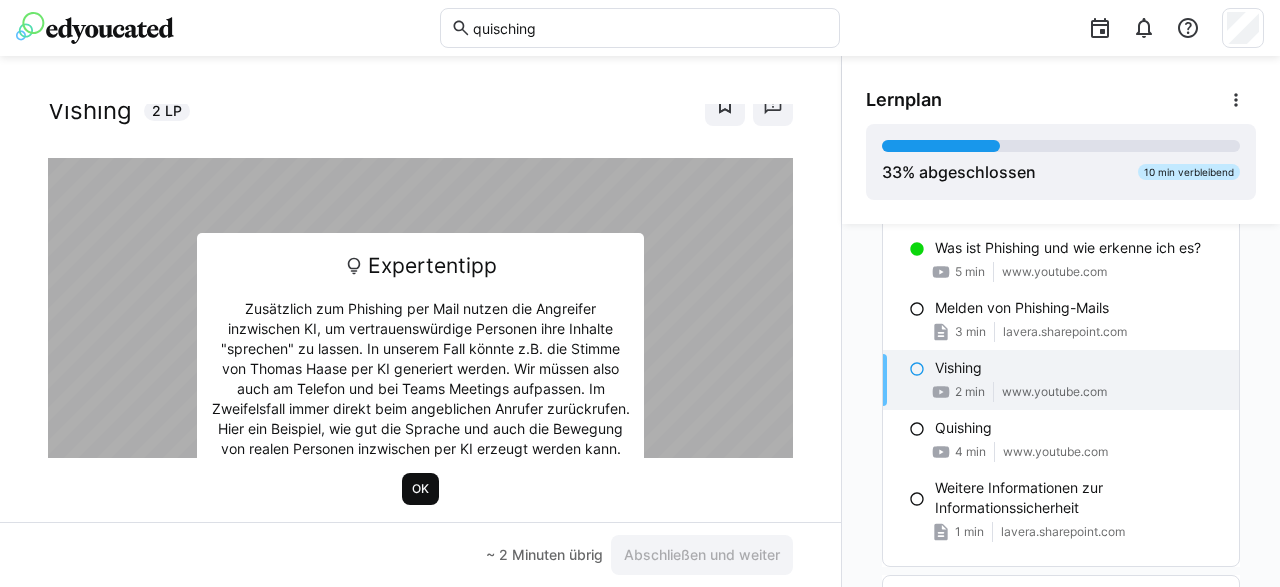 click on "OK" 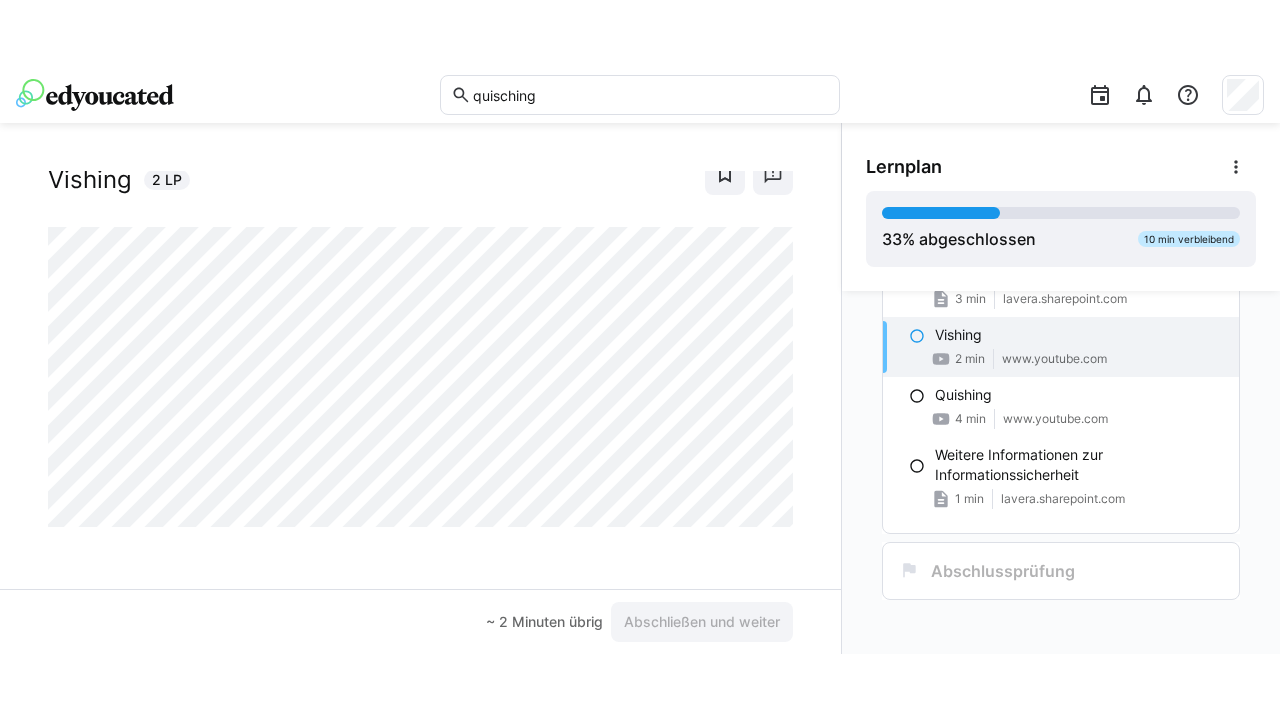 scroll, scrollTop: 100, scrollLeft: 0, axis: vertical 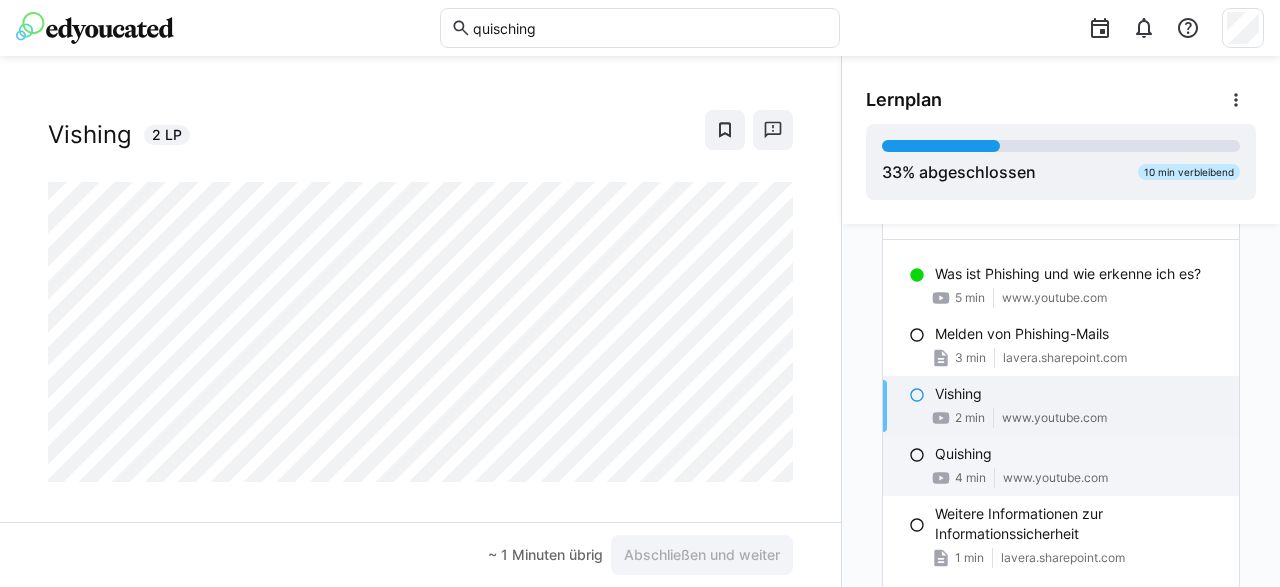 click on "www.youtube.com" 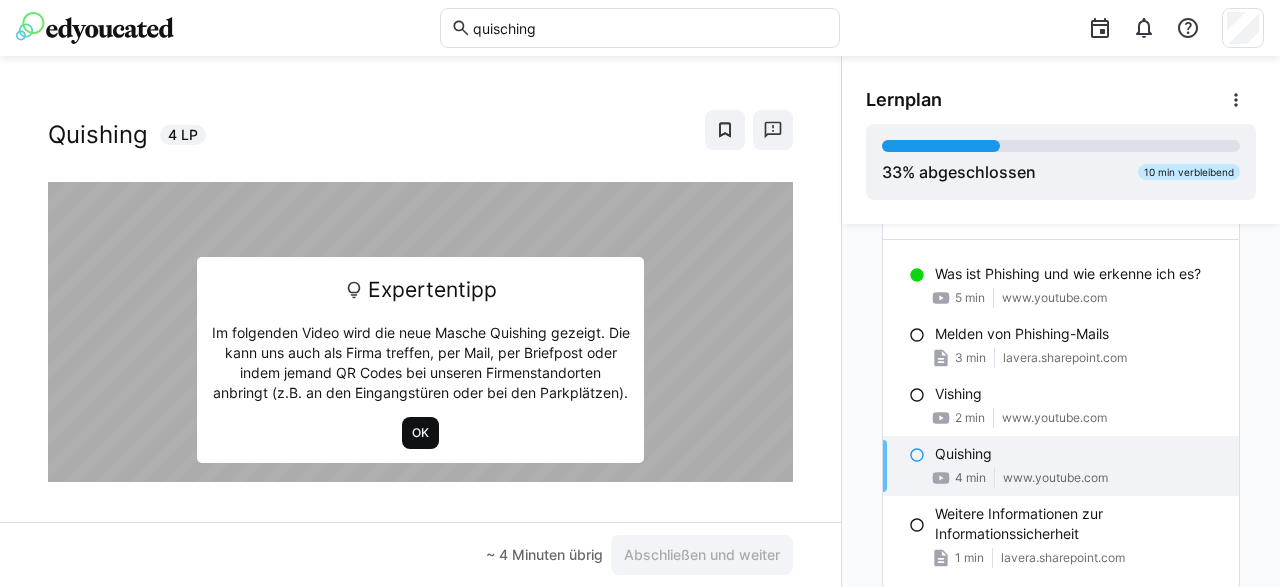 click on "OK" 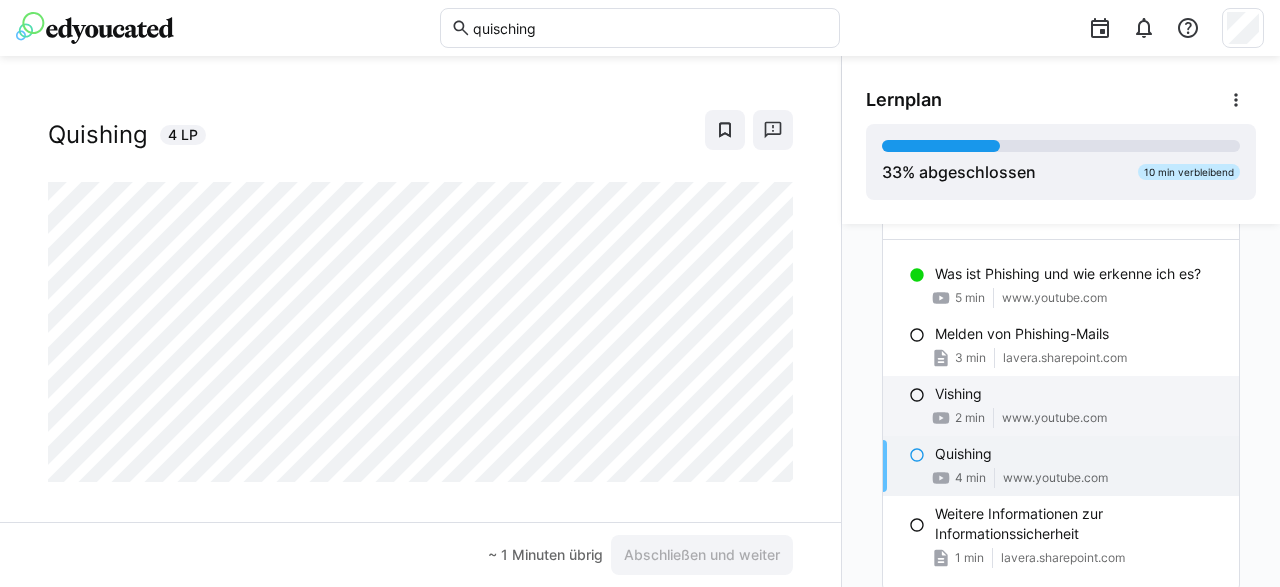 scroll, scrollTop: 206, scrollLeft: 0, axis: vertical 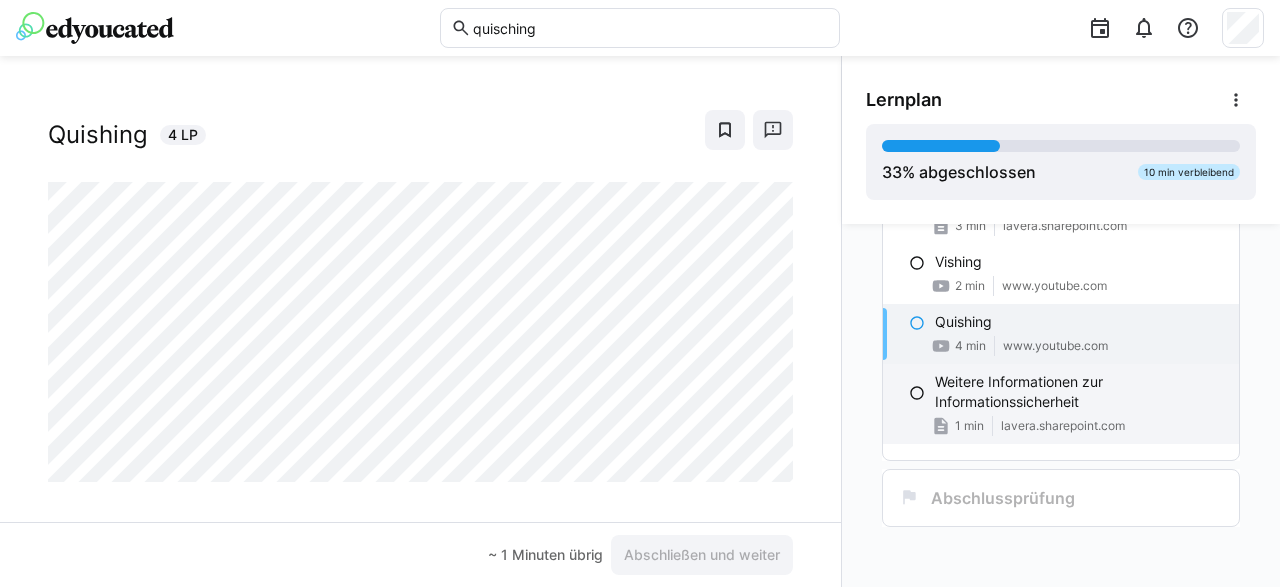 click on "lavera.sharepoint.com" 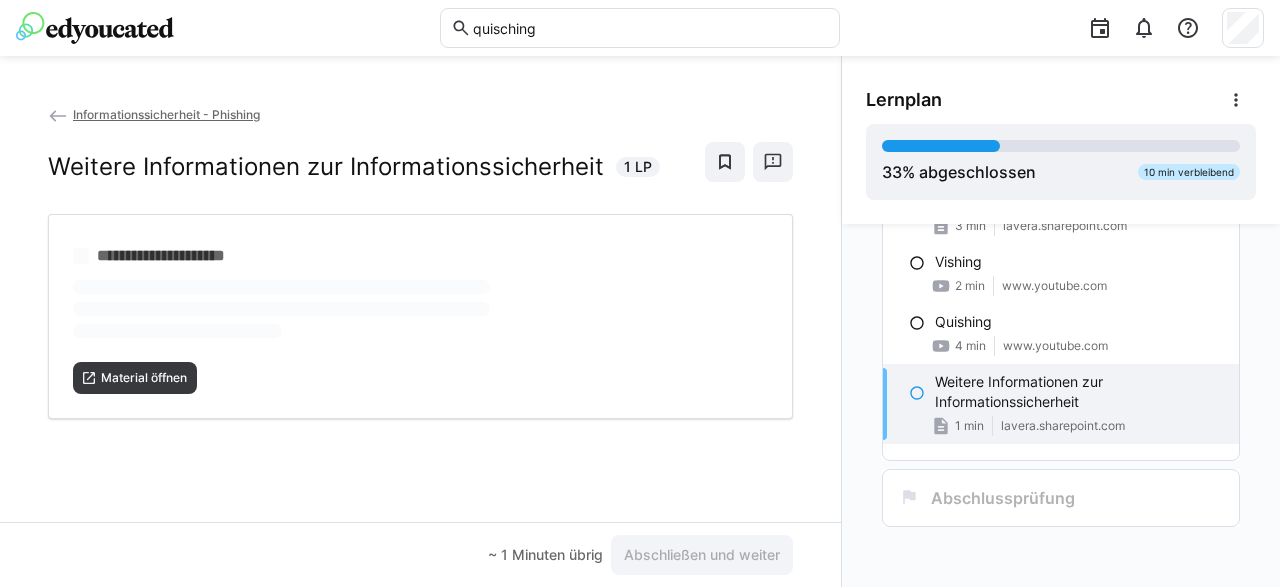 scroll, scrollTop: 0, scrollLeft: 0, axis: both 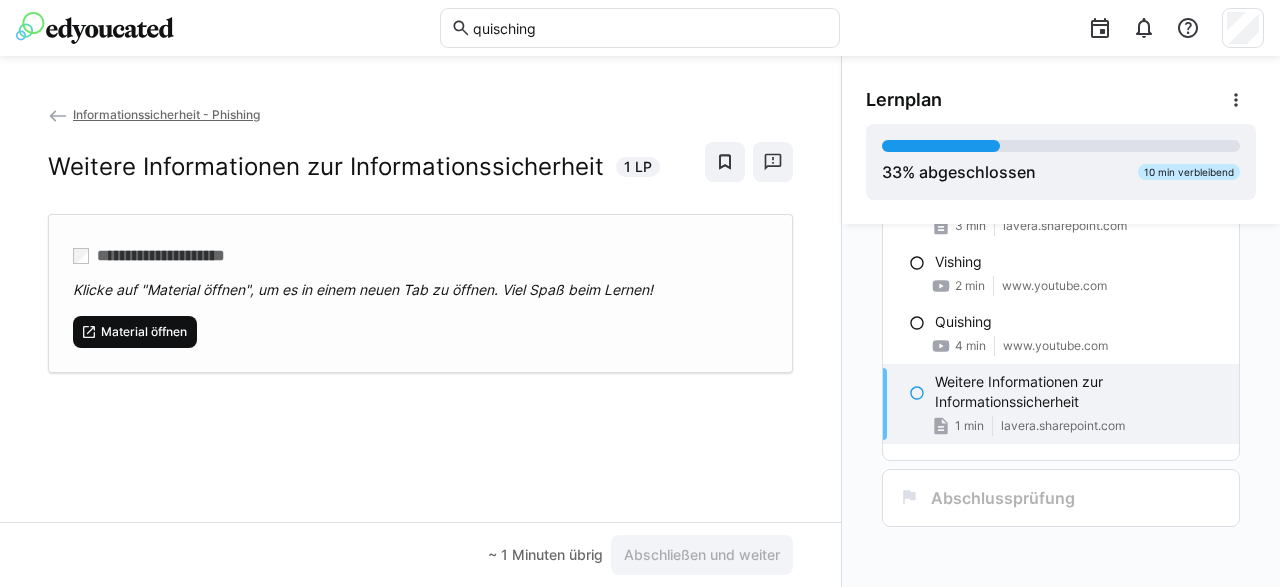 click on "Material öffnen" 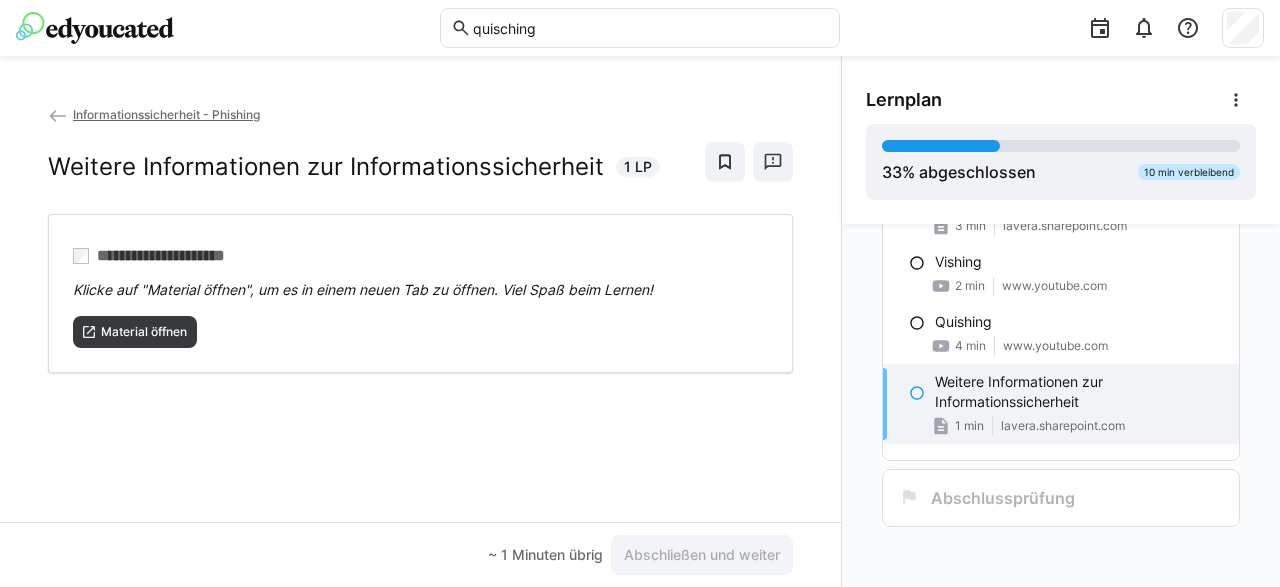 scroll, scrollTop: 0, scrollLeft: 0, axis: both 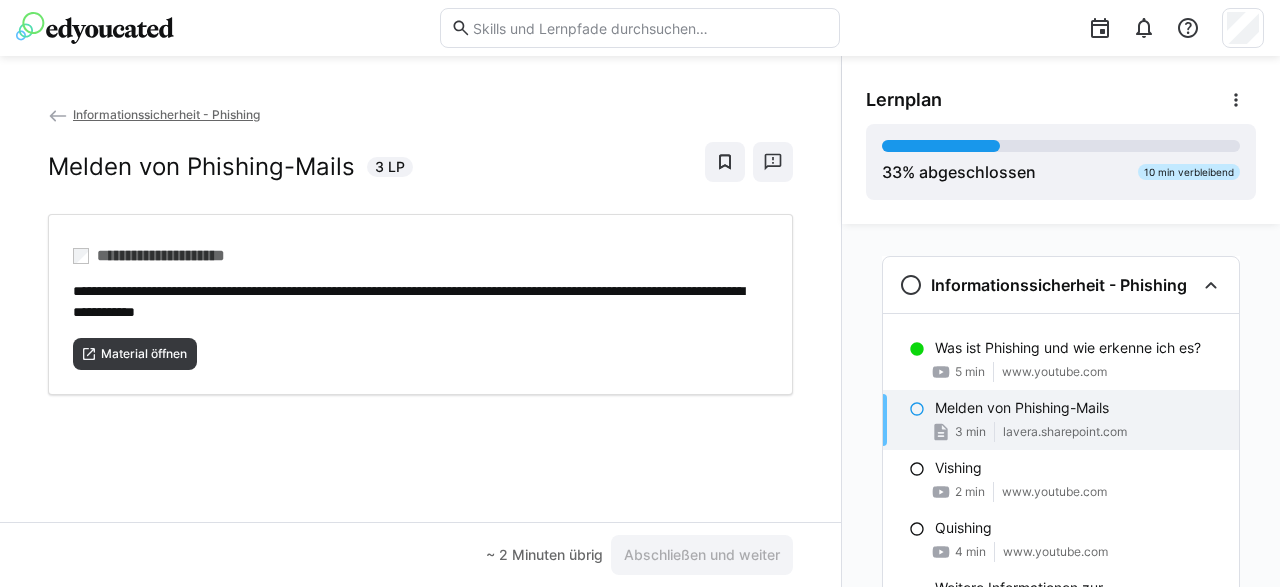 click 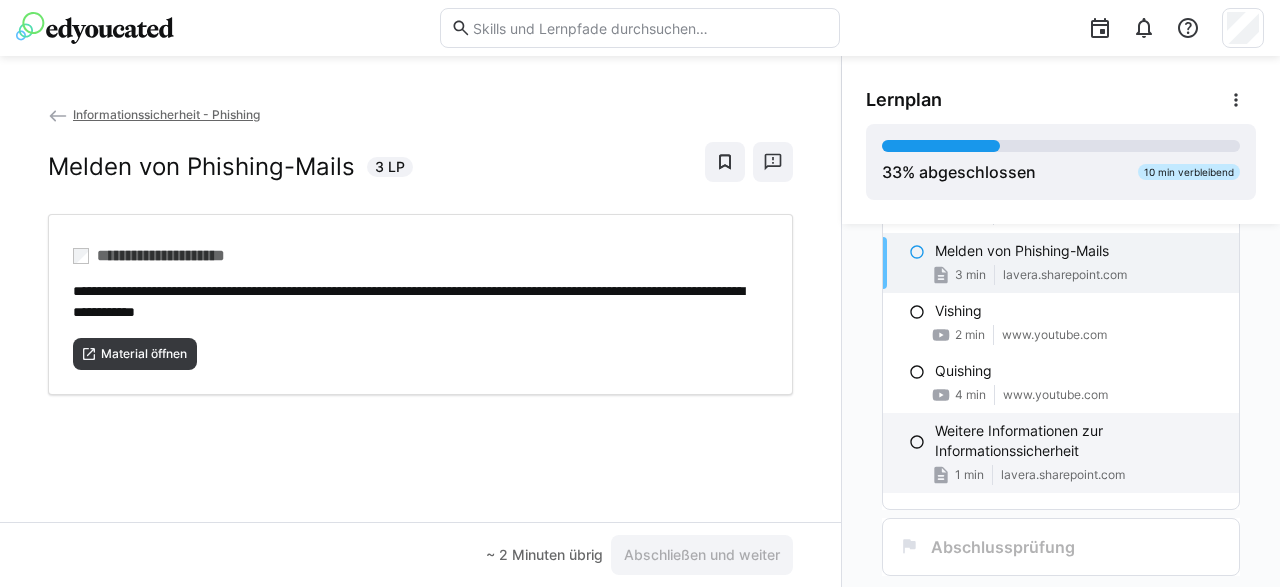 scroll, scrollTop: 206, scrollLeft: 0, axis: vertical 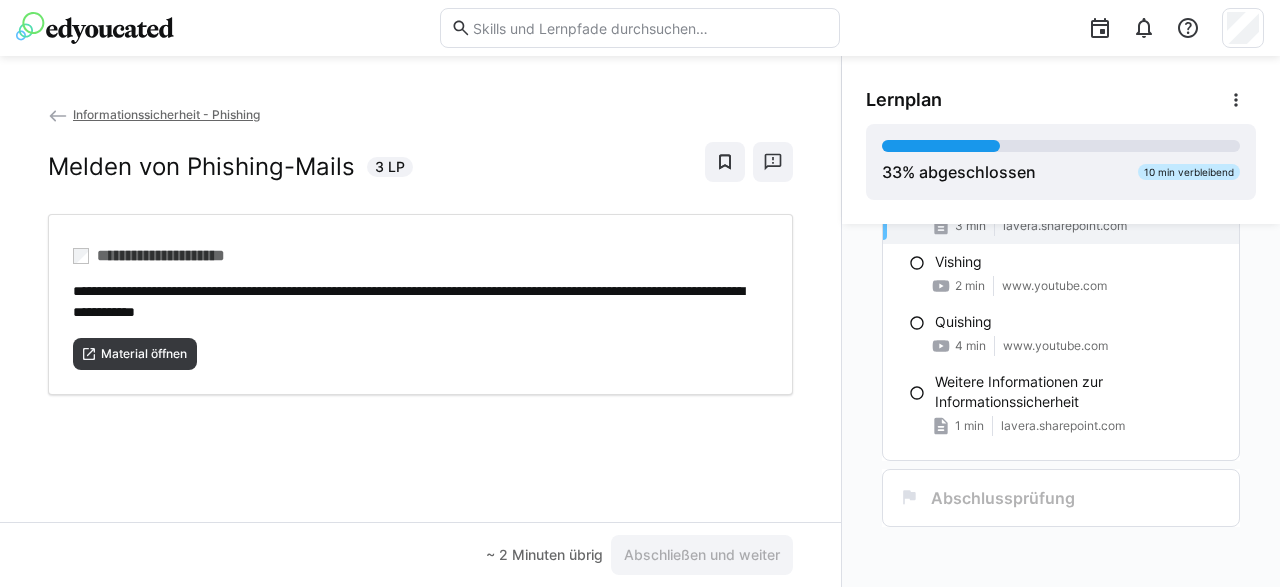 click on "~ 2 Minuten übrig" 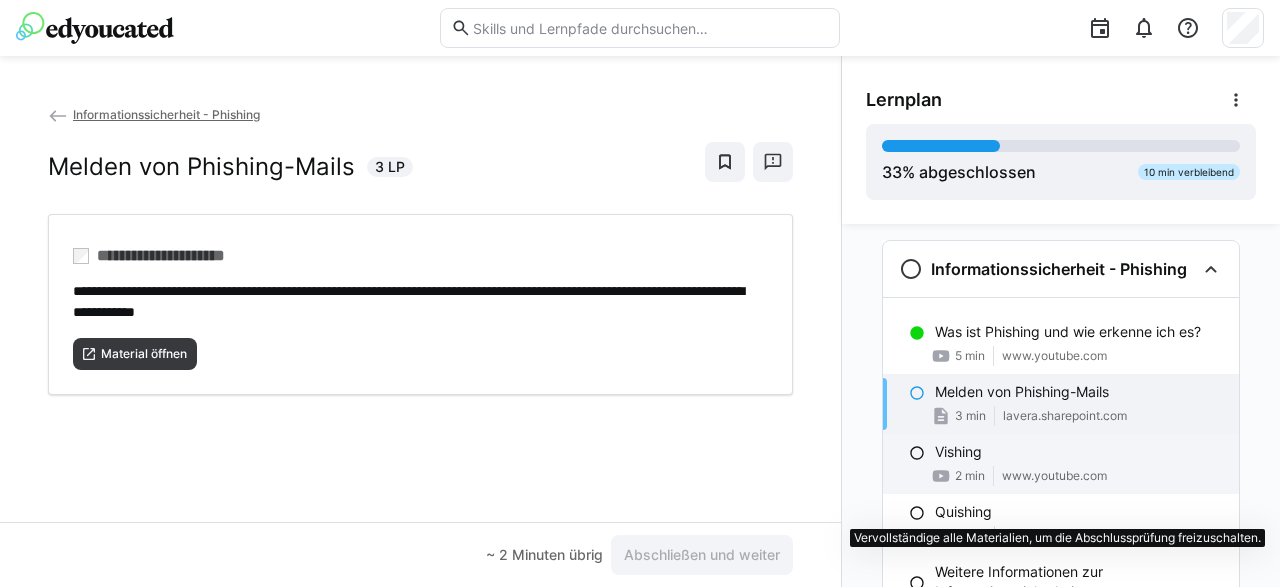 scroll, scrollTop: 6, scrollLeft: 0, axis: vertical 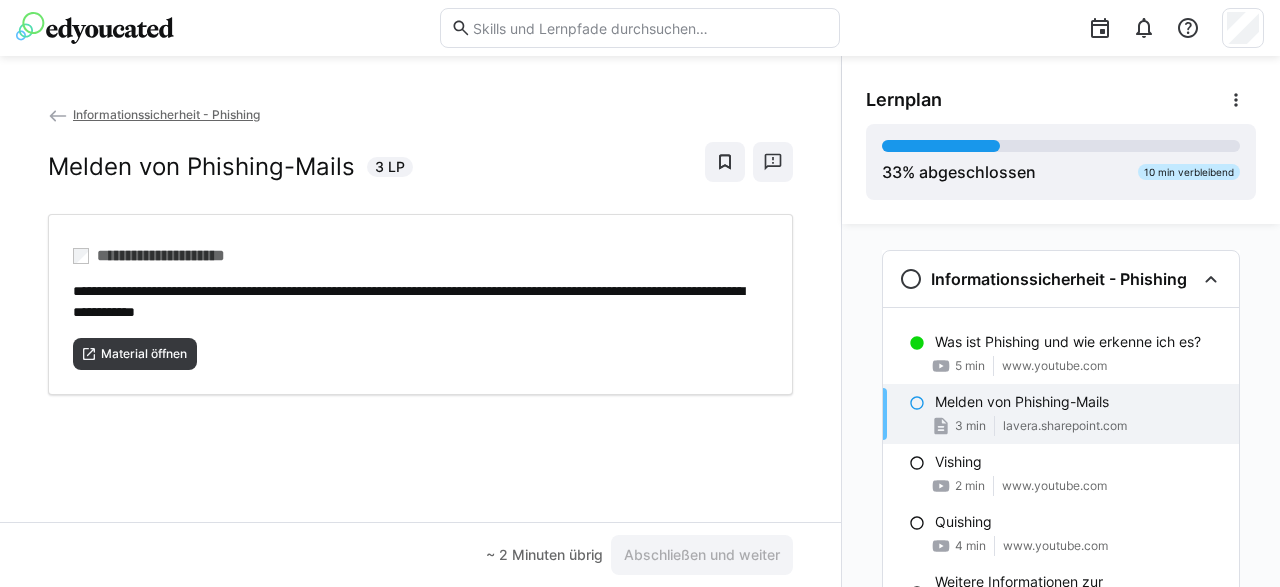 click on "Melden von Phishing-Mails" 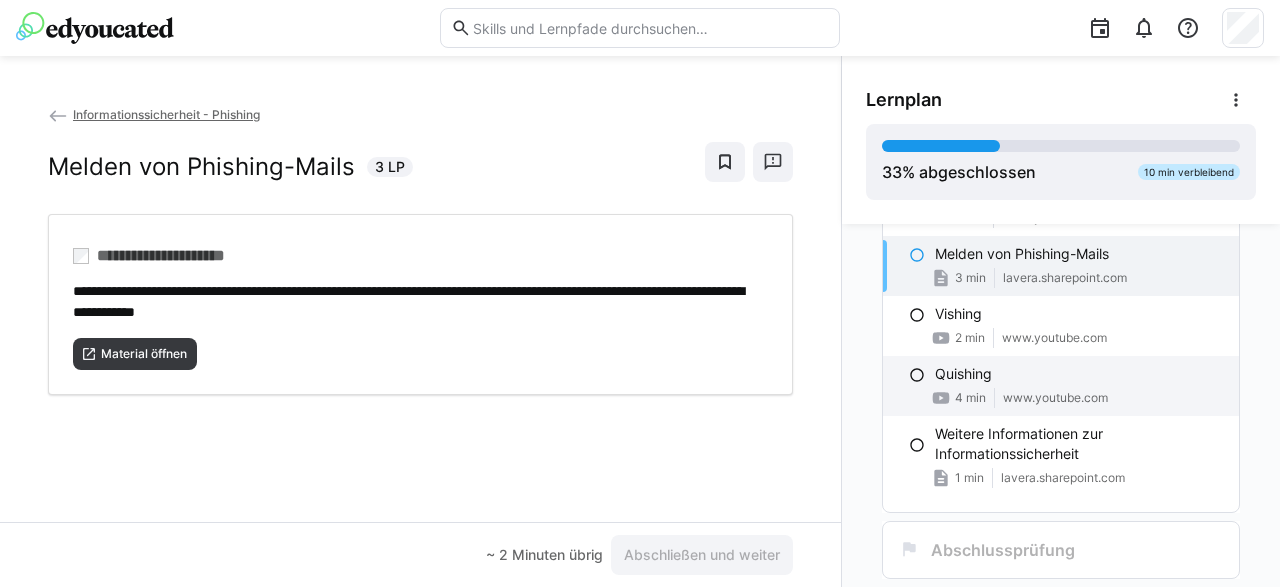 scroll, scrollTop: 206, scrollLeft: 0, axis: vertical 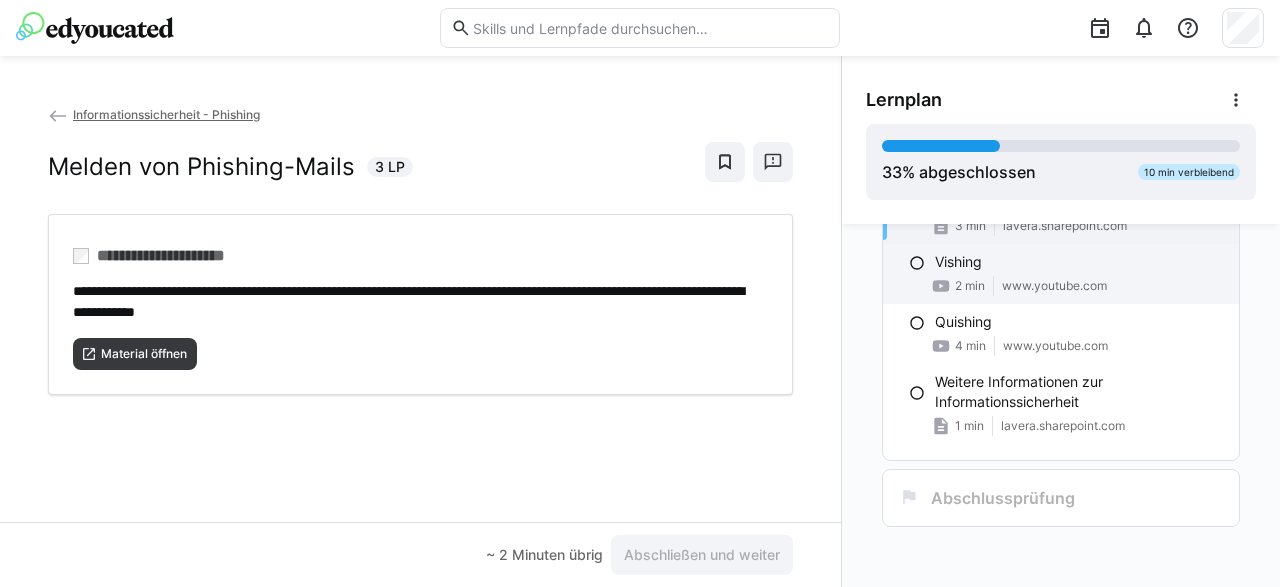 click on "www.youtube.com" 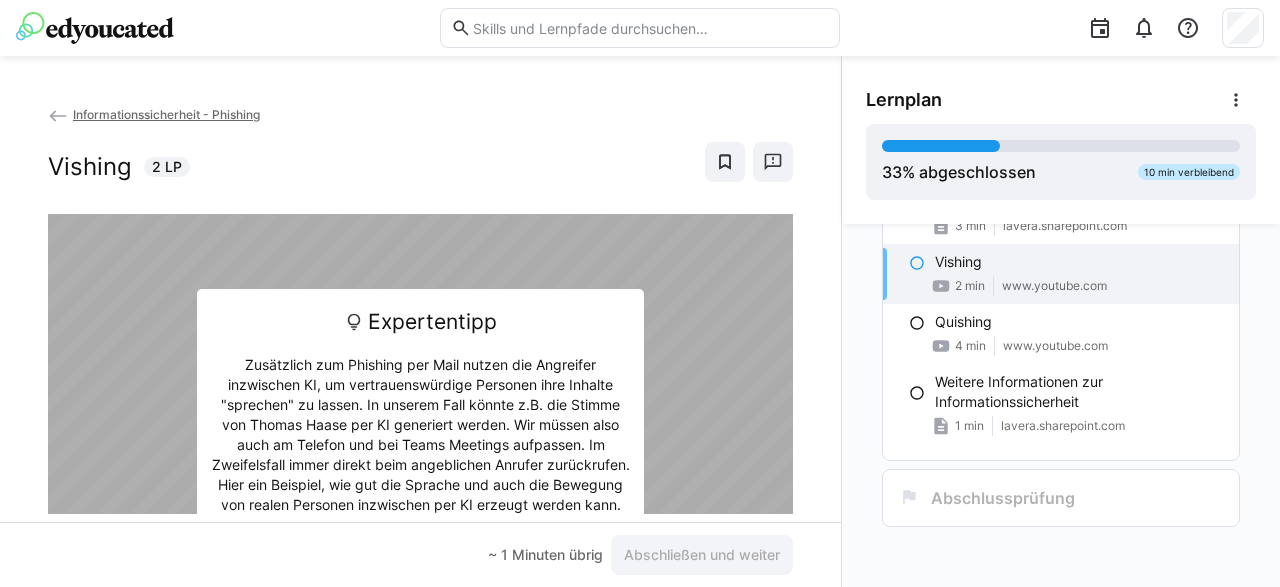 scroll, scrollTop: 70, scrollLeft: 0, axis: vertical 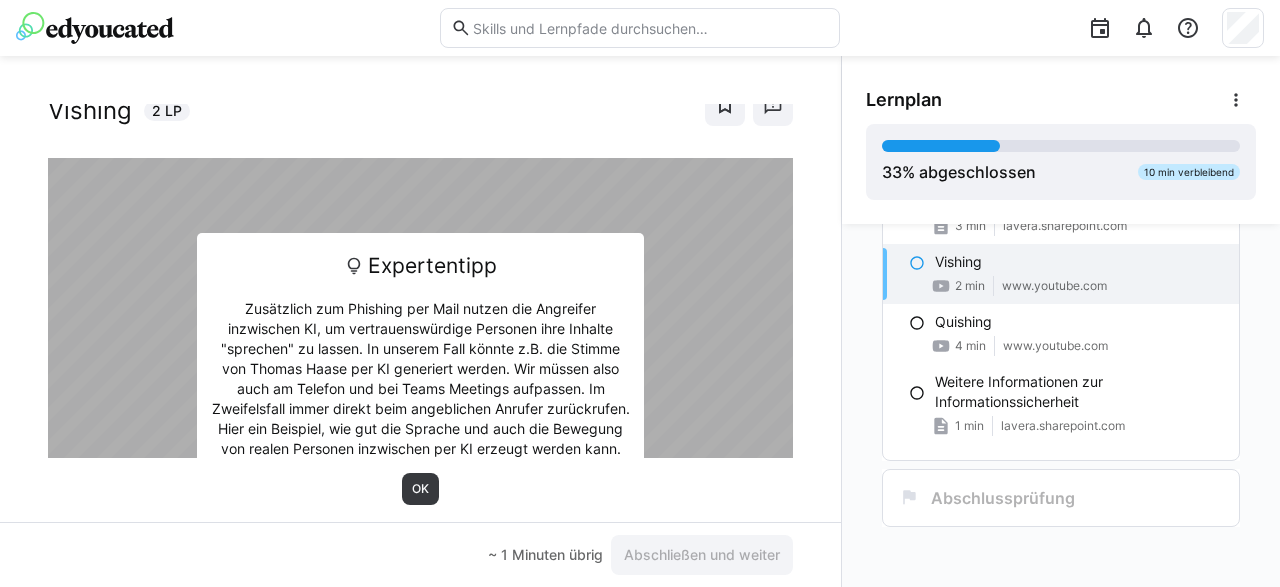 click on "OK" 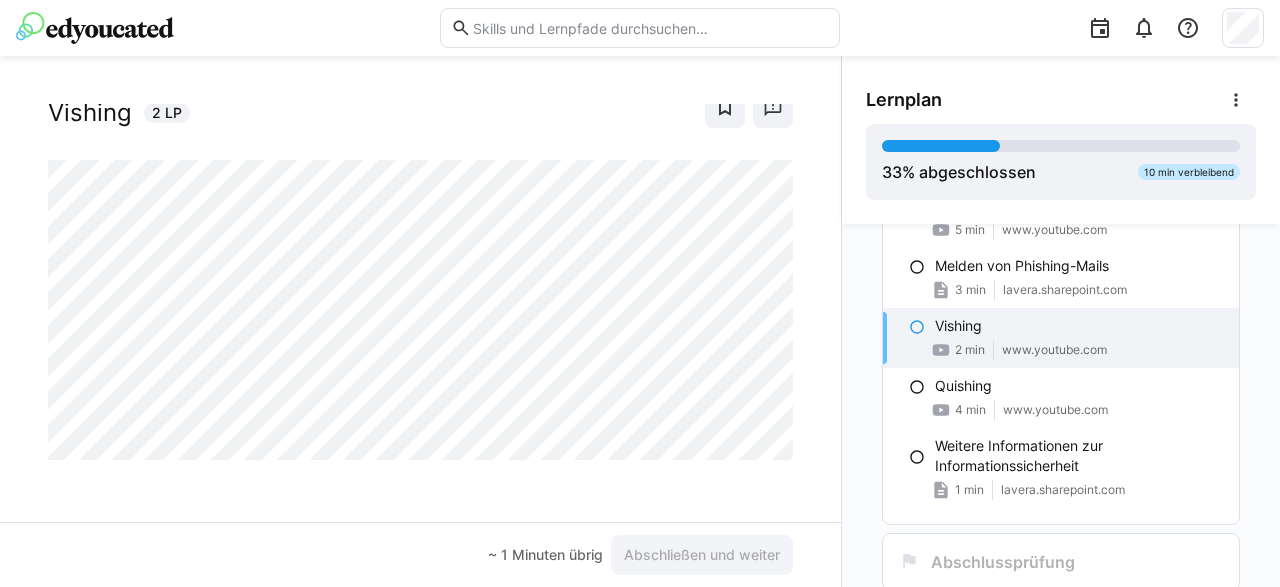 scroll, scrollTop: 206, scrollLeft: 0, axis: vertical 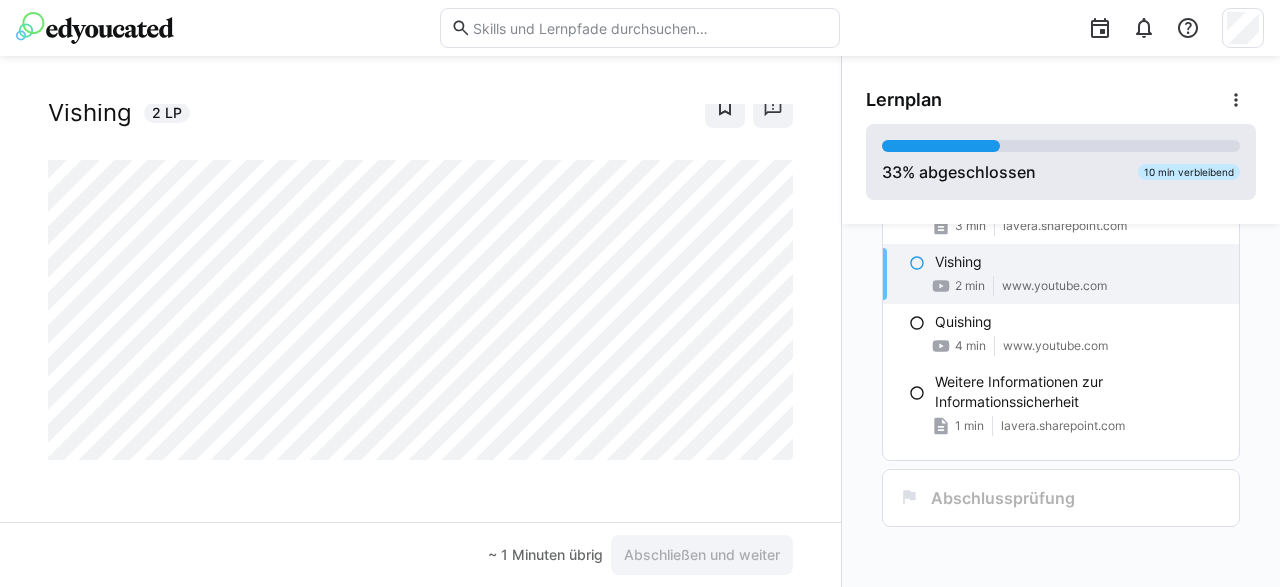 click on "33 % abgeschlossen" 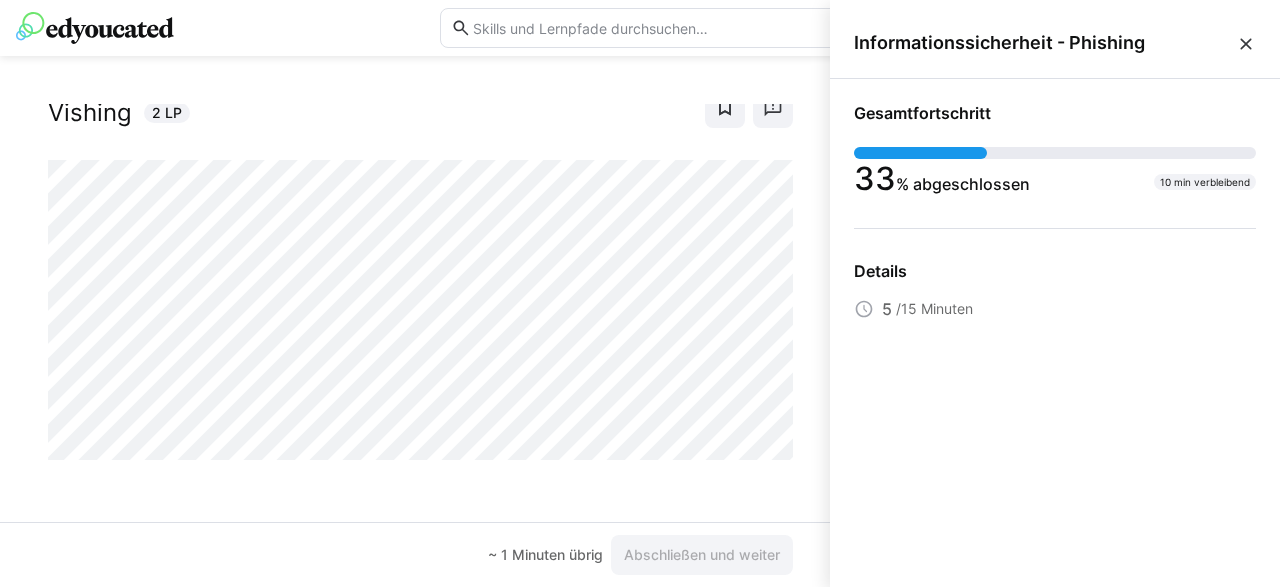 drag, startPoint x: 891, startPoint y: 305, endPoint x: 919, endPoint y: 306, distance: 28.01785 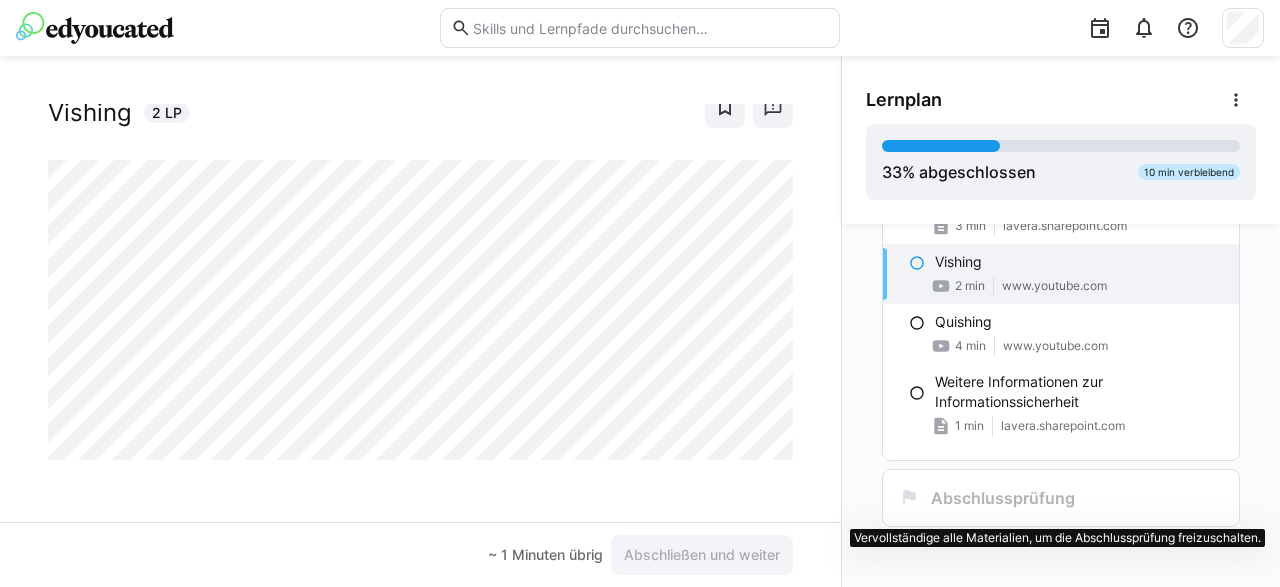 click on "Abschlussprüfung" 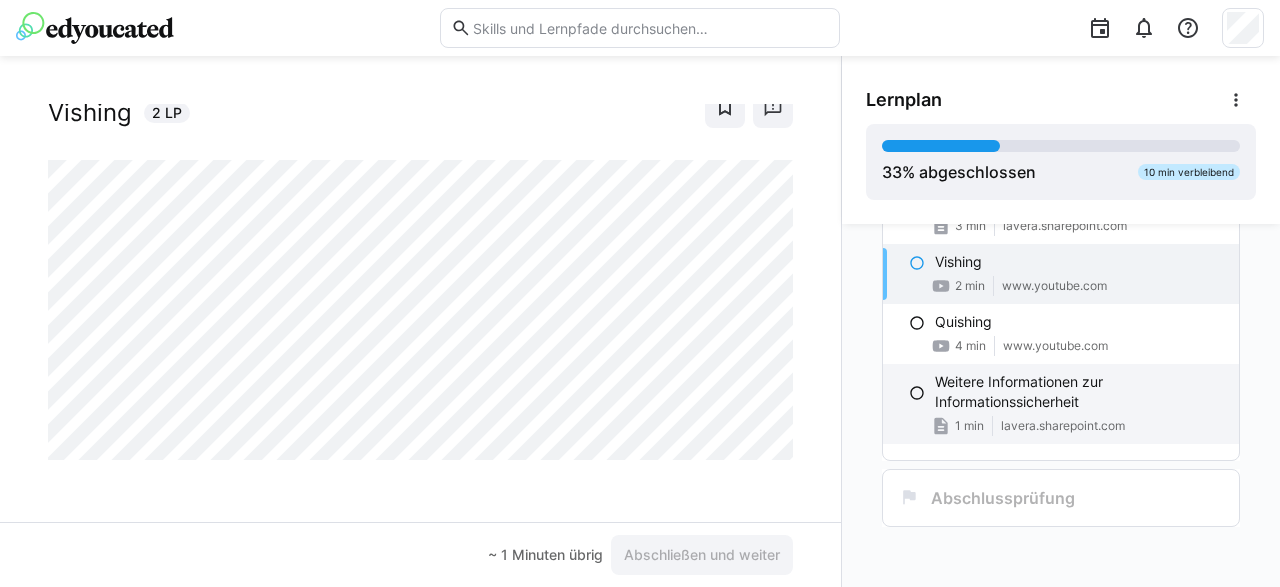 click on "Weitere Informationen zur Informationssicherheit" 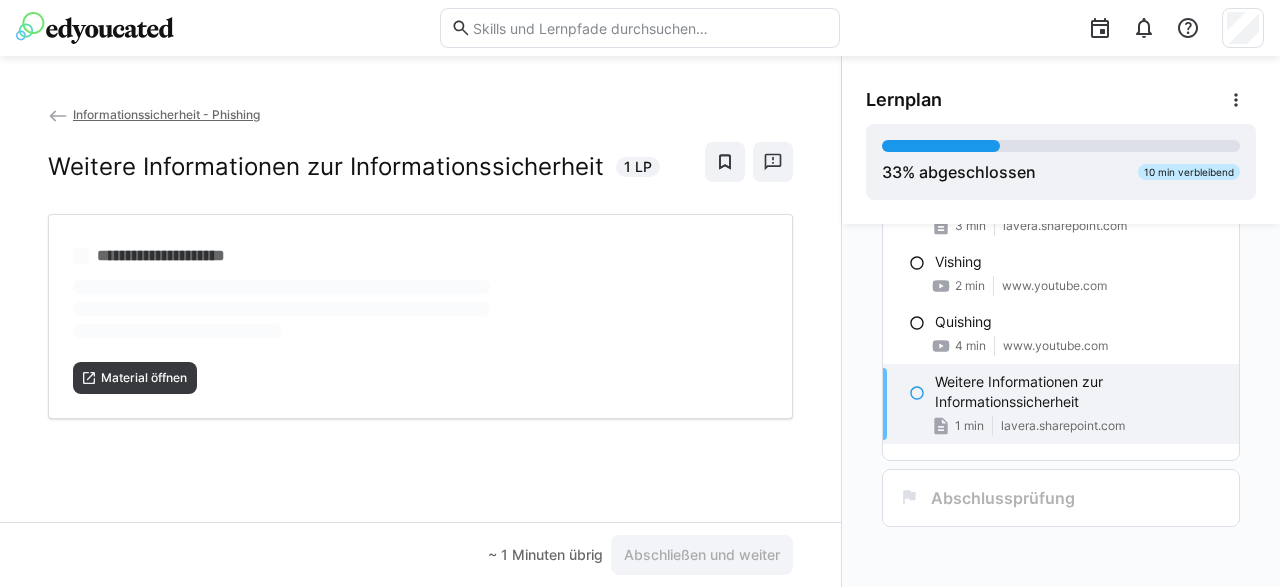 scroll, scrollTop: 0, scrollLeft: 0, axis: both 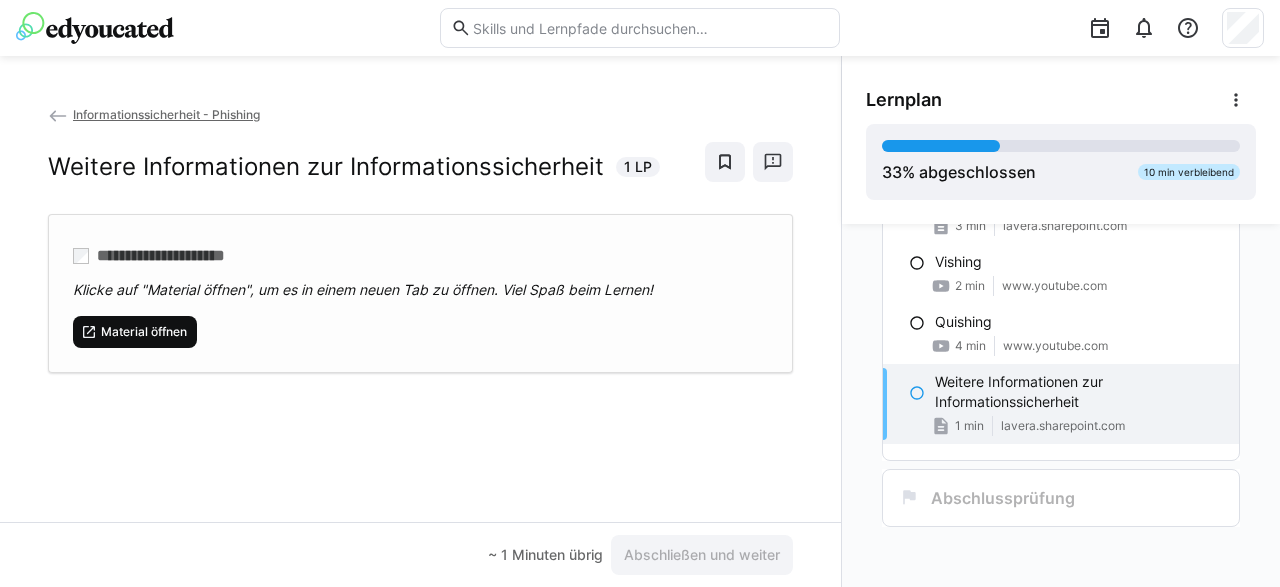 click on "Material öffnen" 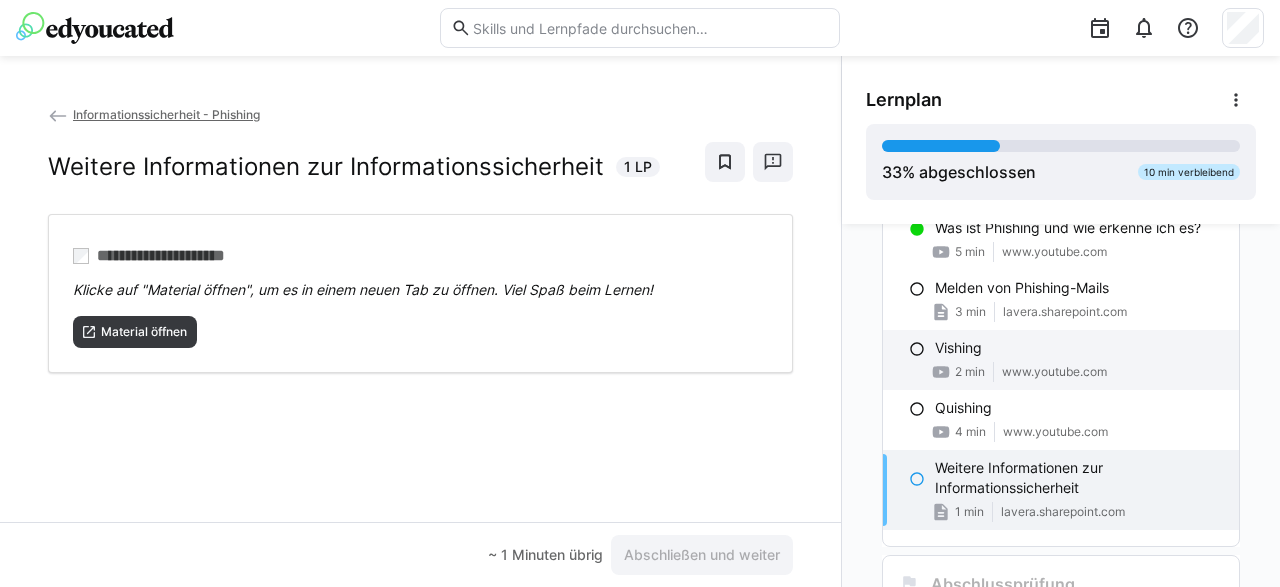 scroll, scrollTop: 200, scrollLeft: 0, axis: vertical 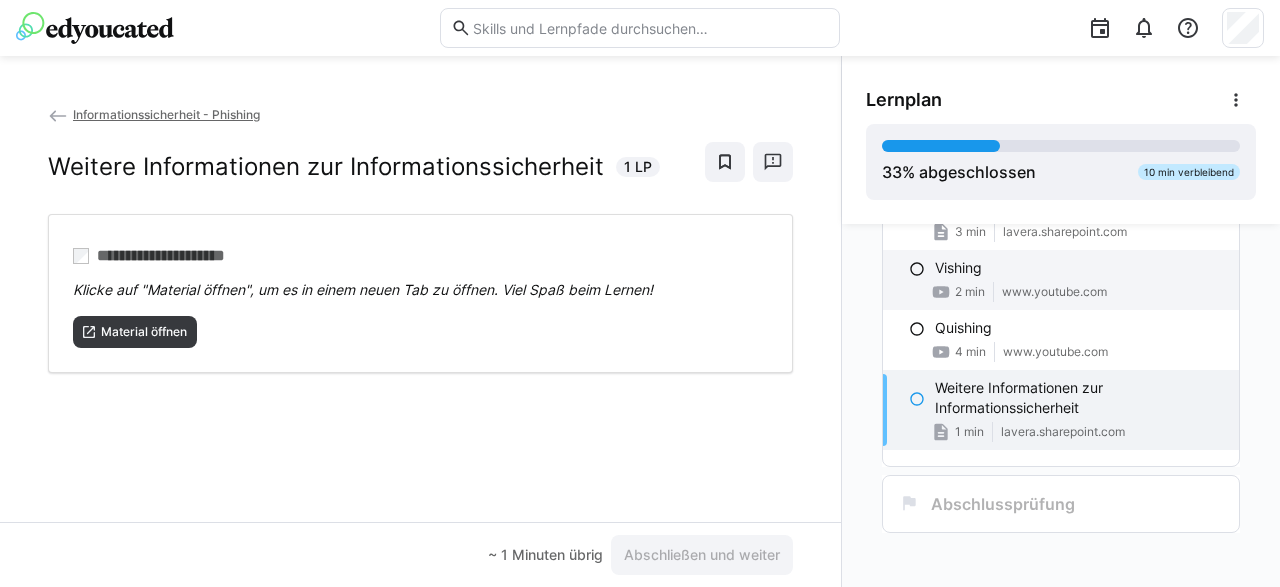 click on "www.youtube.com" 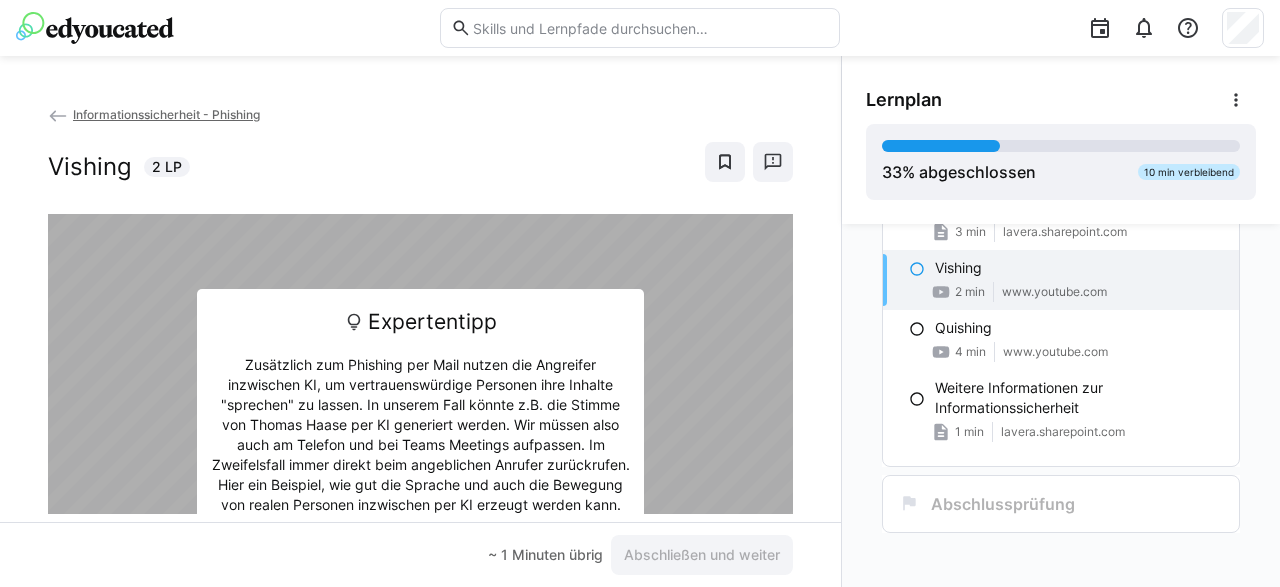 scroll, scrollTop: 70, scrollLeft: 0, axis: vertical 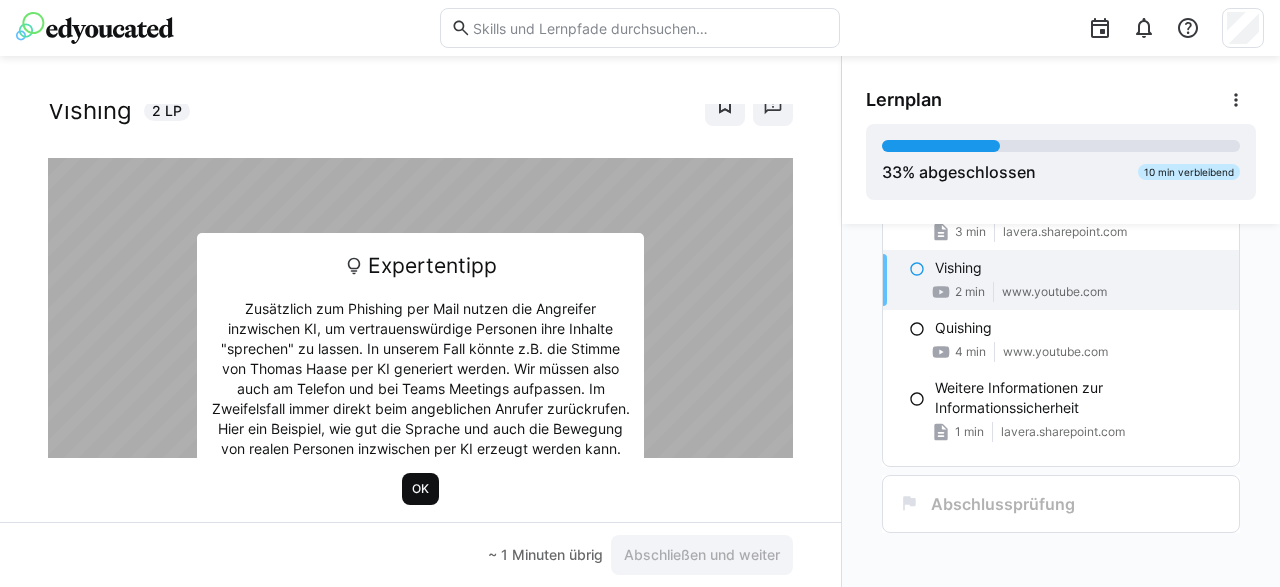 click on "OK" 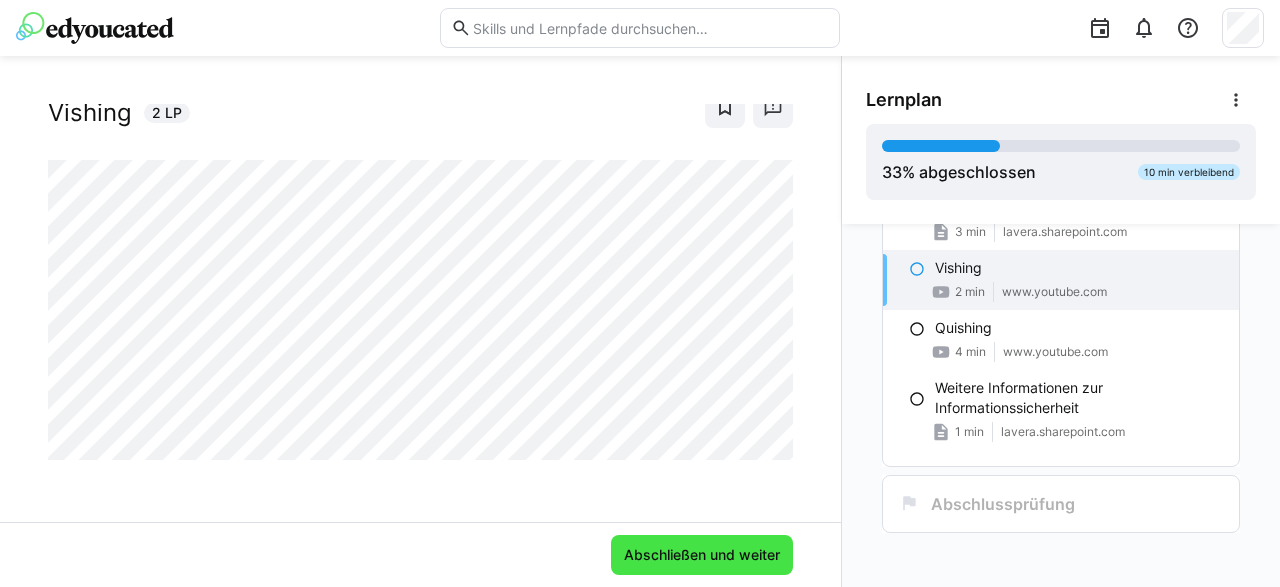 click on "Abschließen und weiter" 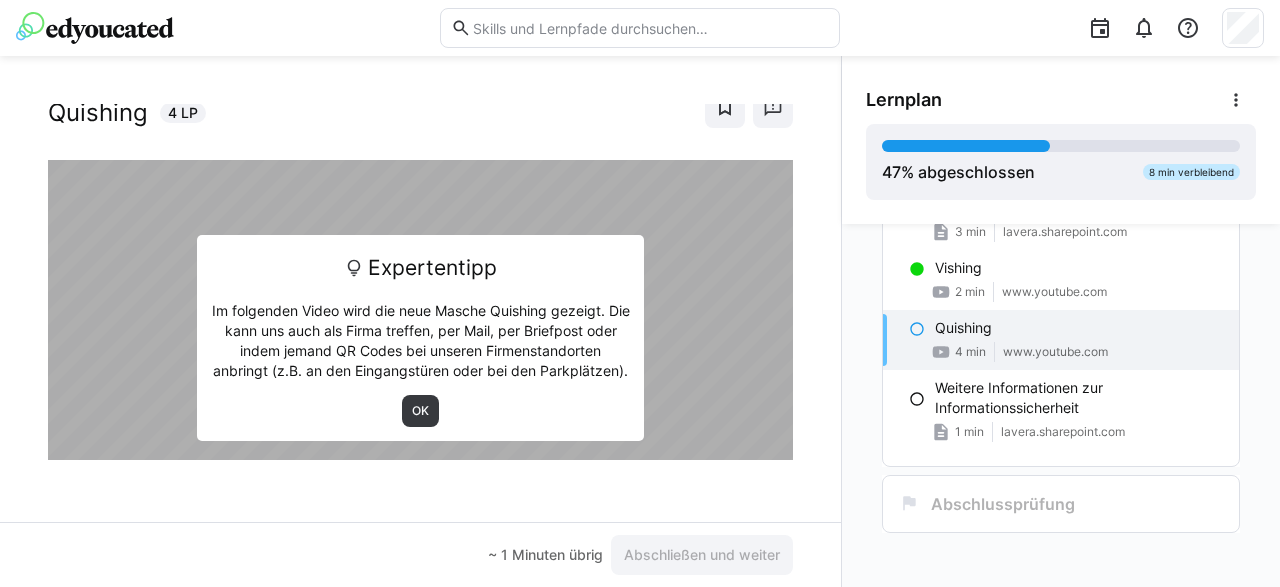 click on "www.youtube.com" 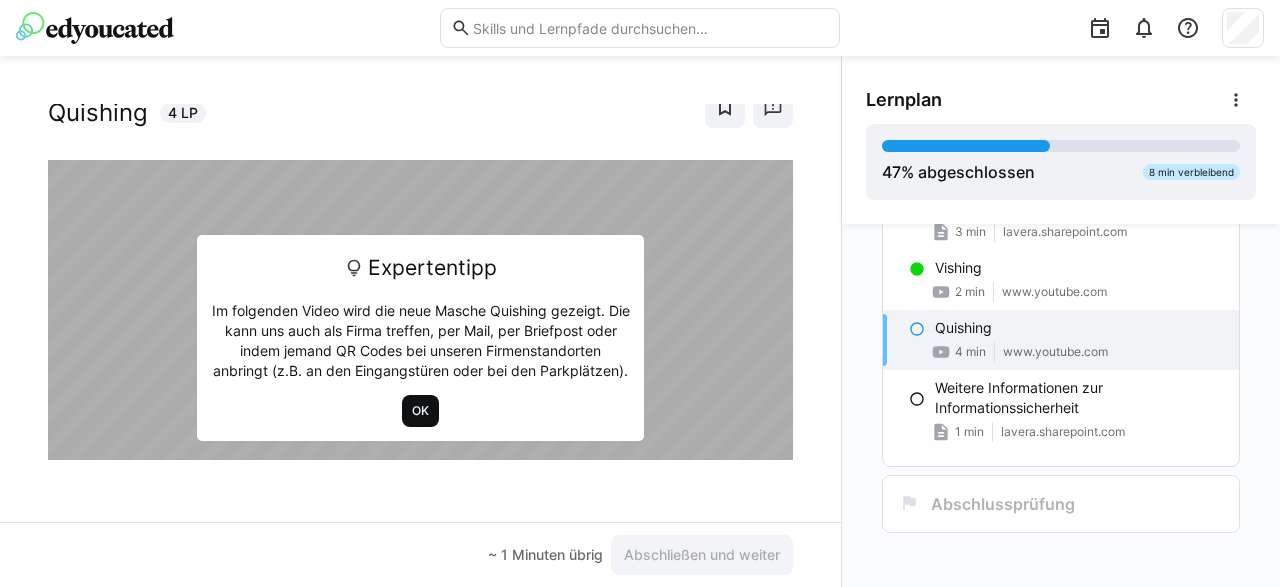 click on "OK" 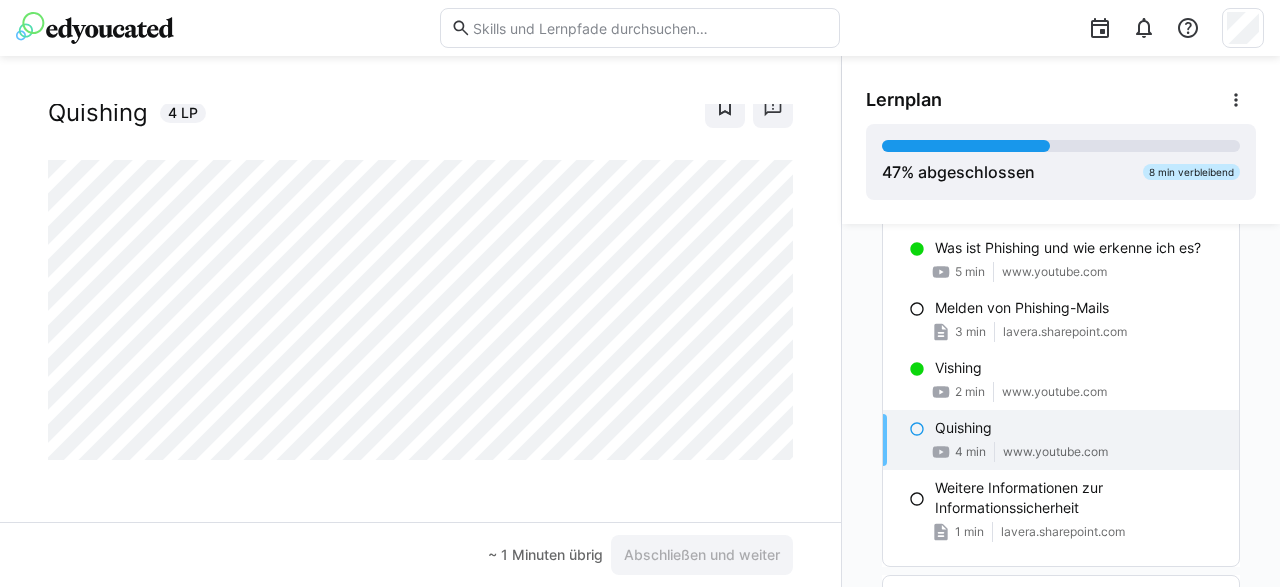 scroll, scrollTop: 200, scrollLeft: 0, axis: vertical 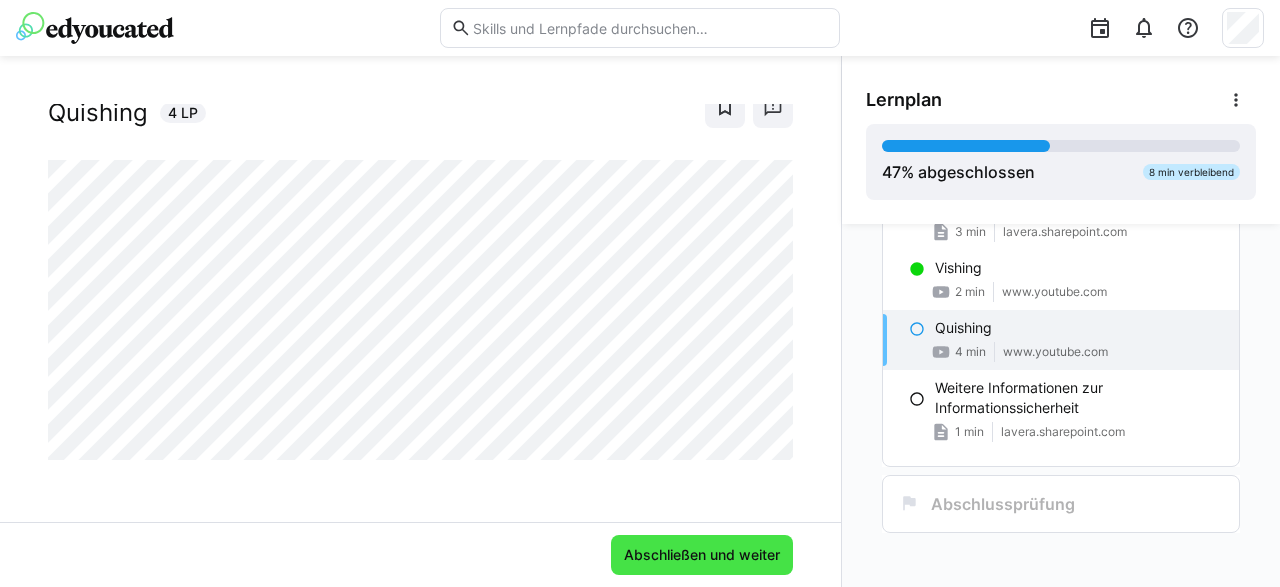 click on "Abschließen und weiter" 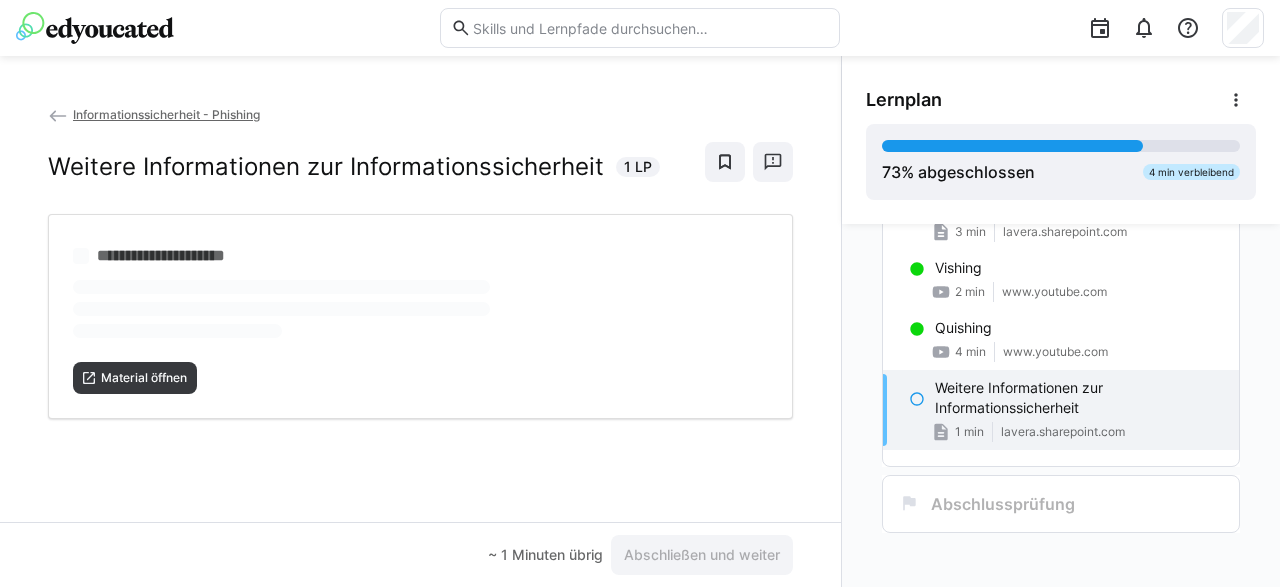 scroll, scrollTop: 0, scrollLeft: 0, axis: both 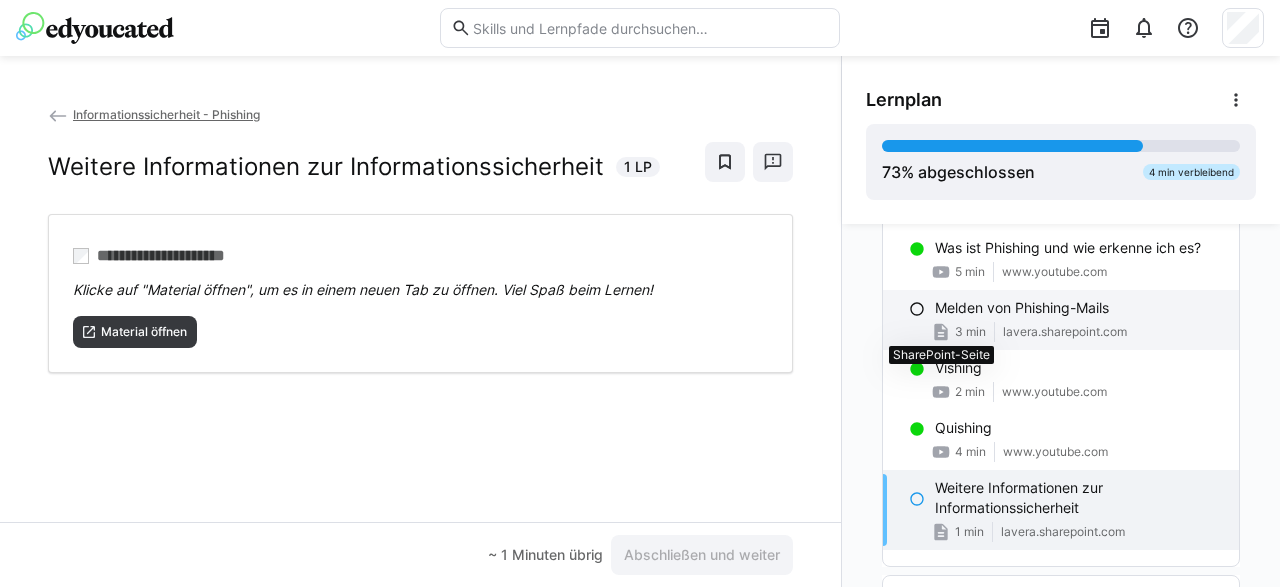 click 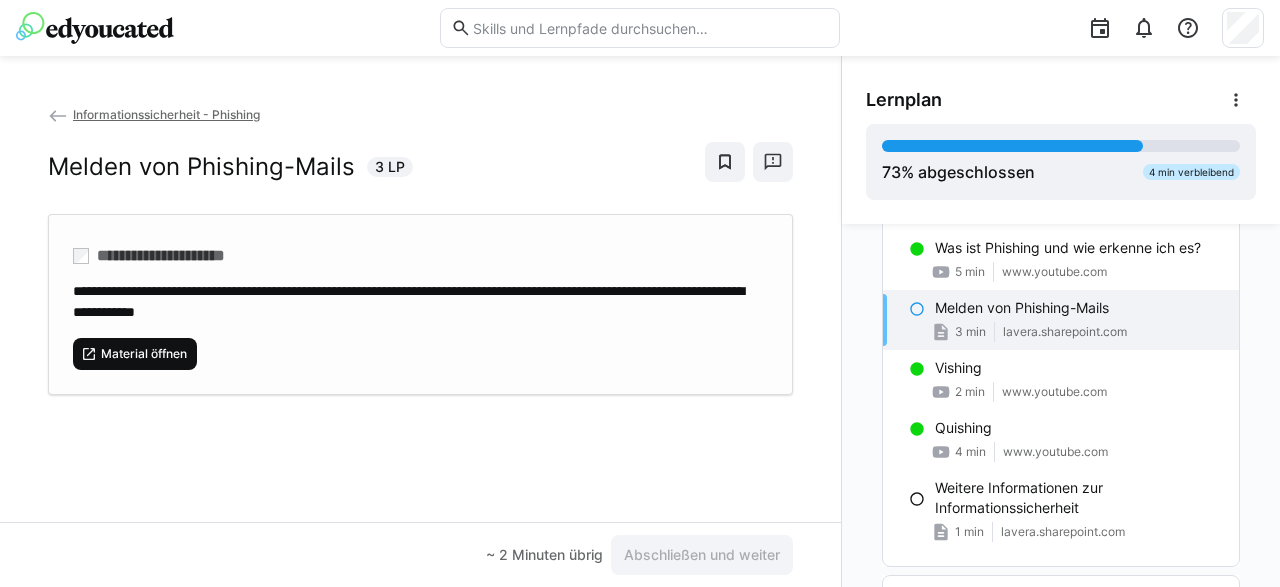 click on "Material öffnen" 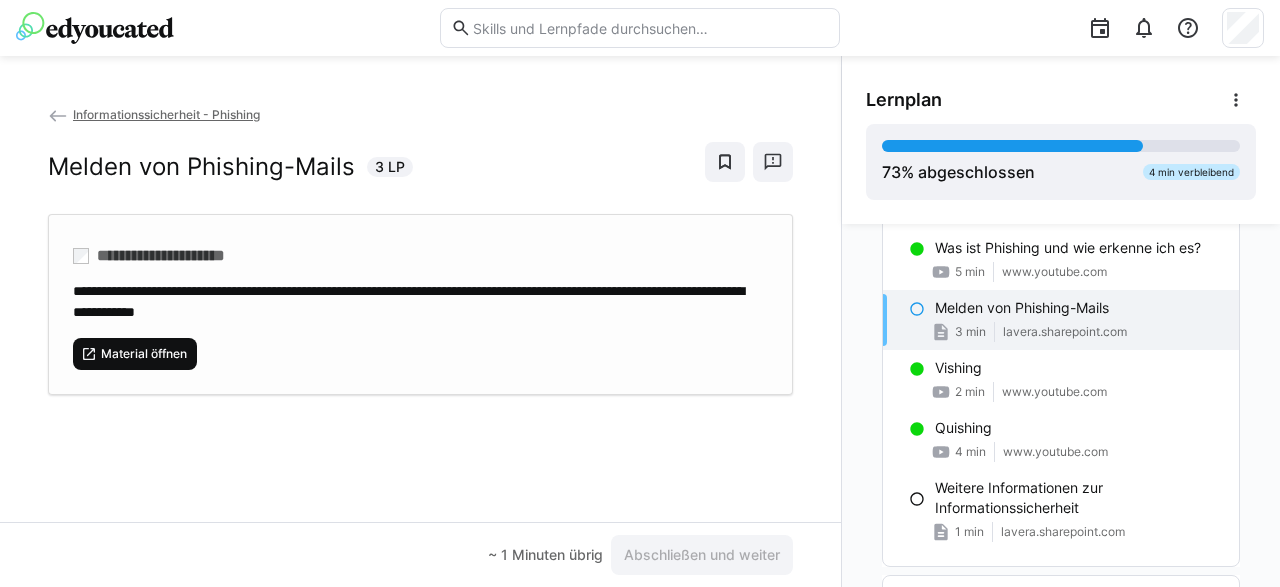 click on "Material öffnen" 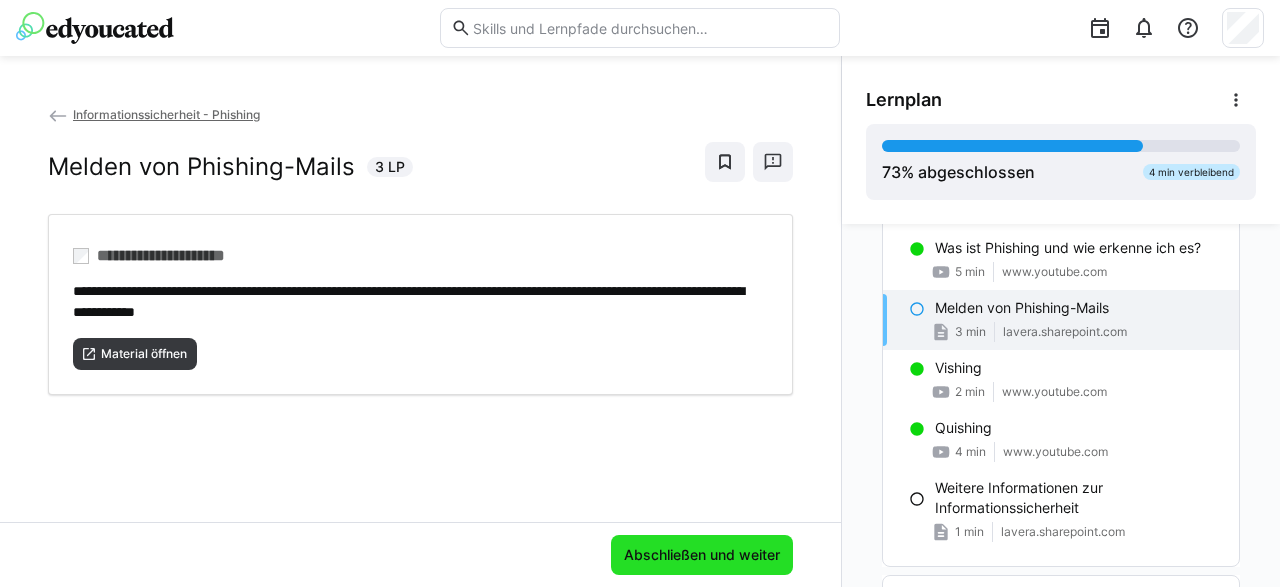 click on "Abschließen und weiter" 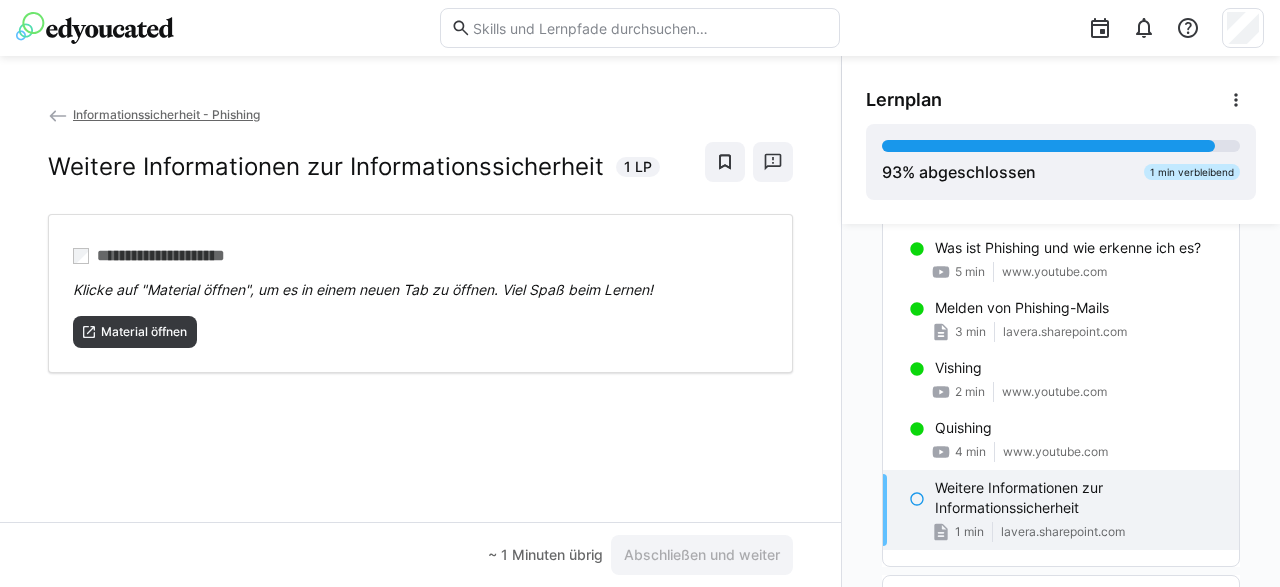 click on "Weitere Informationen zur Informationssicherheit" 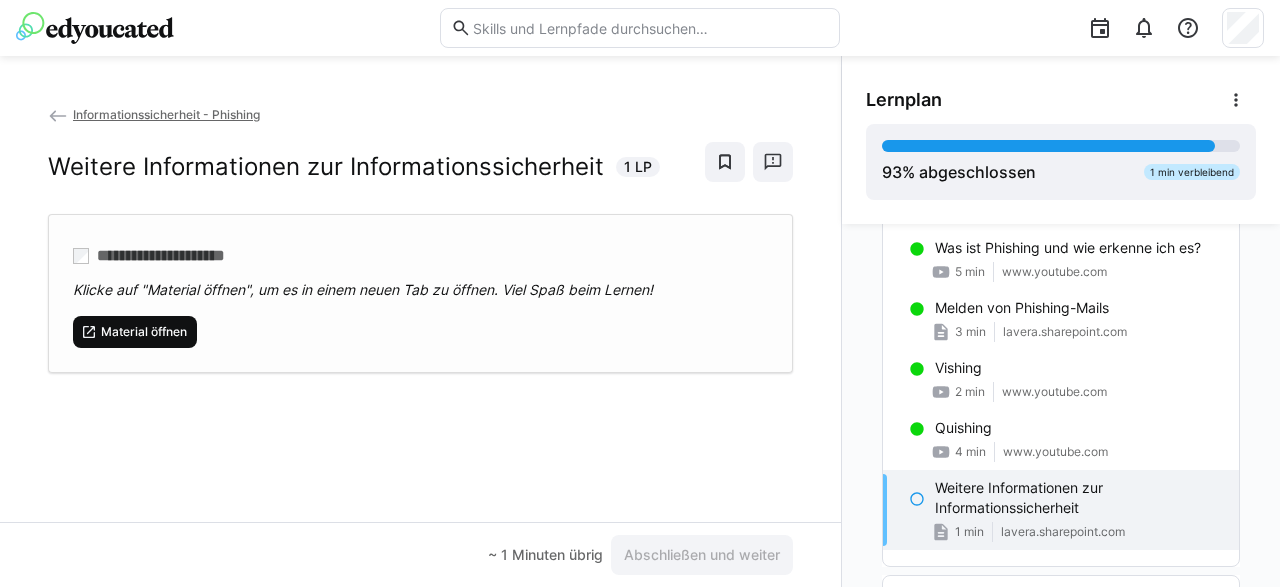 click on "Material öffnen" 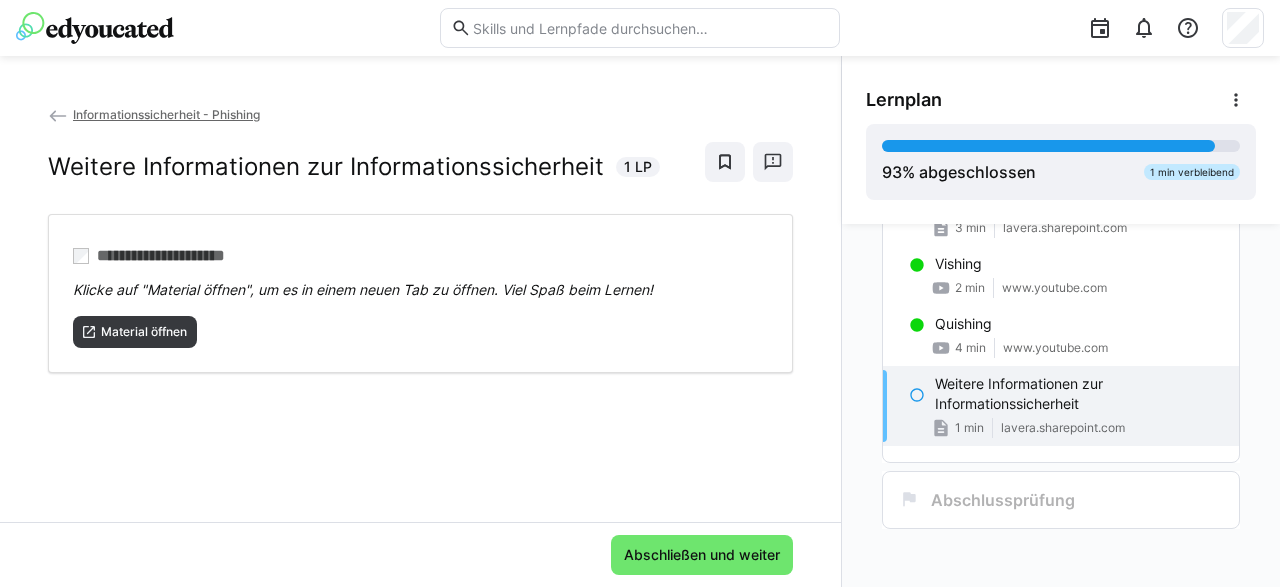 scroll, scrollTop: 206, scrollLeft: 0, axis: vertical 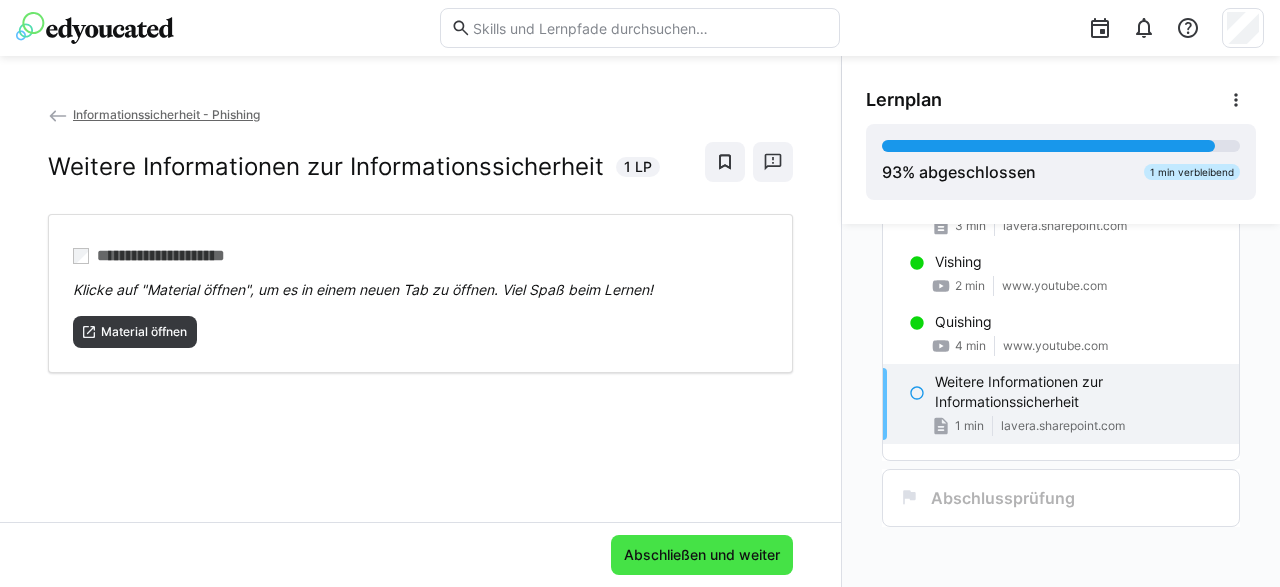click on "Abschließen und weiter" 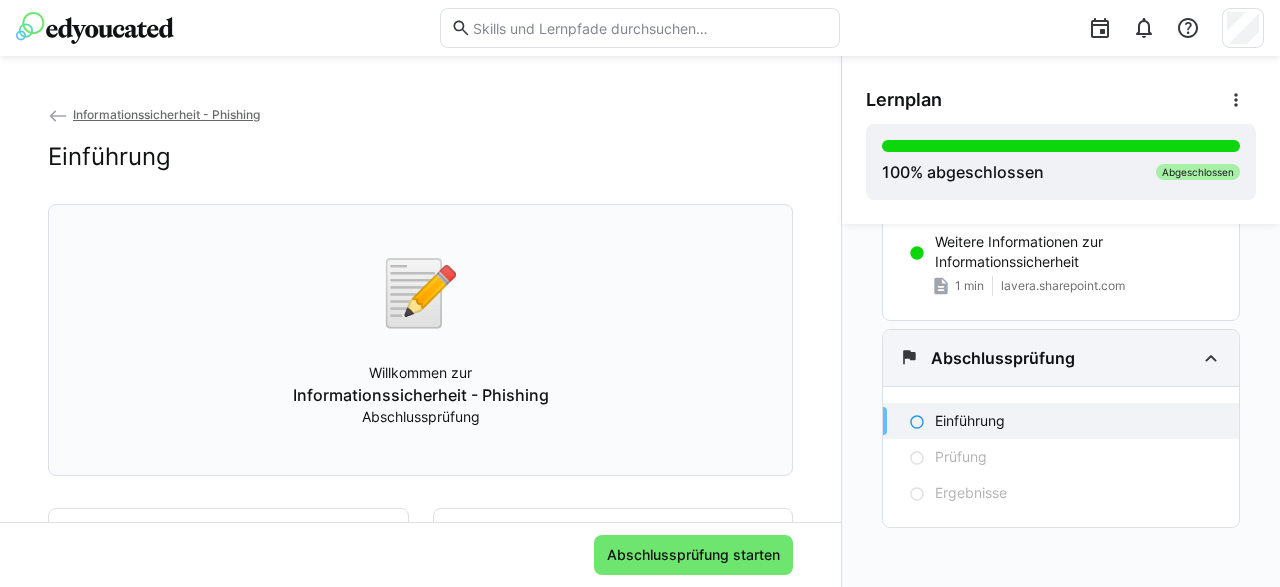 scroll, scrollTop: 347, scrollLeft: 0, axis: vertical 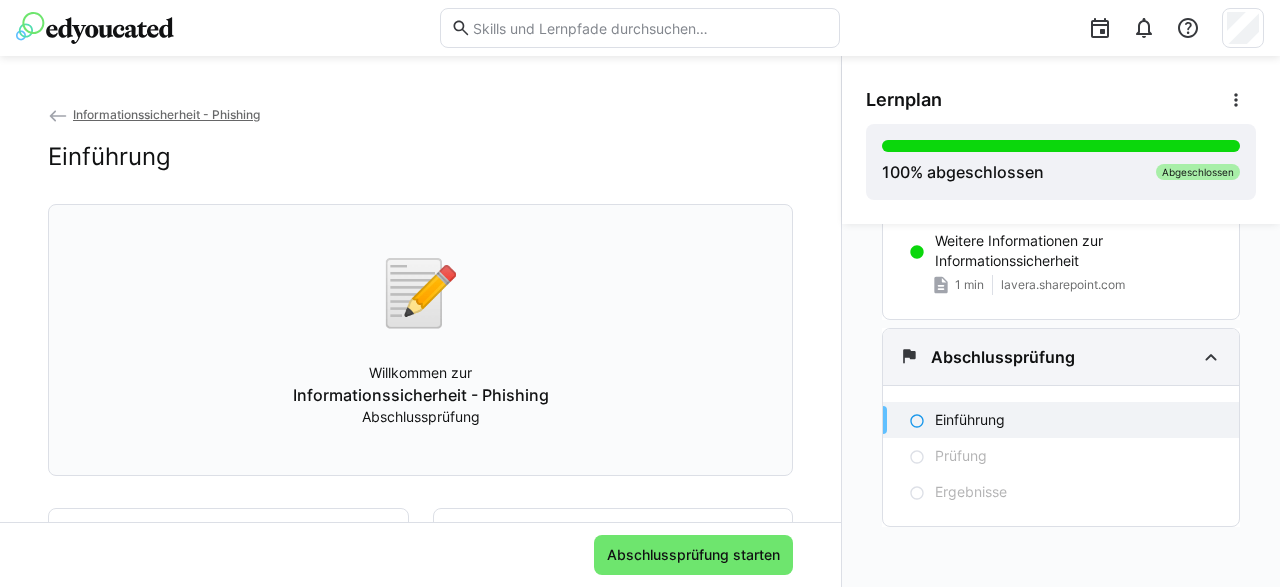 click 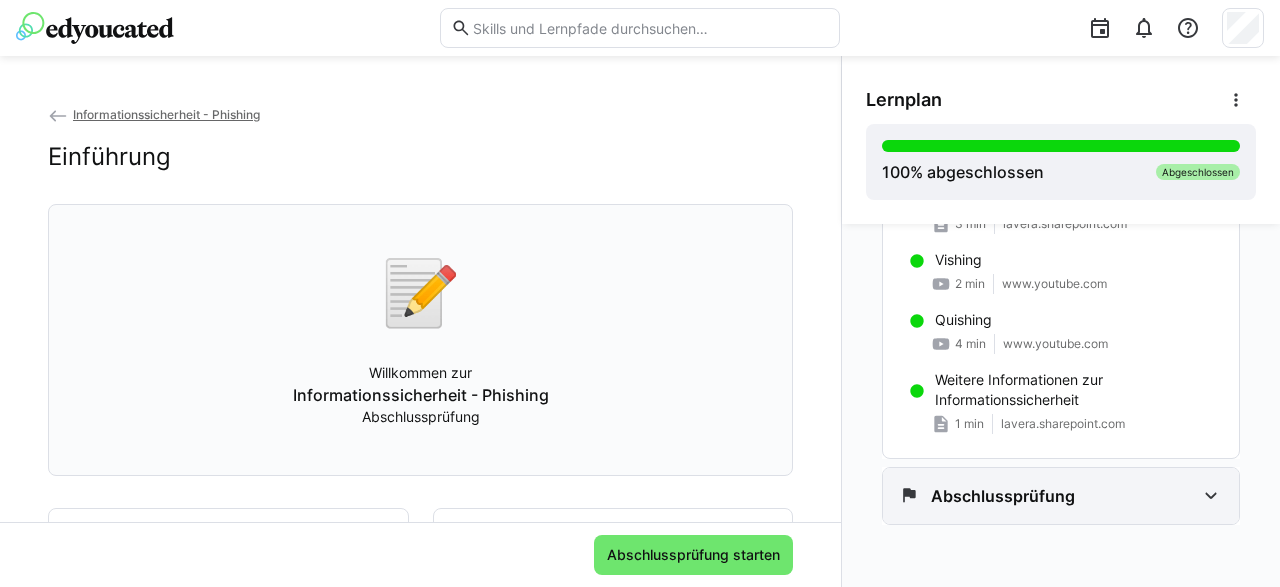 scroll, scrollTop: 206, scrollLeft: 0, axis: vertical 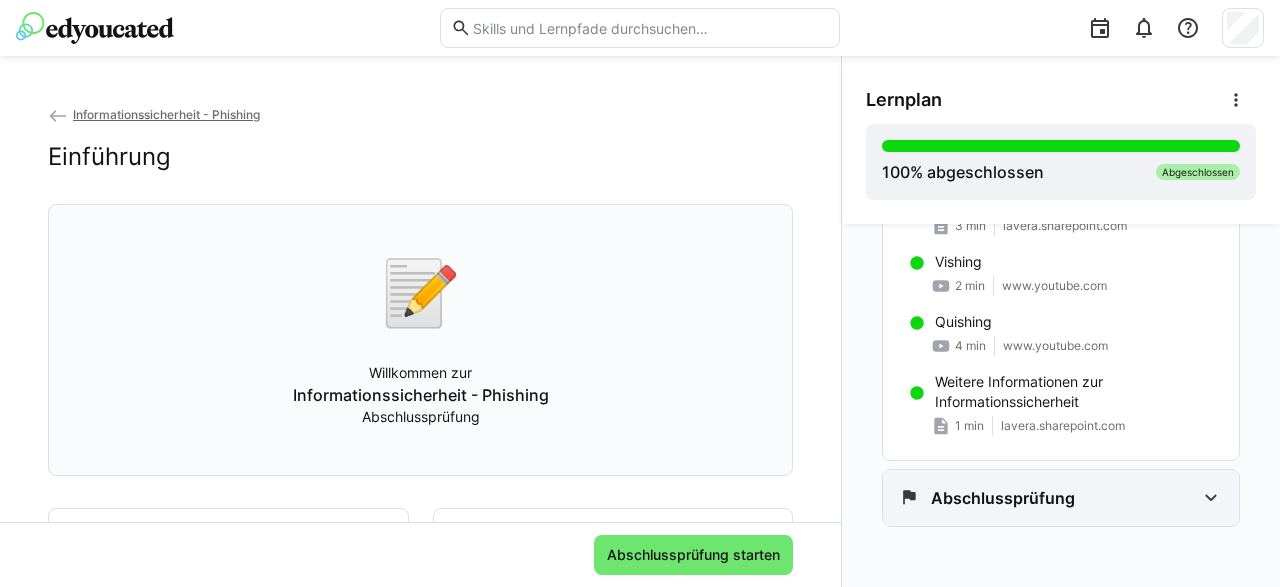 click 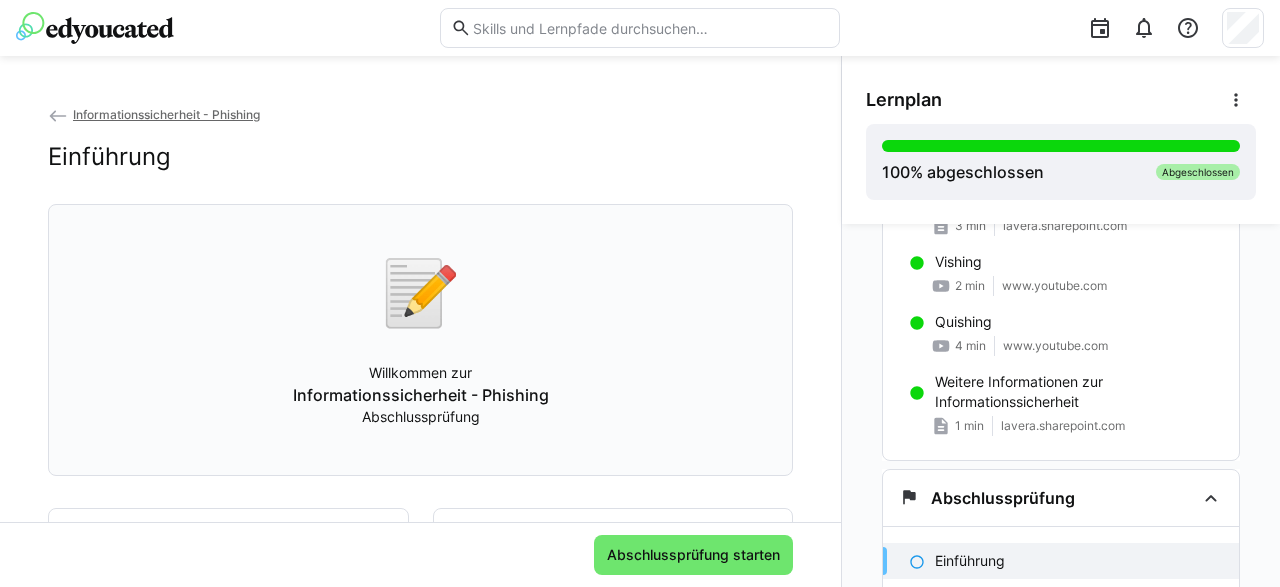 scroll, scrollTop: 347, scrollLeft: 0, axis: vertical 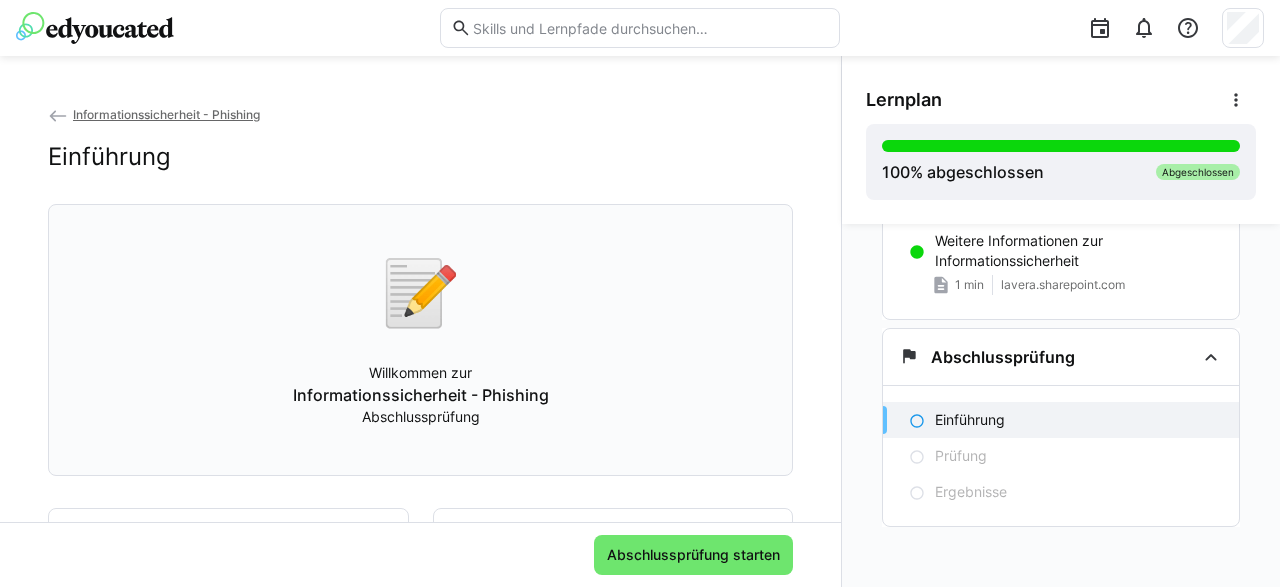 click 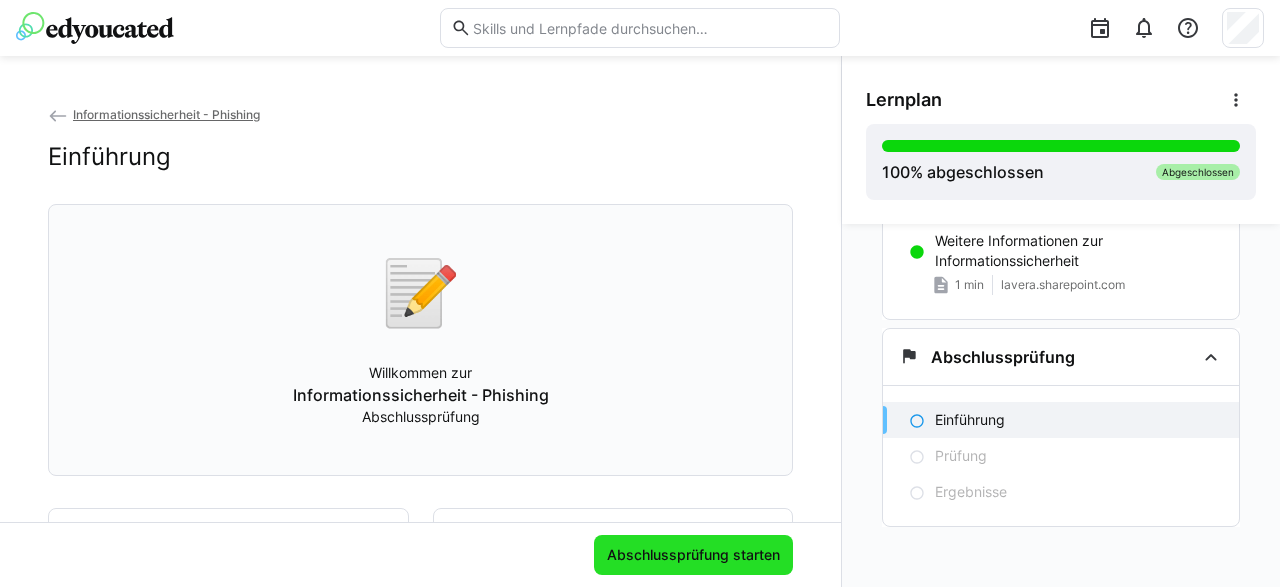 click on "Abschlussprüfung starten" 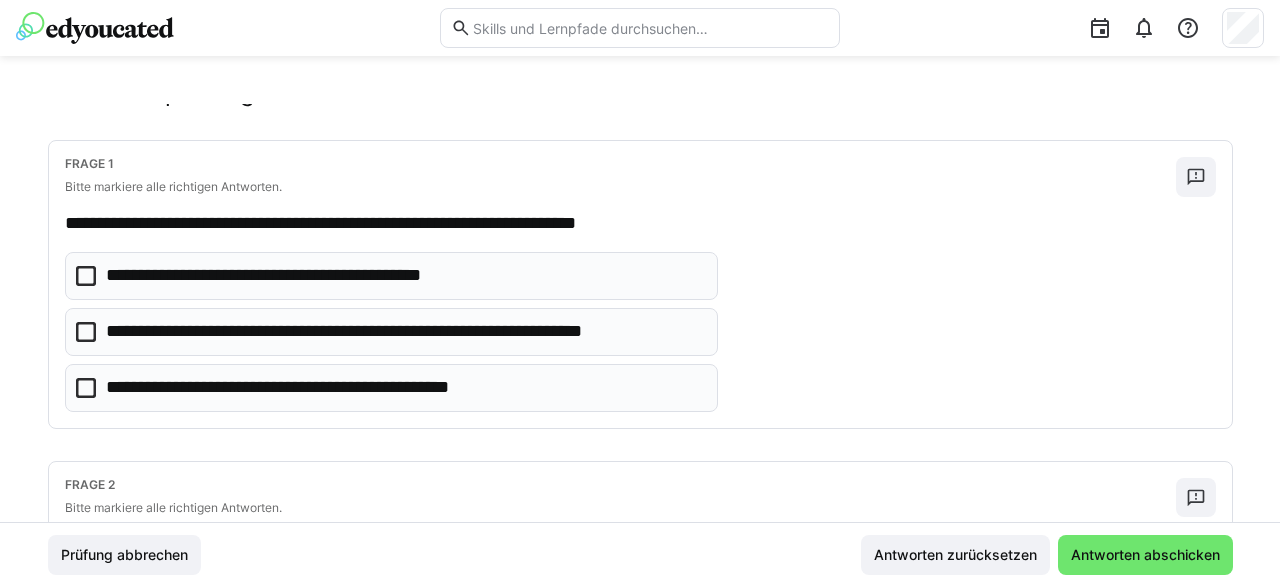 scroll, scrollTop: 100, scrollLeft: 0, axis: vertical 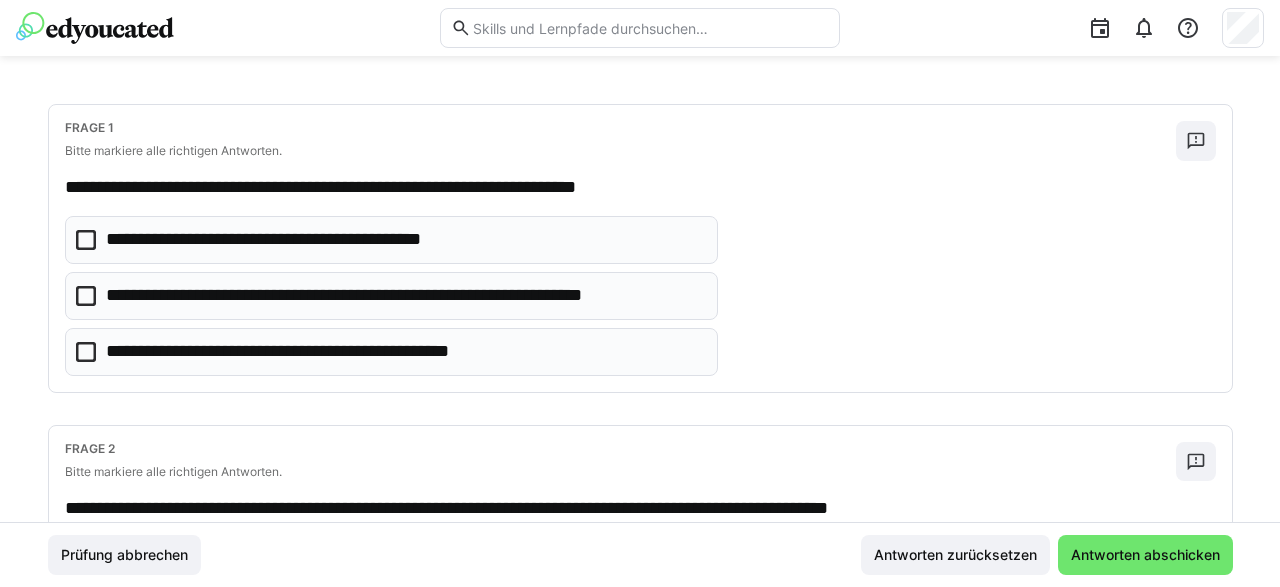 click 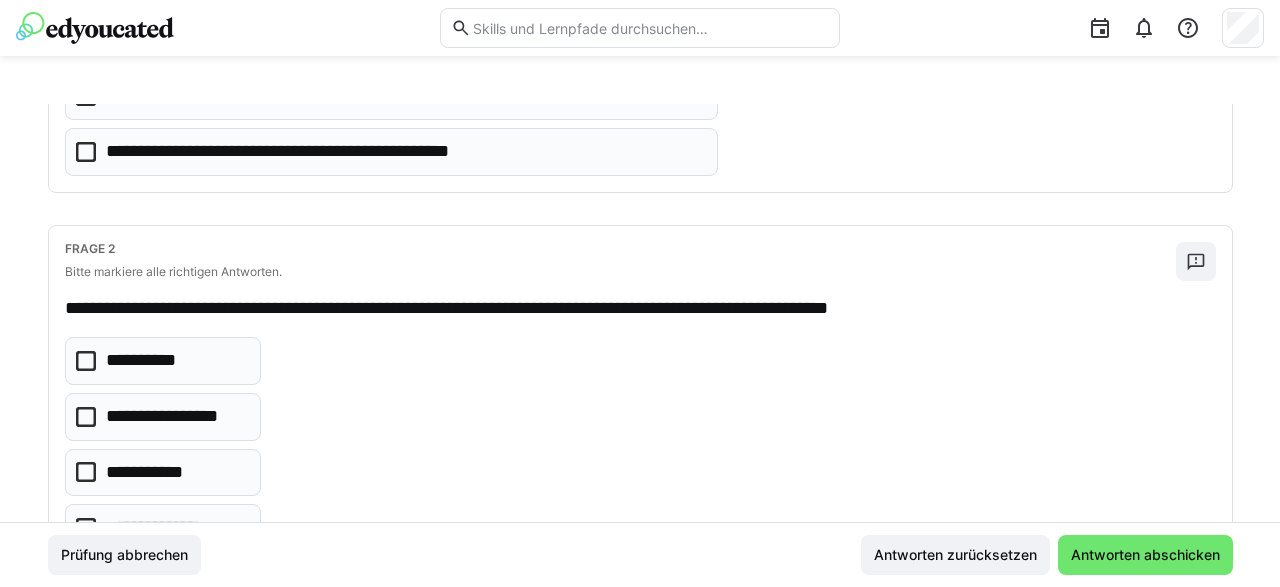 scroll, scrollTop: 400, scrollLeft: 0, axis: vertical 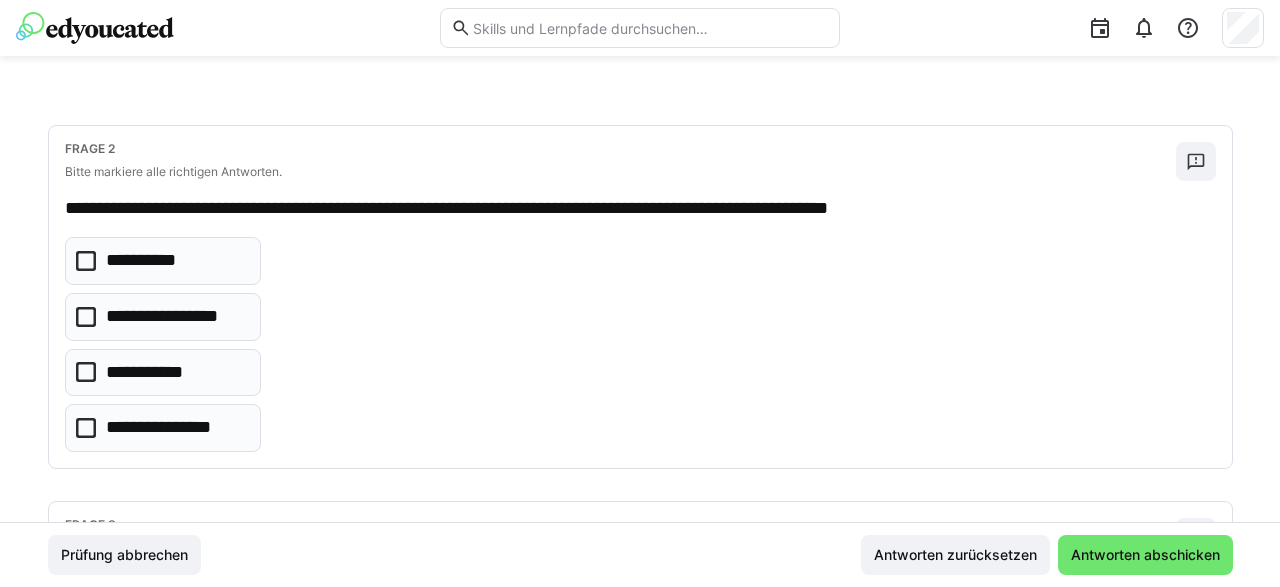 click on "**********" 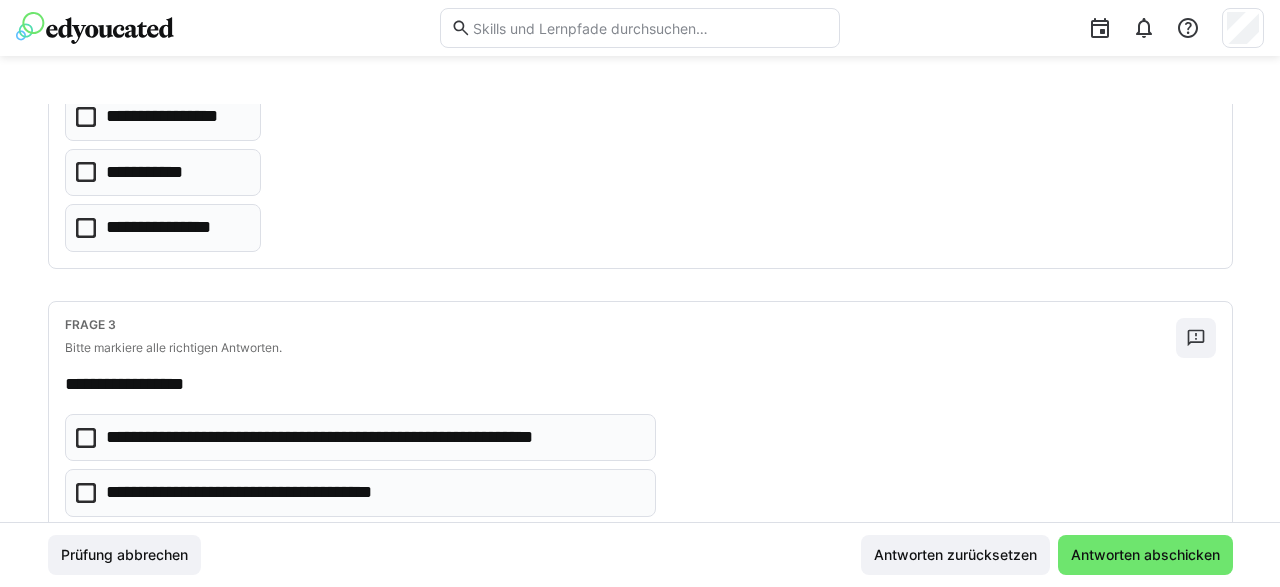 scroll, scrollTop: 700, scrollLeft: 0, axis: vertical 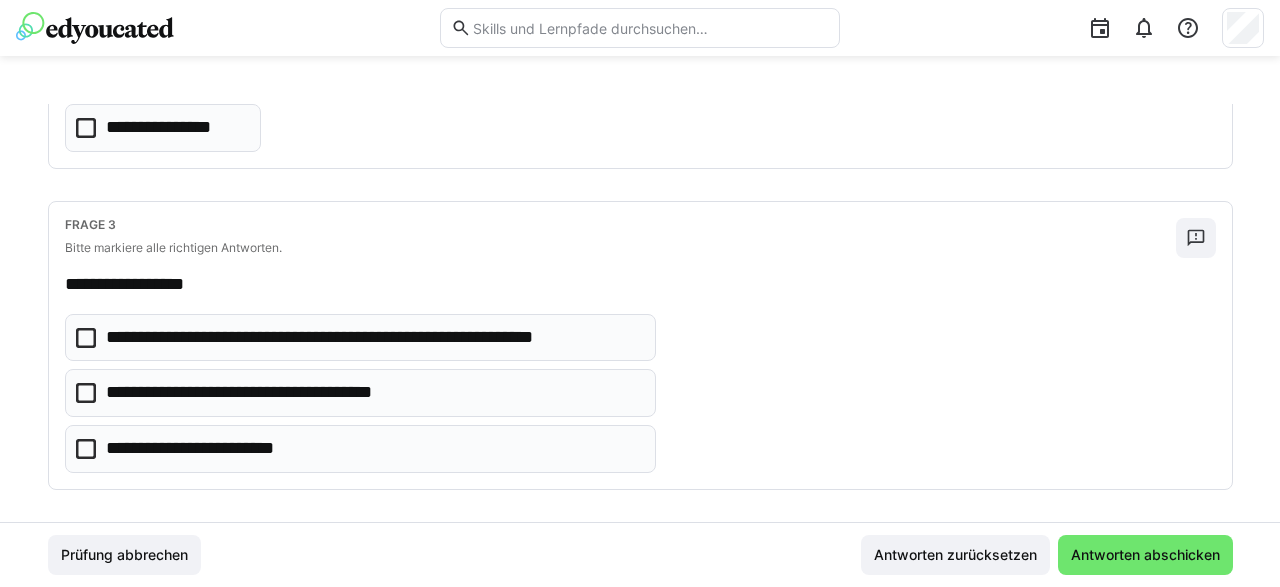 click 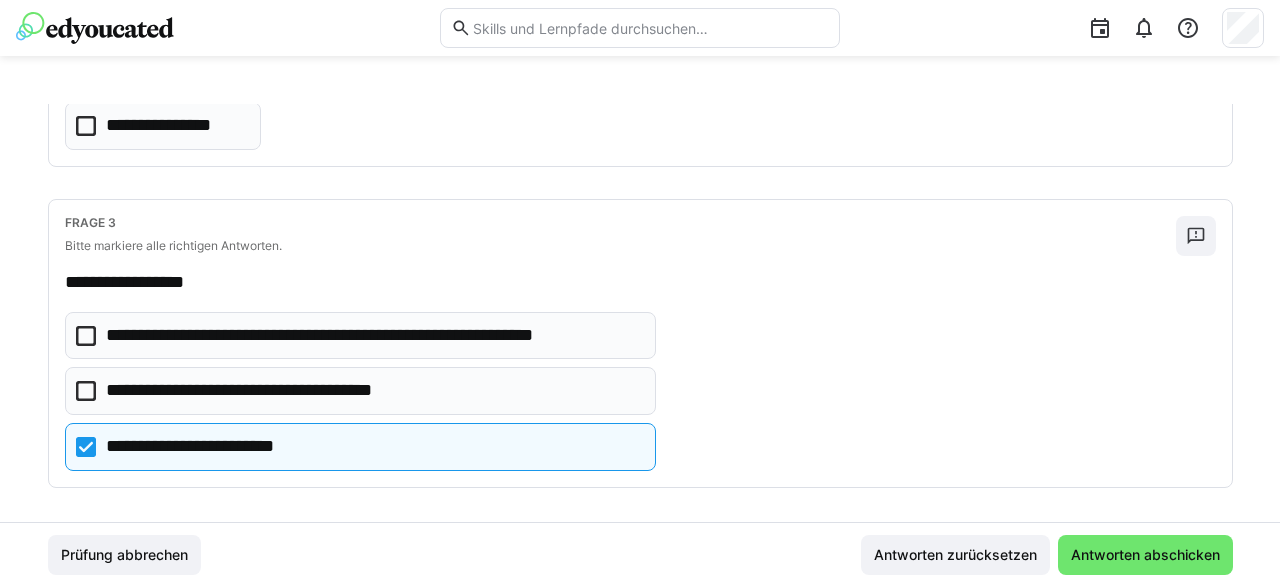 scroll, scrollTop: 706, scrollLeft: 0, axis: vertical 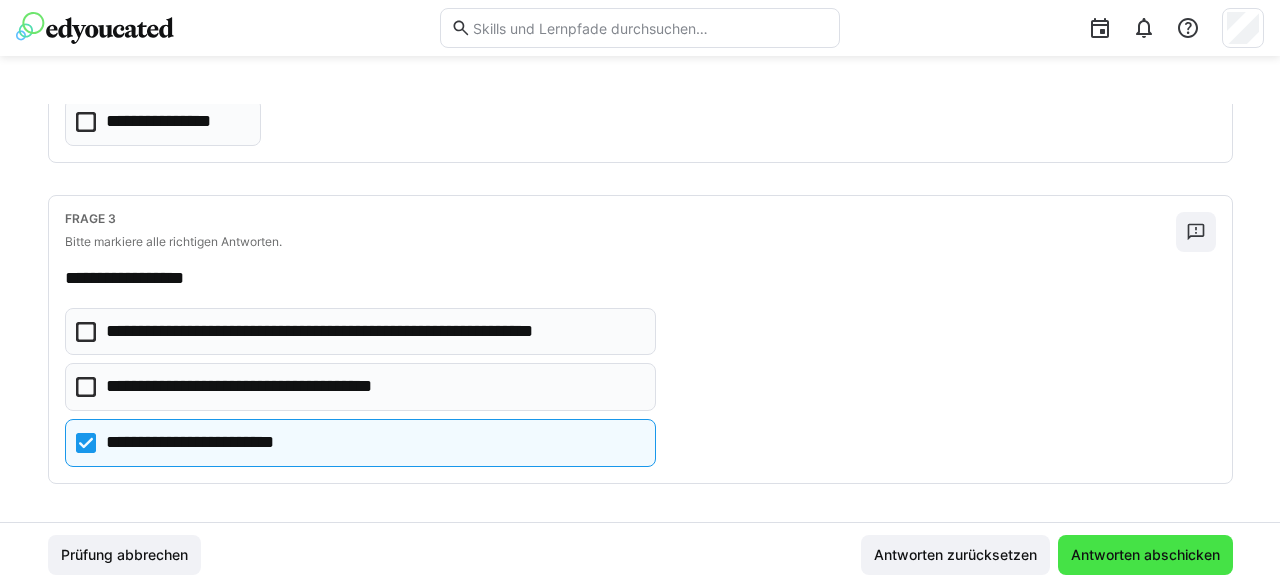 click on "Antworten abschicken" 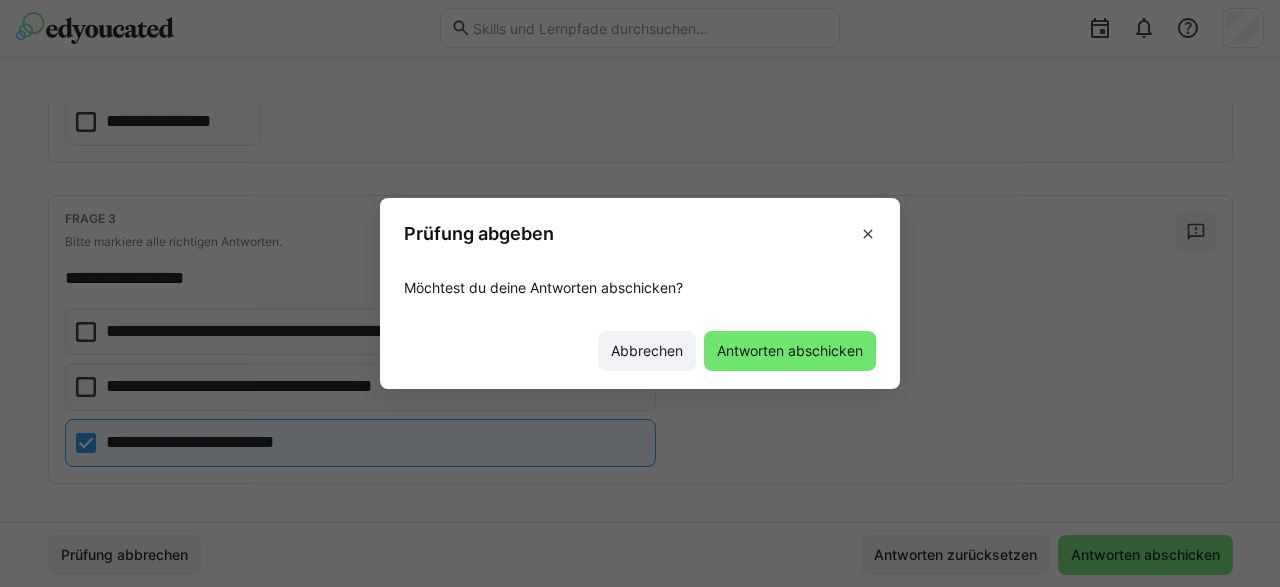 click on "Antworten abschicken" 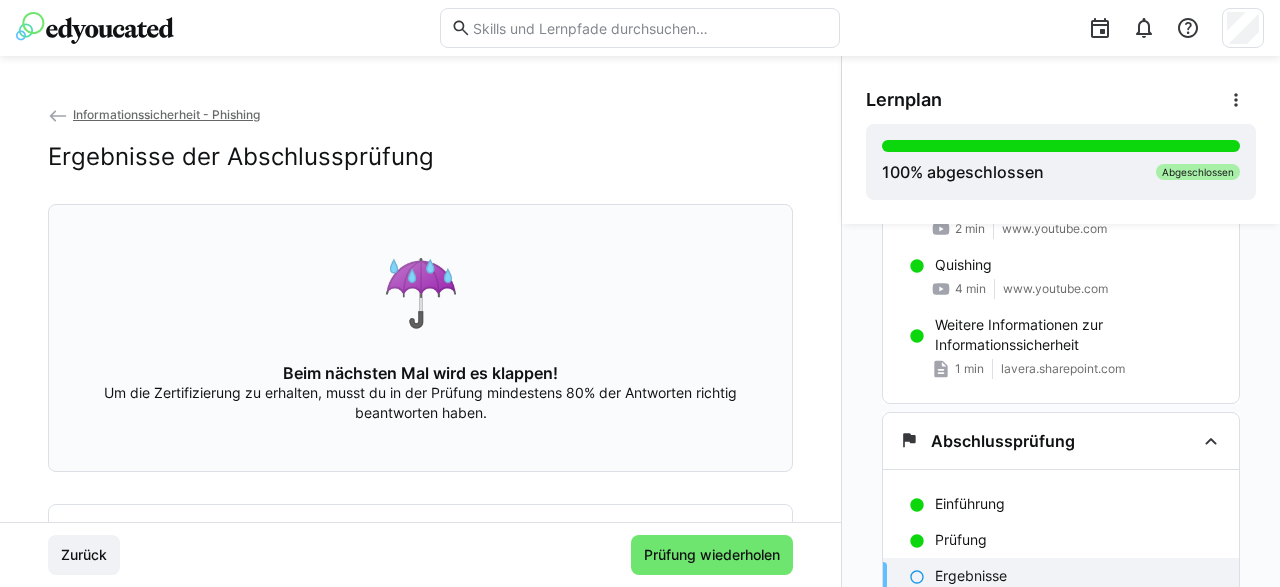 scroll, scrollTop: 300, scrollLeft: 0, axis: vertical 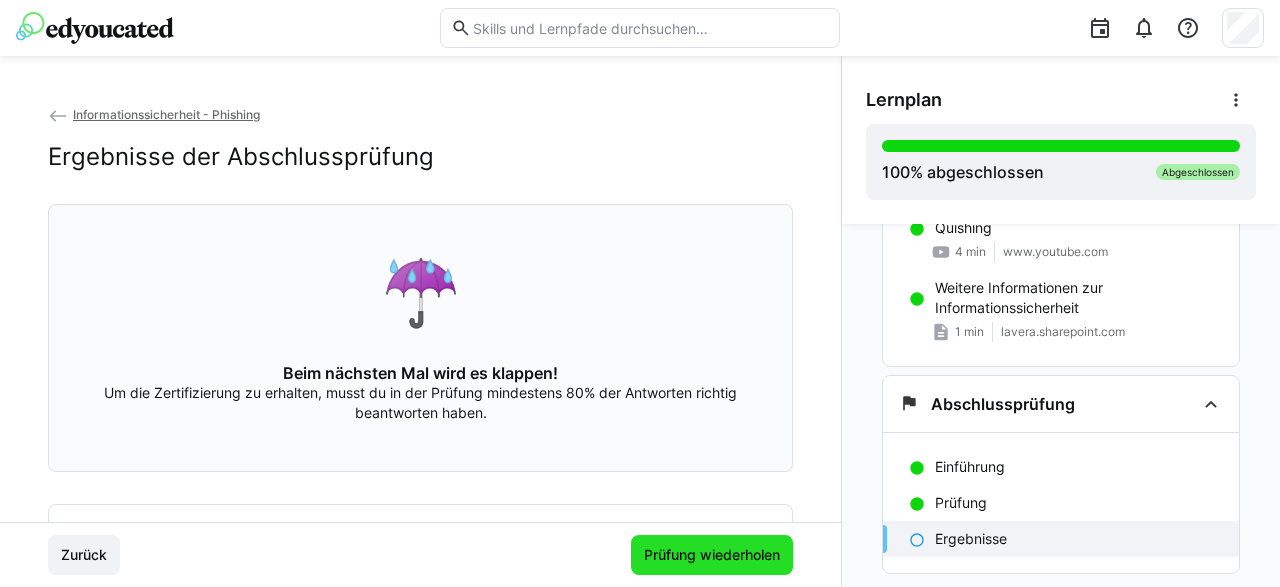 click on "Prüfung wiederholen" 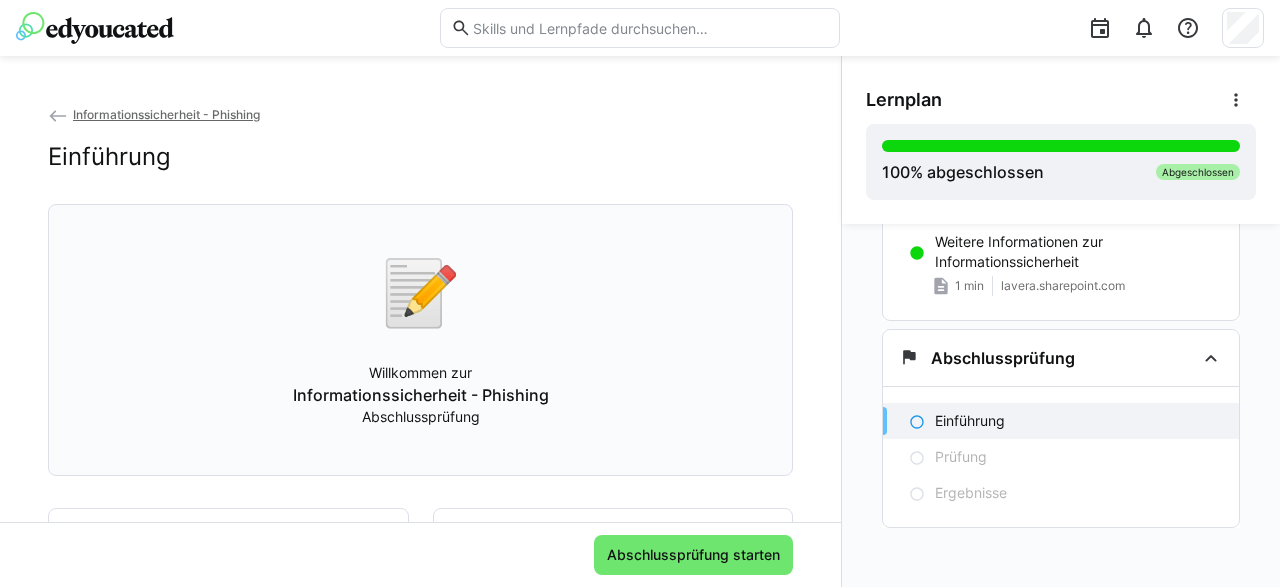 scroll, scrollTop: 347, scrollLeft: 0, axis: vertical 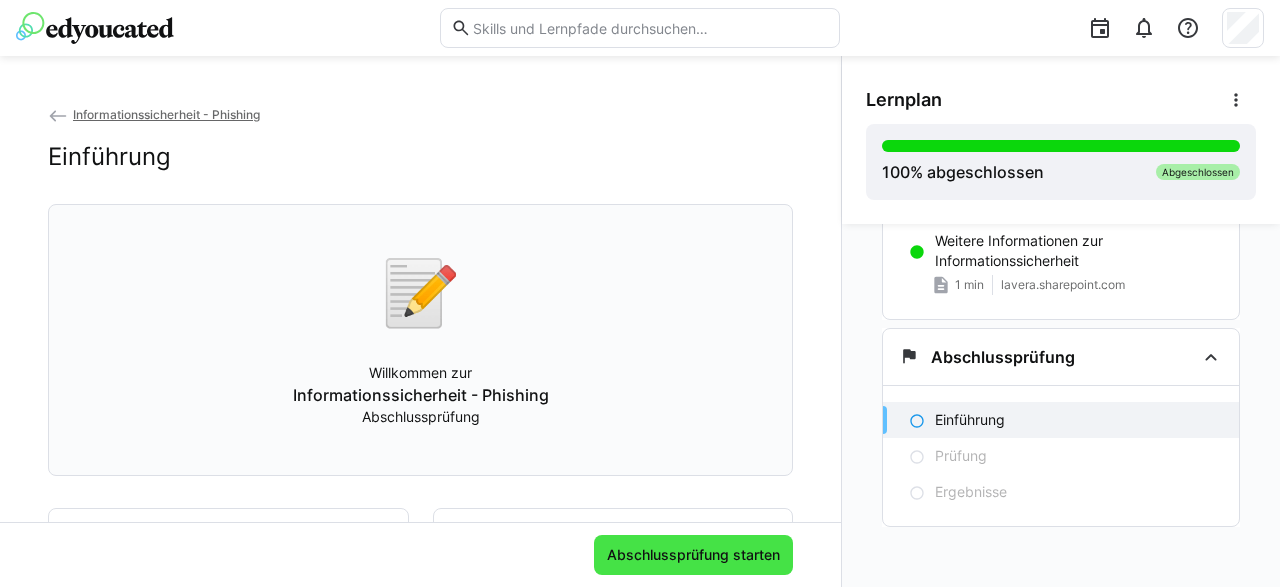 click on "Abschlussprüfung starten" 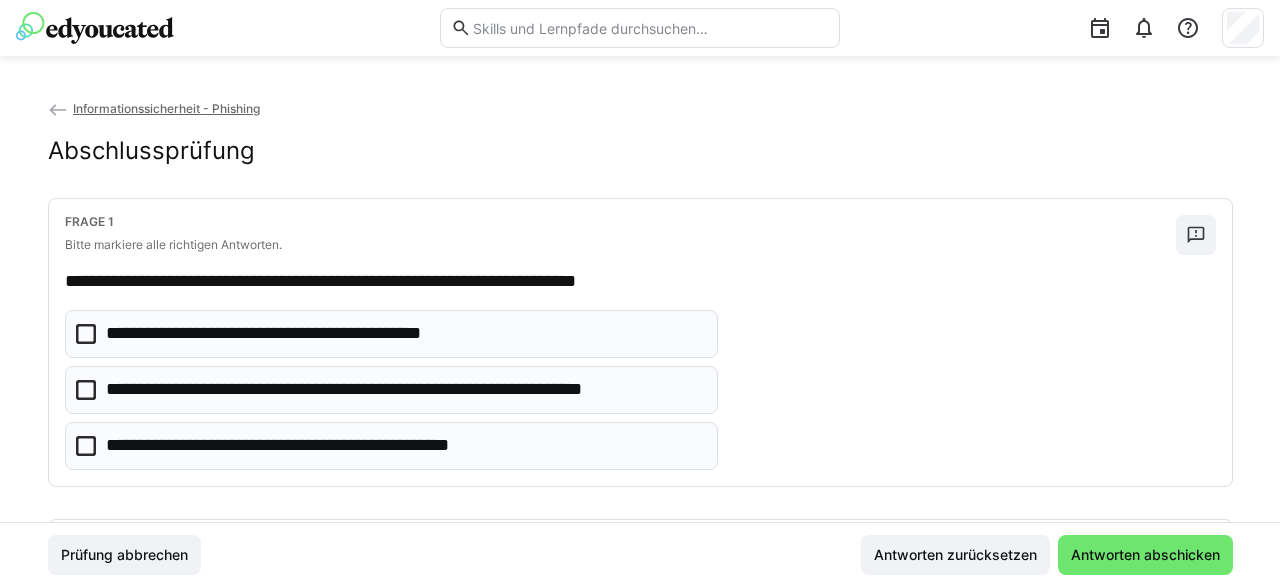 scroll, scrollTop: 0, scrollLeft: 0, axis: both 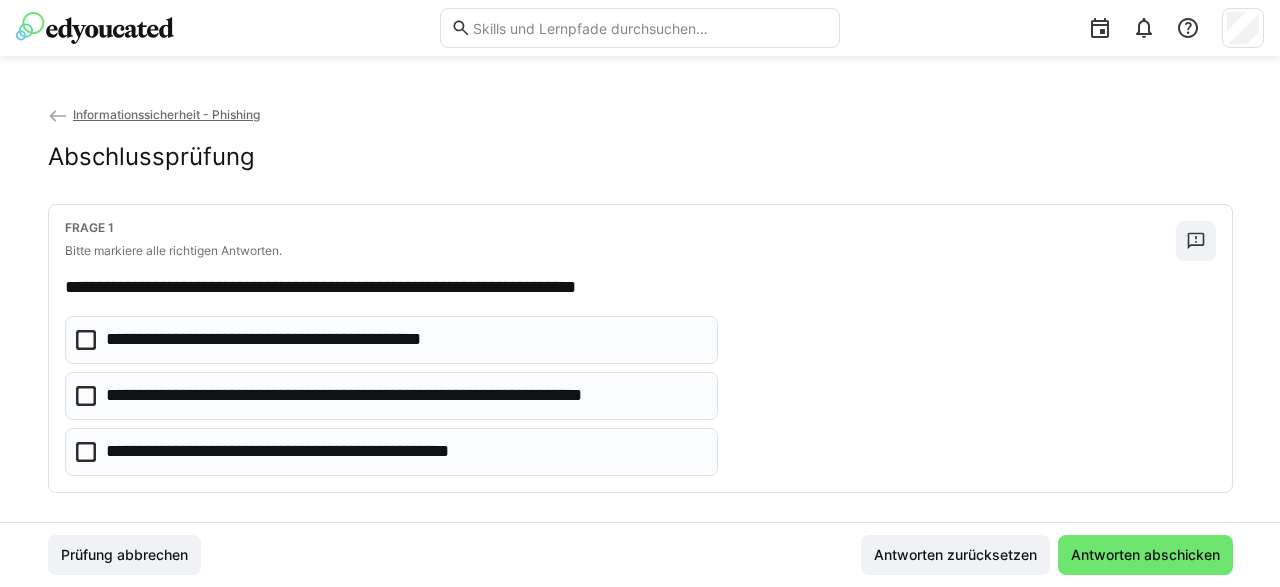 drag, startPoint x: 80, startPoint y: 451, endPoint x: 95, endPoint y: 451, distance: 15 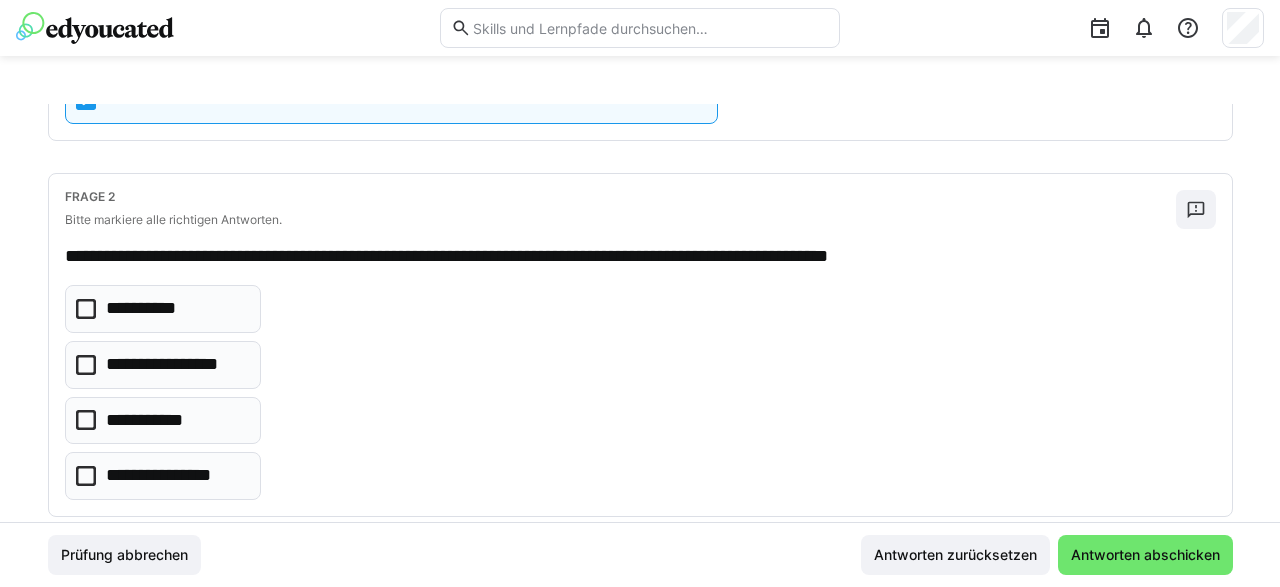 scroll, scrollTop: 400, scrollLeft: 0, axis: vertical 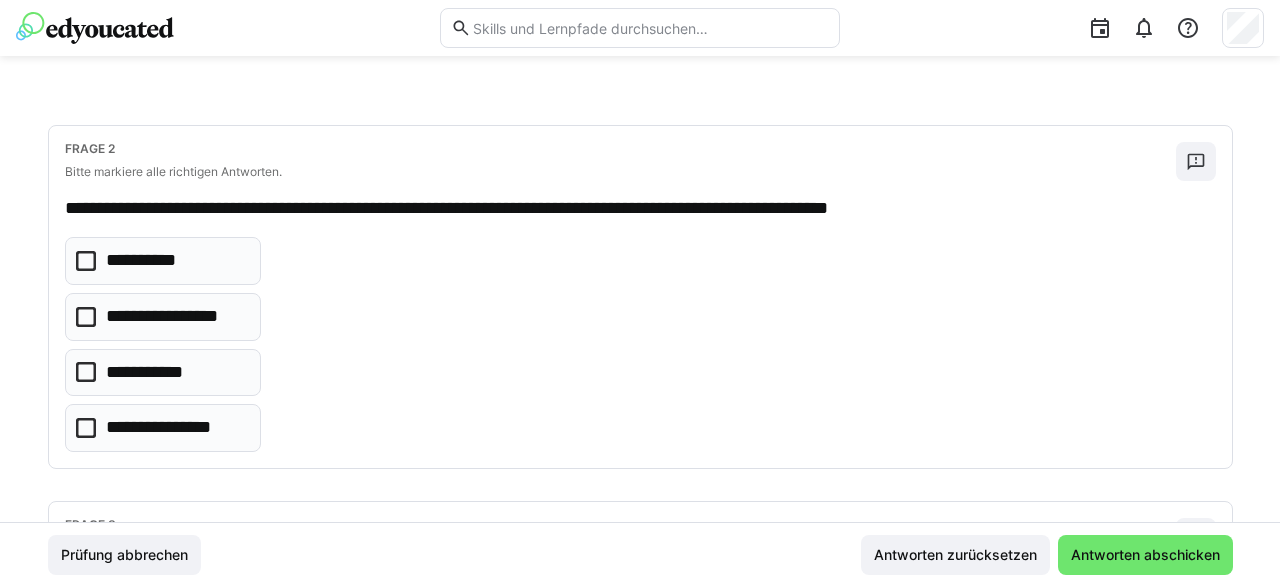 click 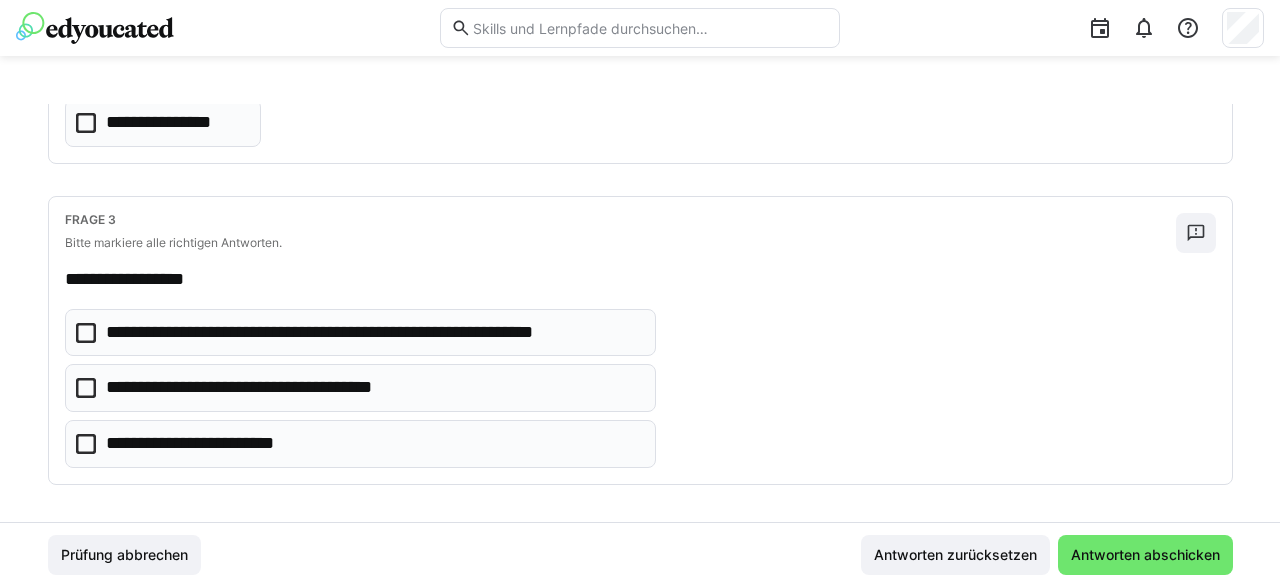 scroll, scrollTop: 706, scrollLeft: 0, axis: vertical 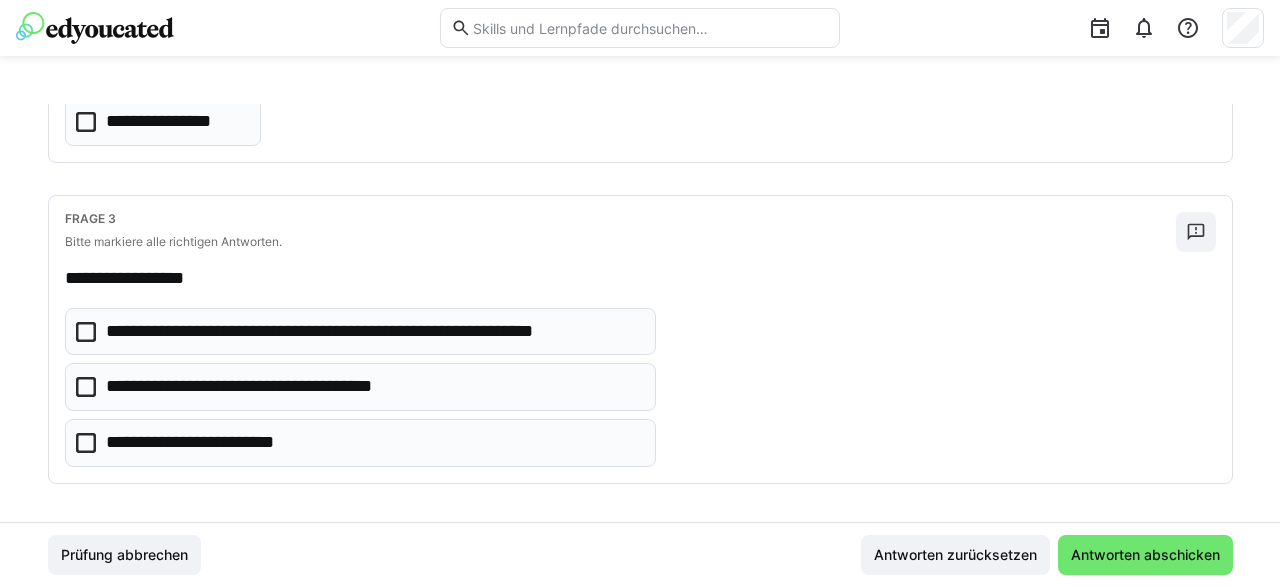 click 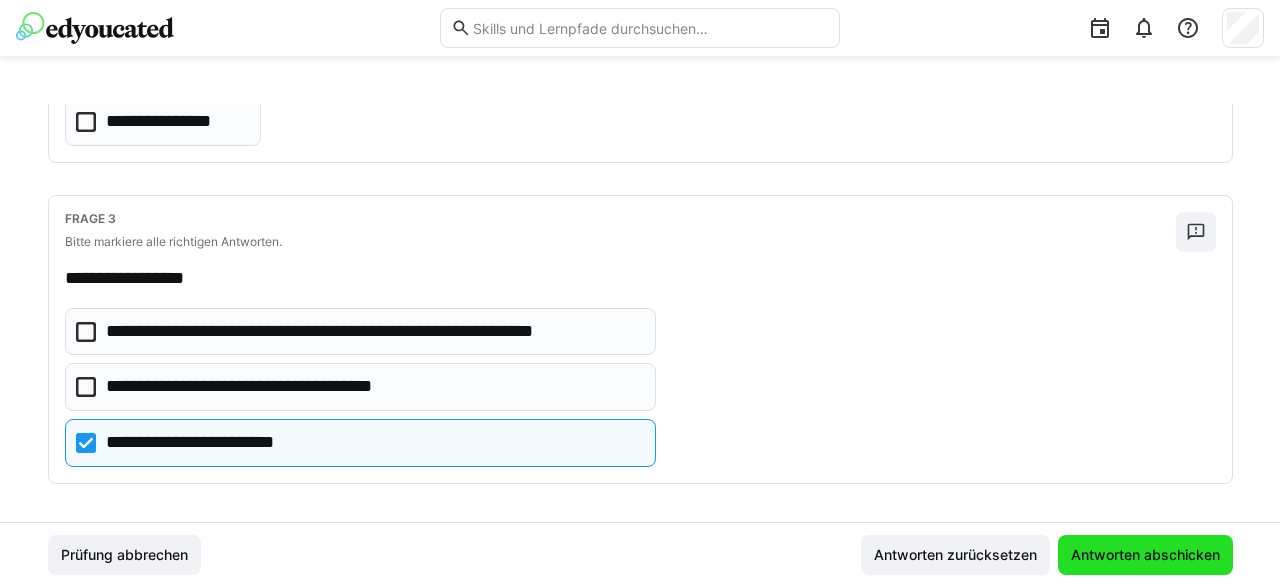 click on "Antworten abschicken" 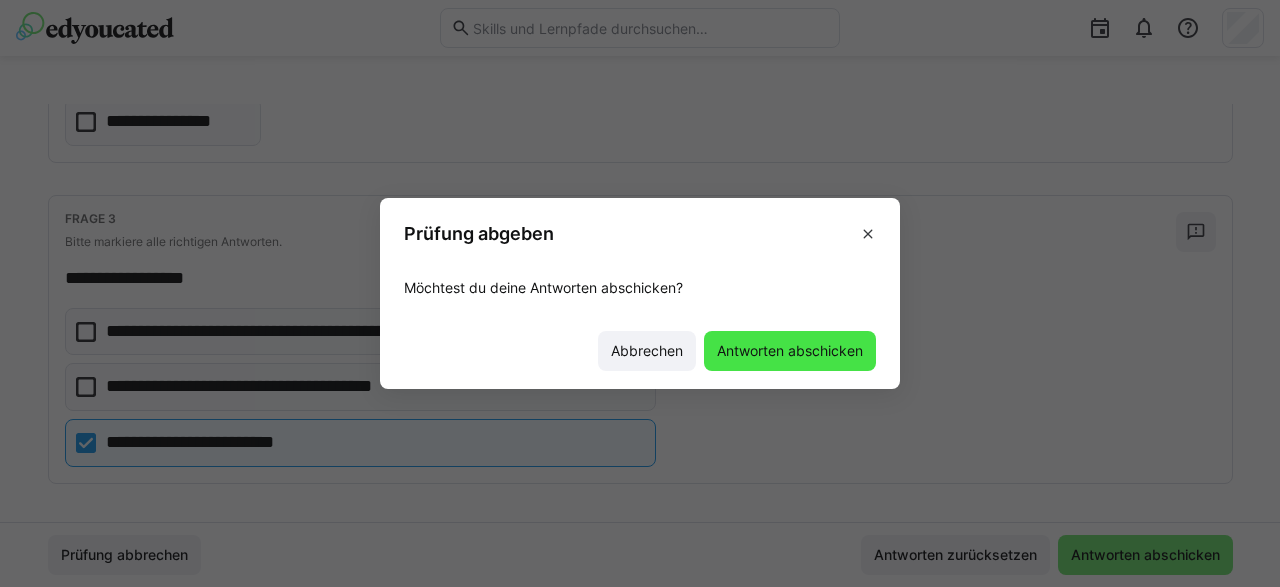 click on "Antworten abschicken" 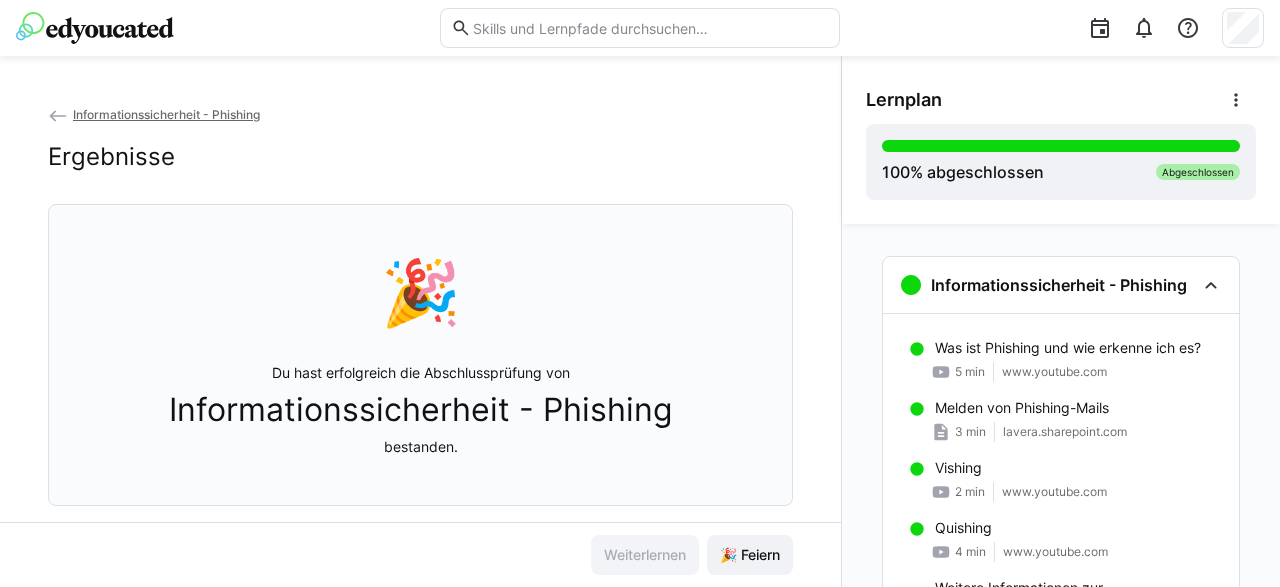 scroll, scrollTop: 182, scrollLeft: 0, axis: vertical 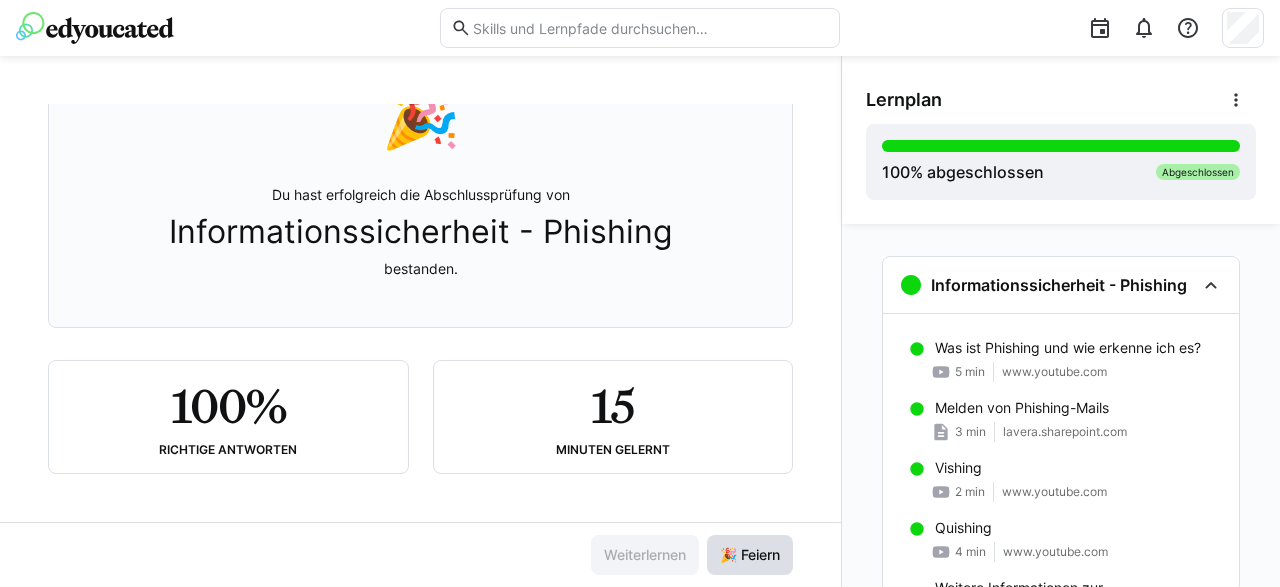click on "🎉 Feiern" 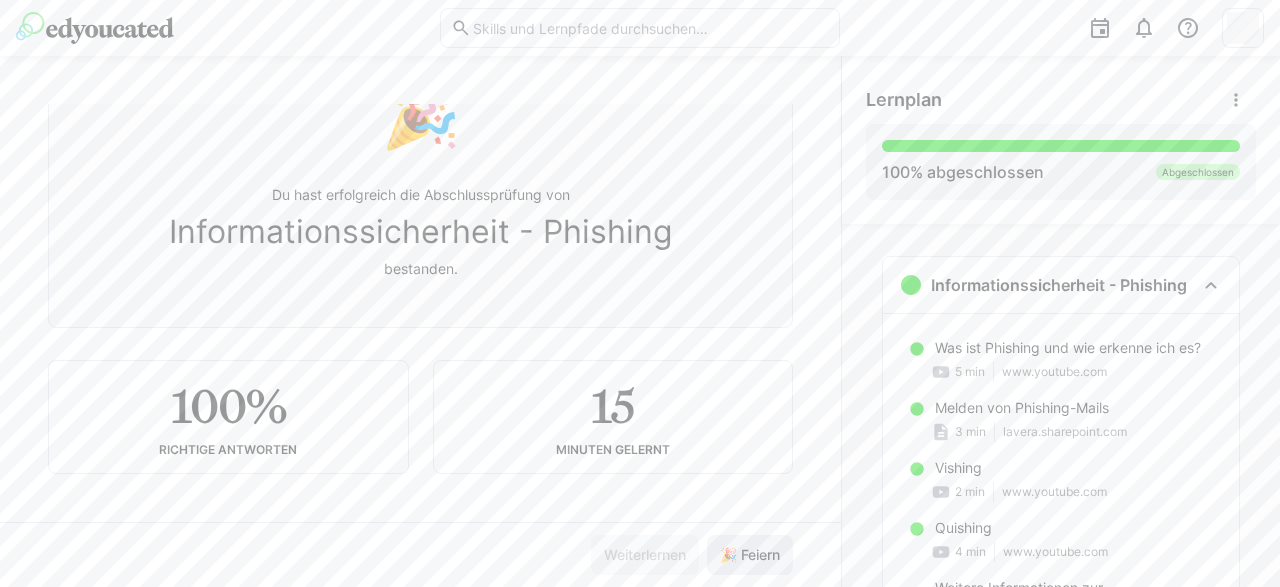 click on "🎉 Feiern" 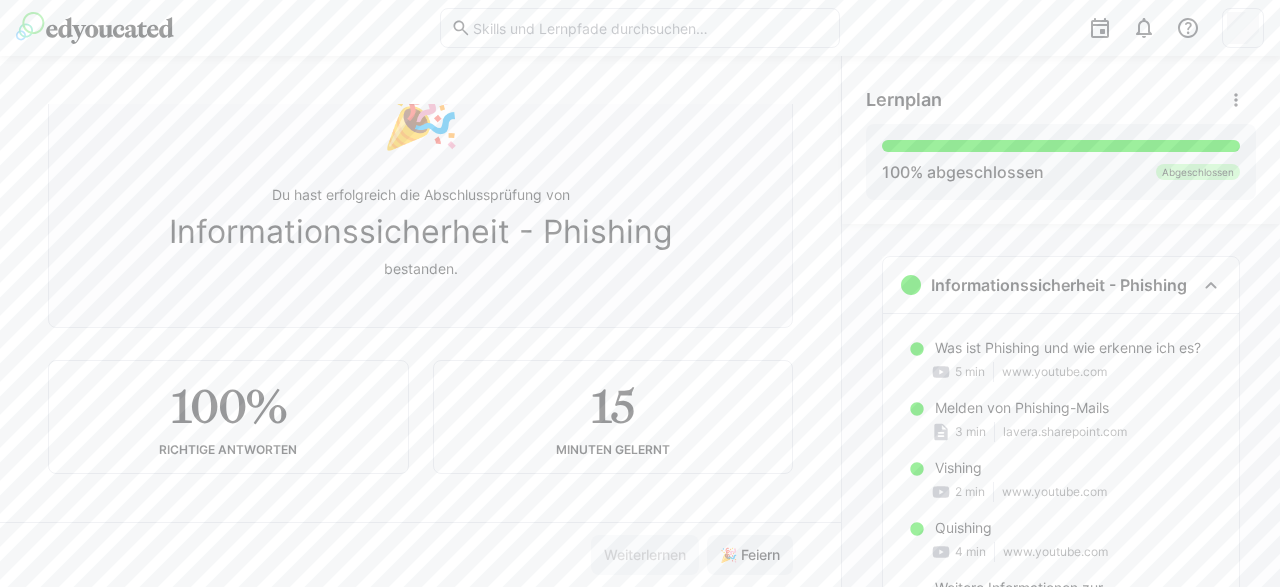 scroll, scrollTop: 182, scrollLeft: 0, axis: vertical 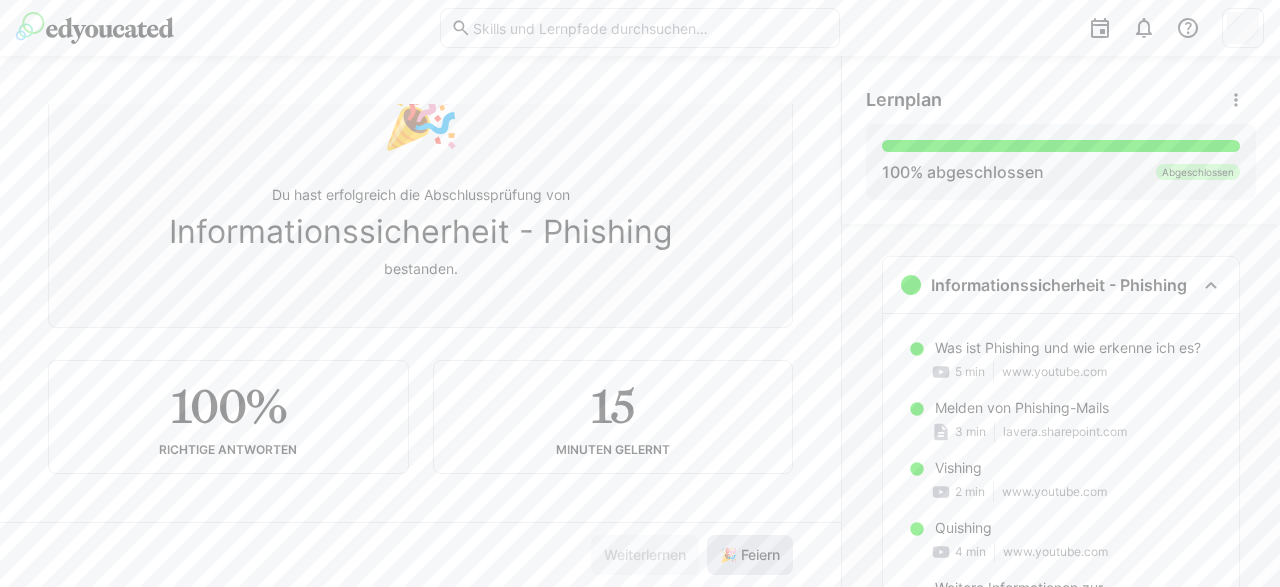 click on "🎉 Feiern" 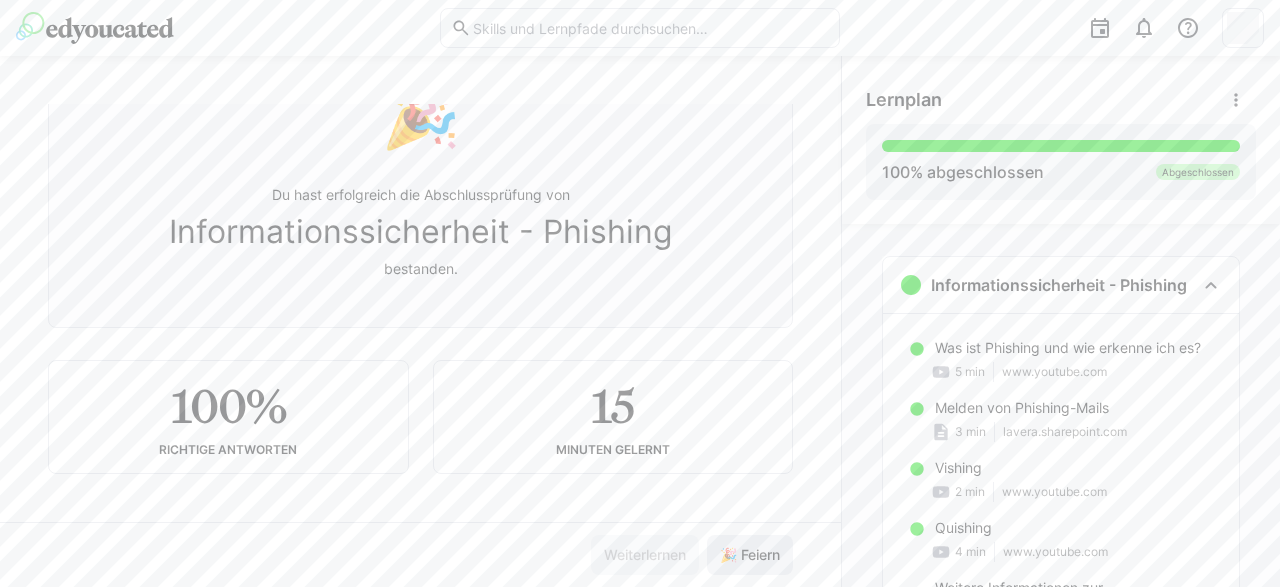 click on "🎉 Feiern" 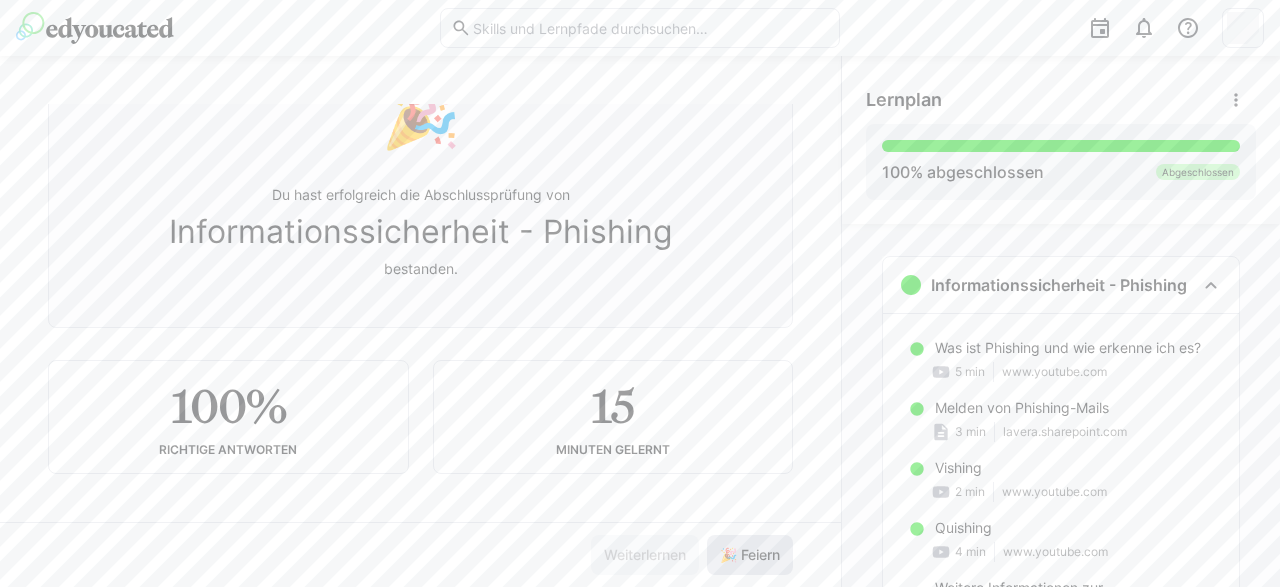 click on "🎉 Feiern" 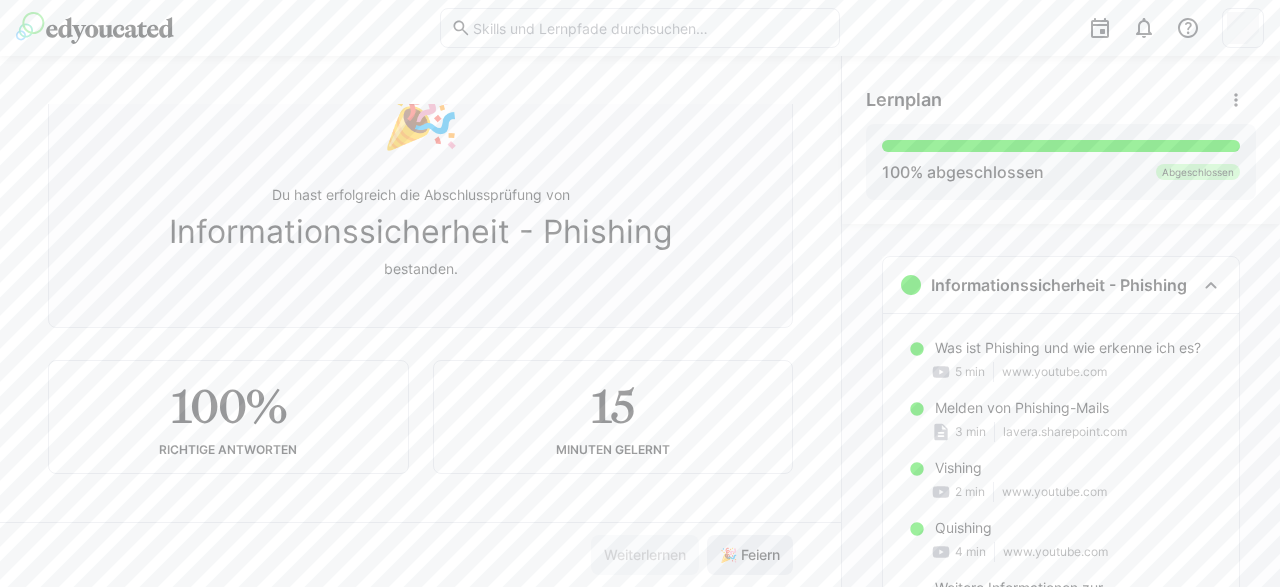 click on "🎉 Feiern" 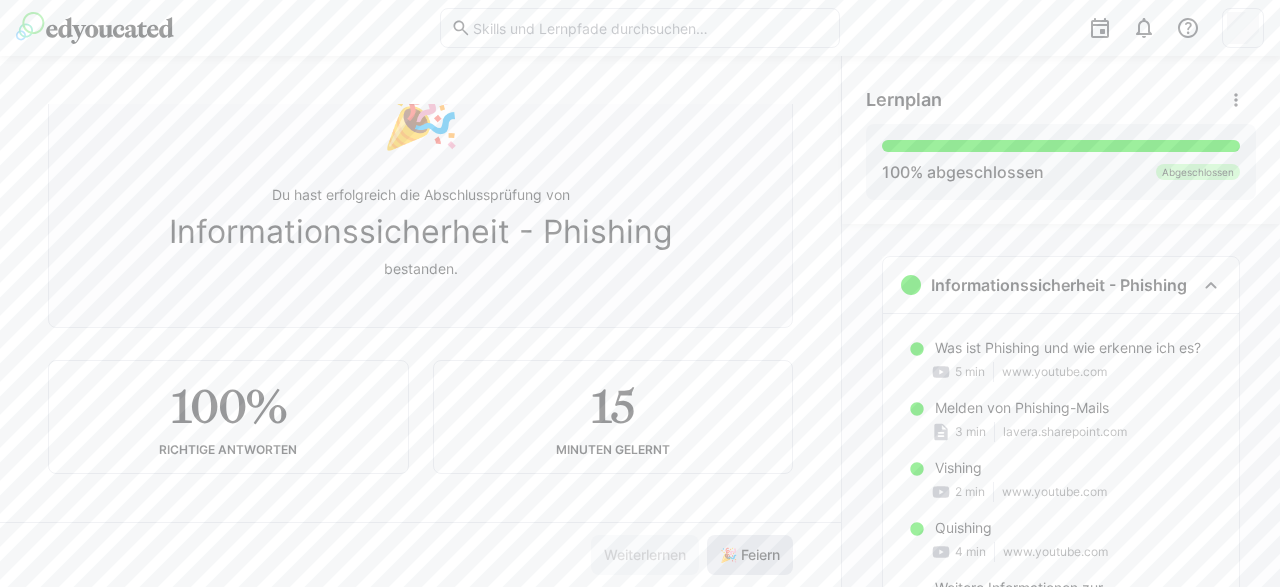 click on "🎉 Feiern" 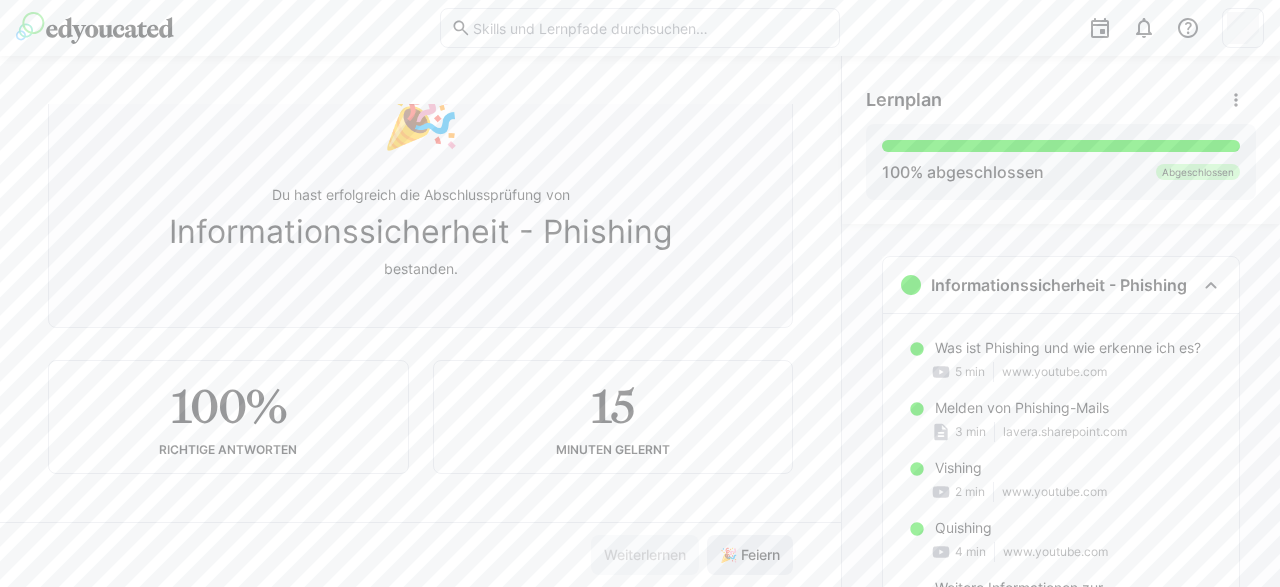 click on "🎉 Feiern" 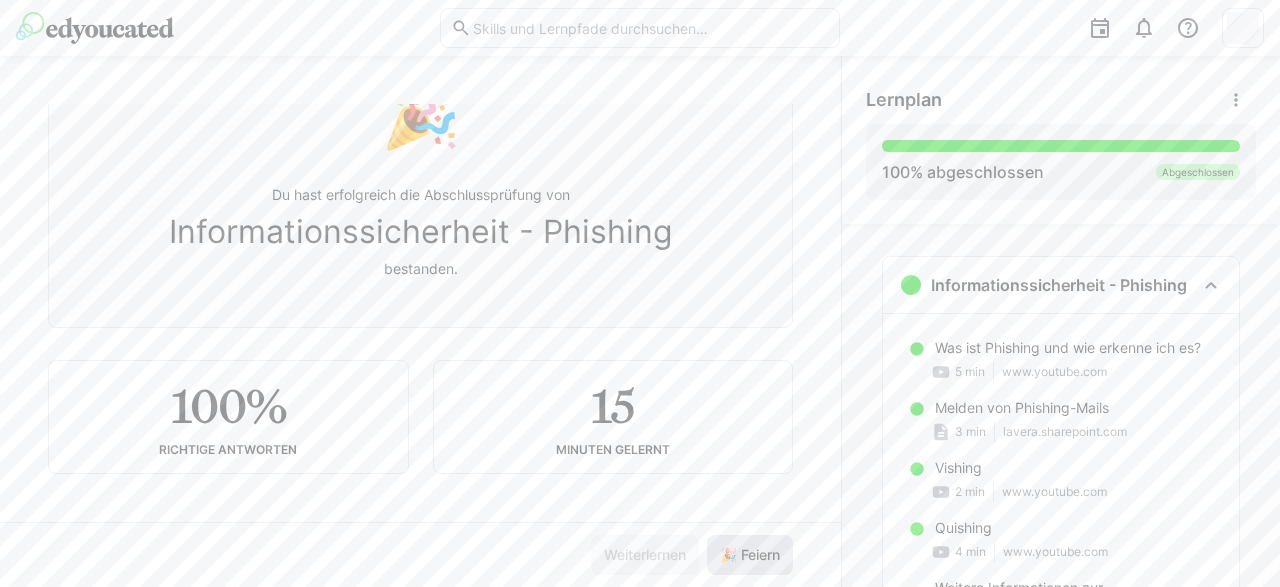 click on "🎉 Feiern" 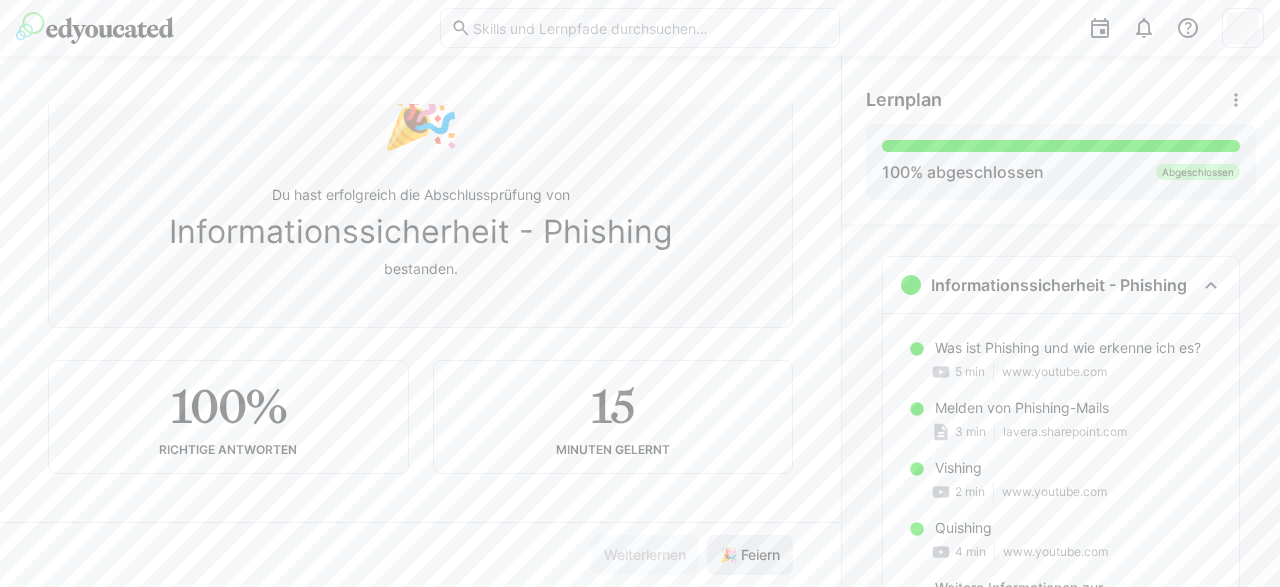 click on "🎉 Feiern" 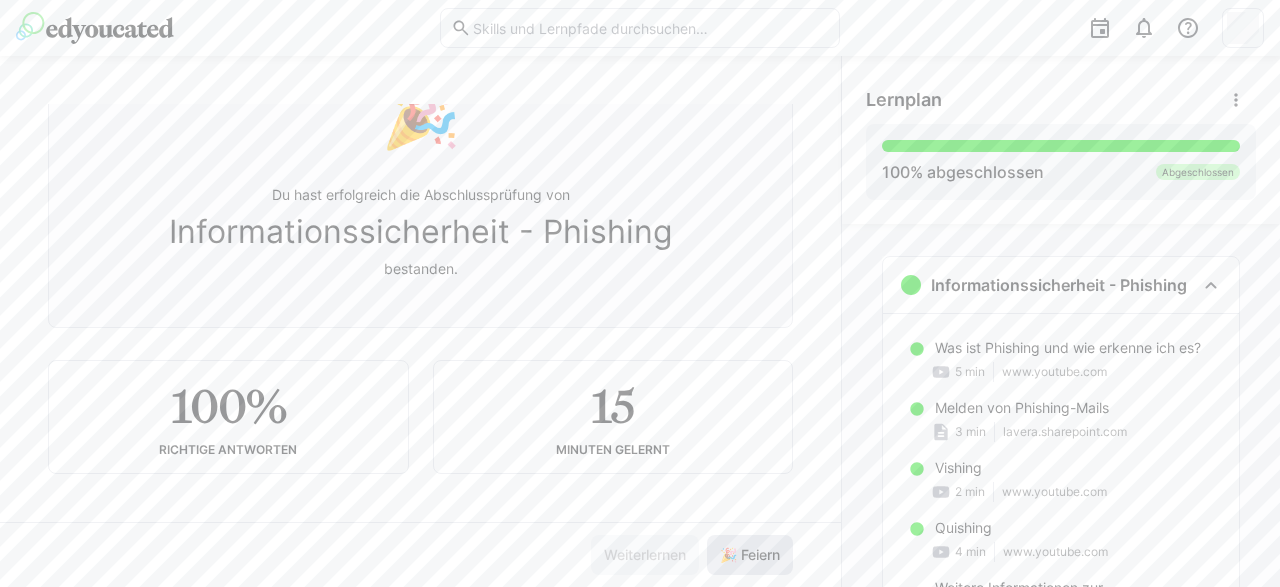 click on "🎉 Feiern" 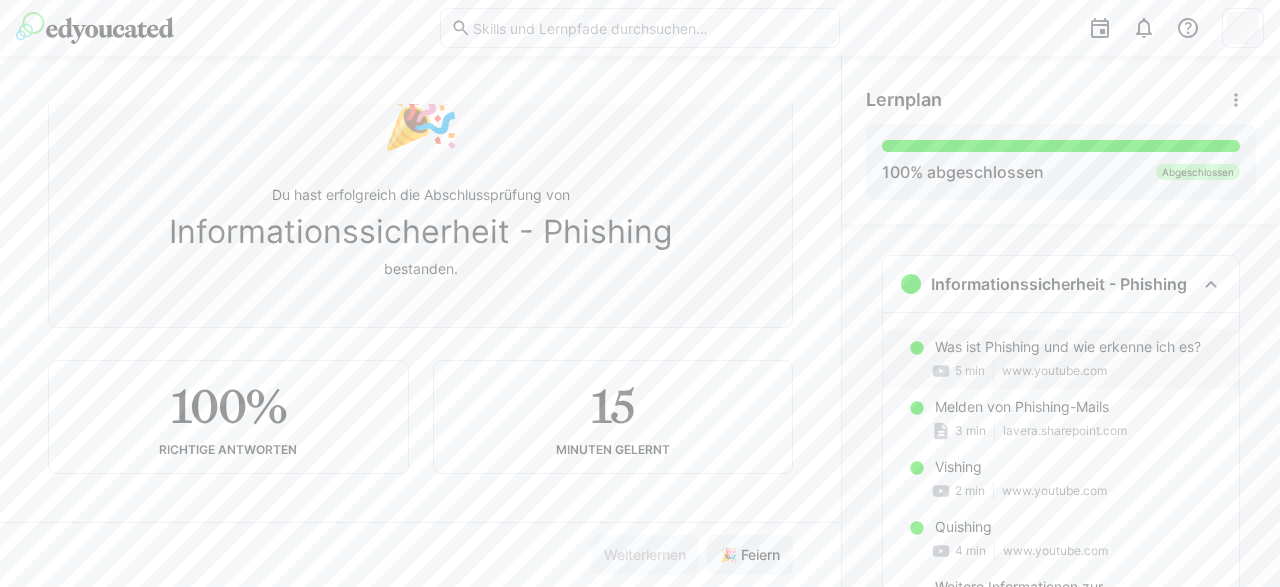 scroll, scrollTop: 0, scrollLeft: 0, axis: both 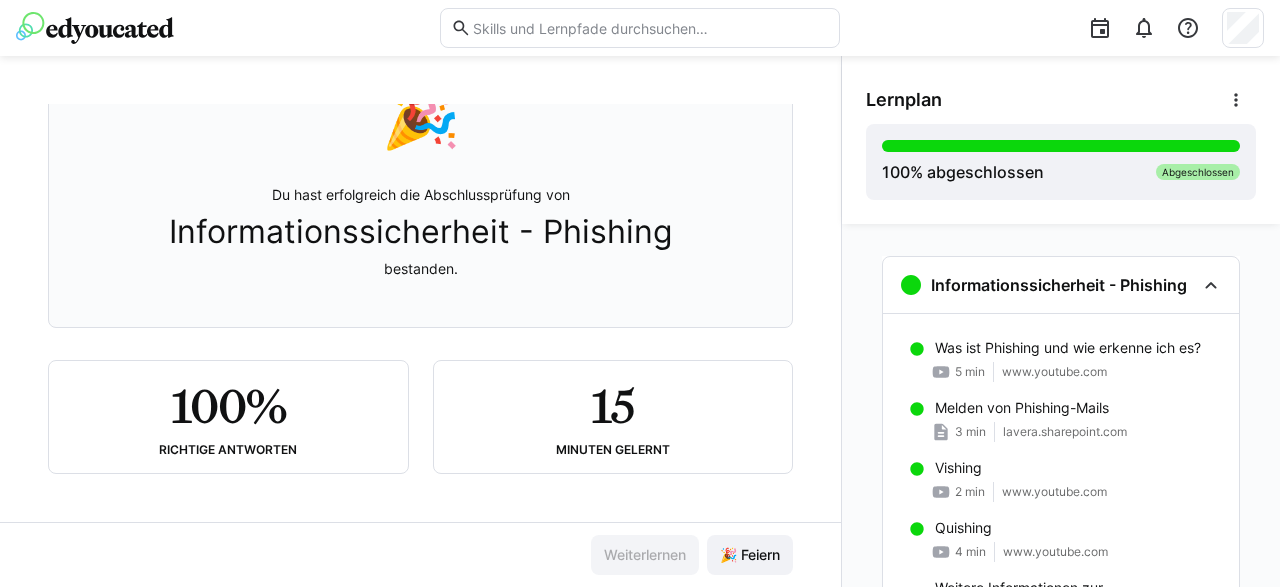 click 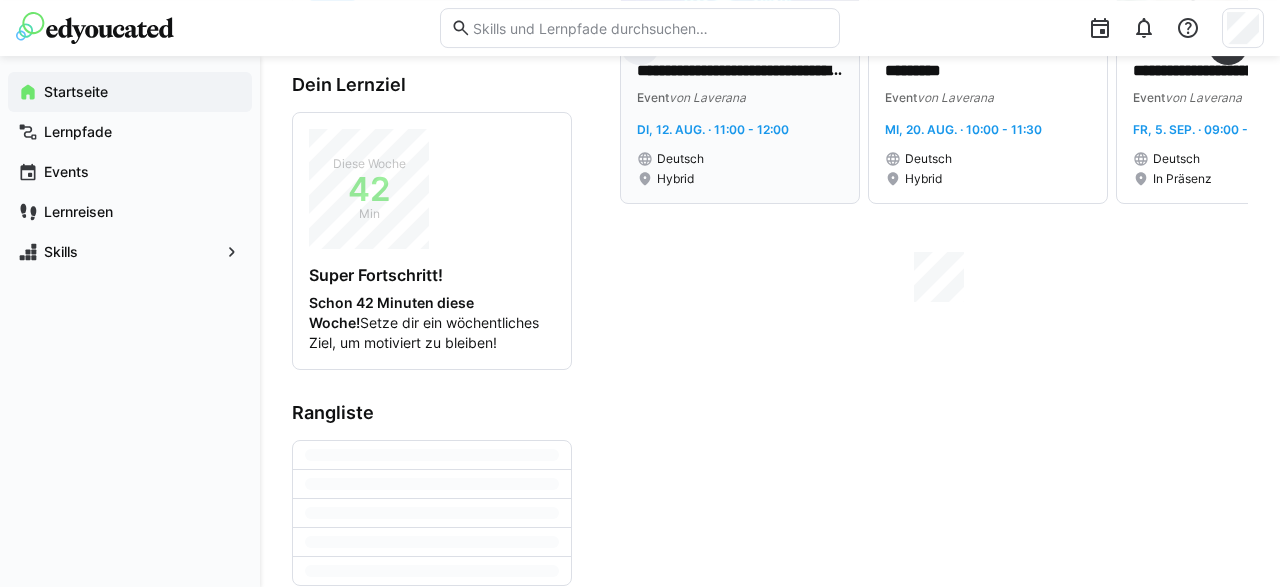 scroll, scrollTop: 416, scrollLeft: 0, axis: vertical 